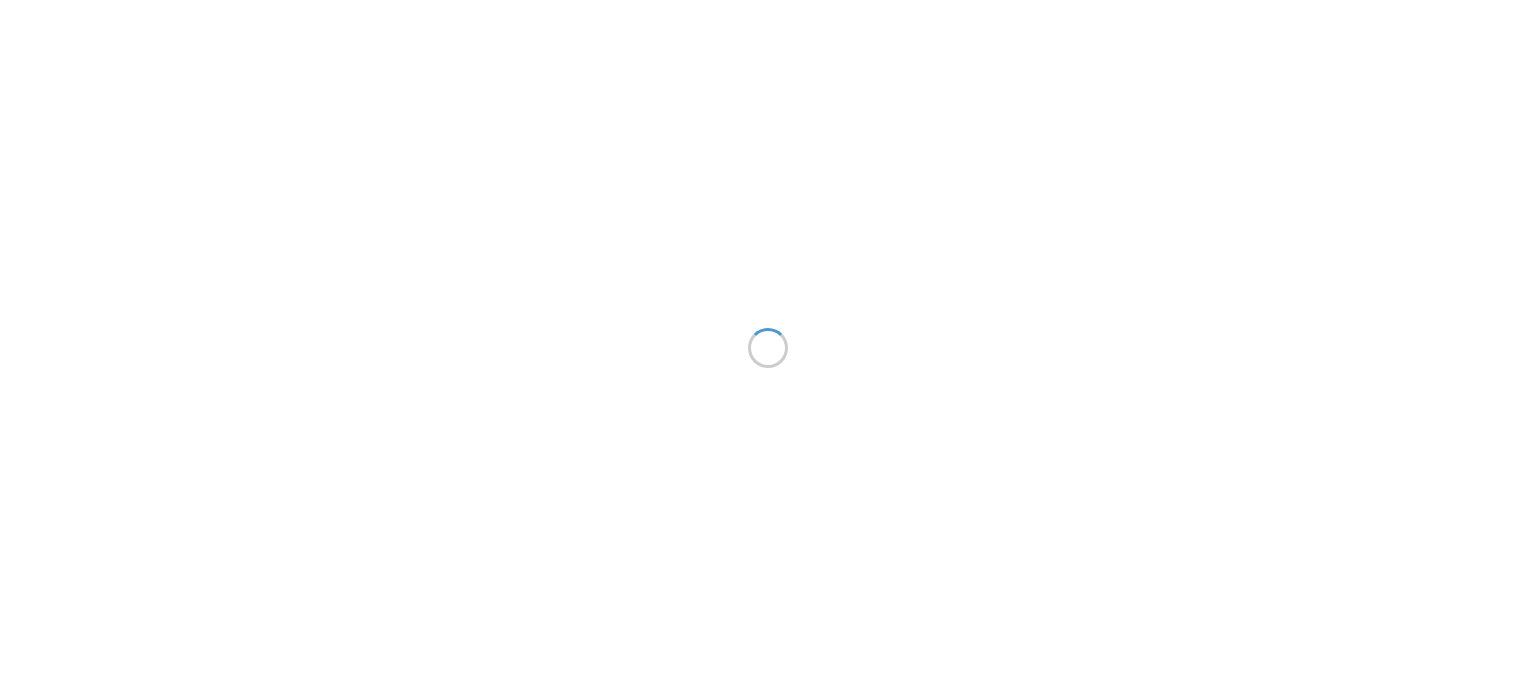 scroll, scrollTop: 0, scrollLeft: 0, axis: both 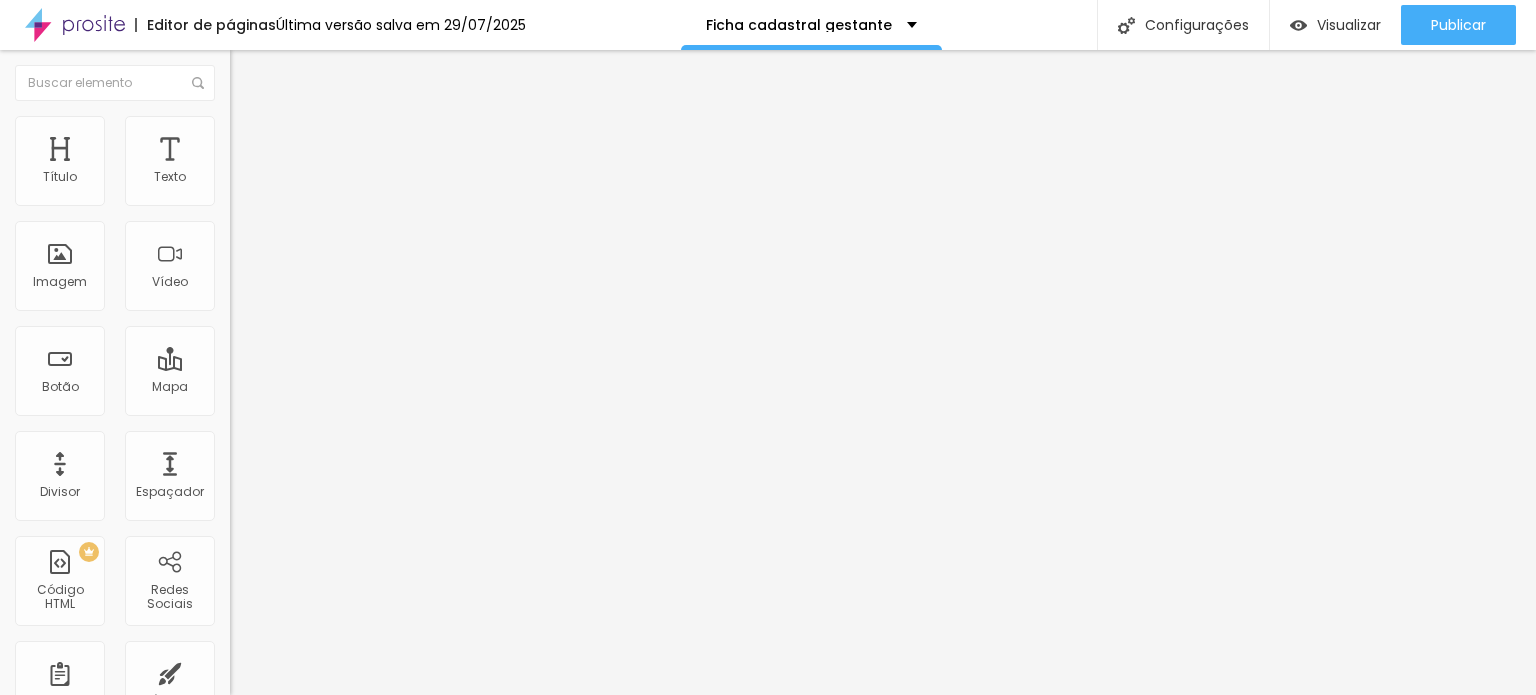 click on "Estilo" at bounding box center [345, 126] 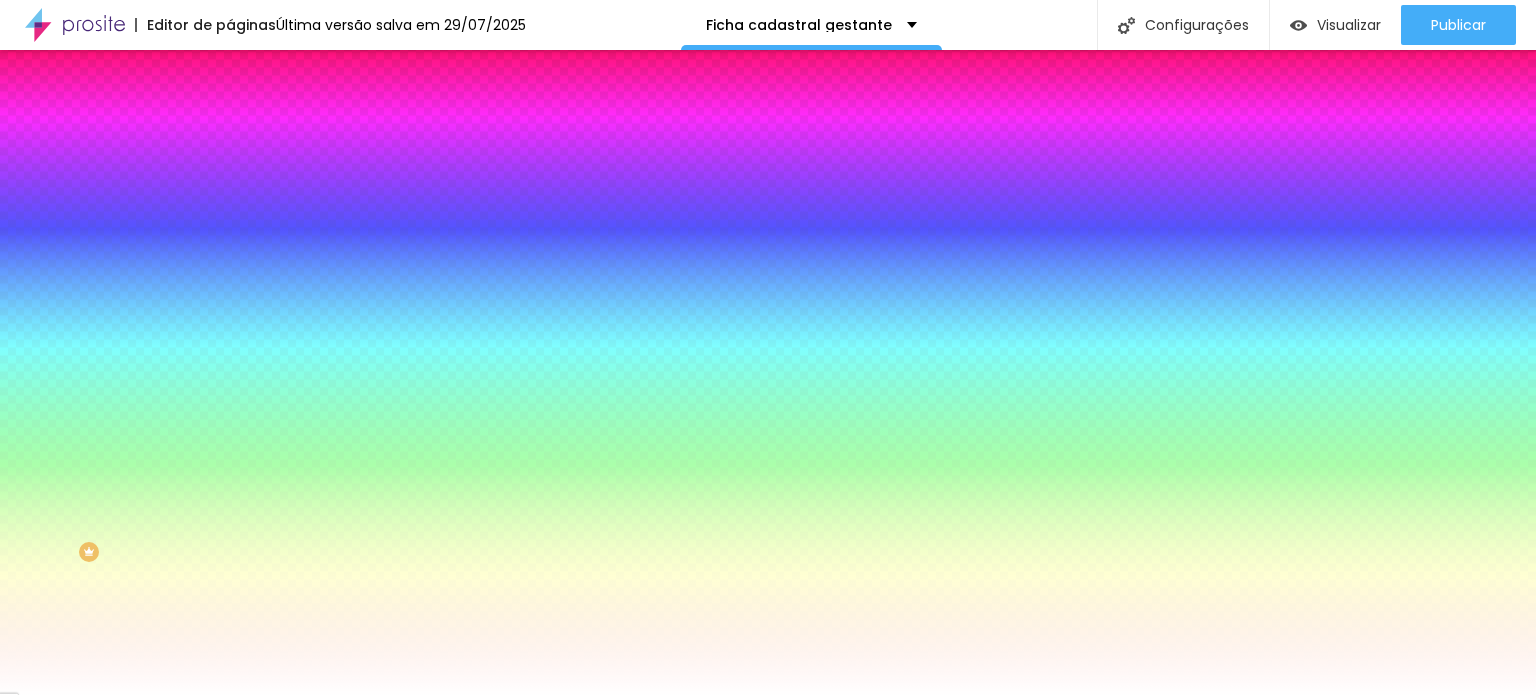 scroll, scrollTop: 24, scrollLeft: 0, axis: vertical 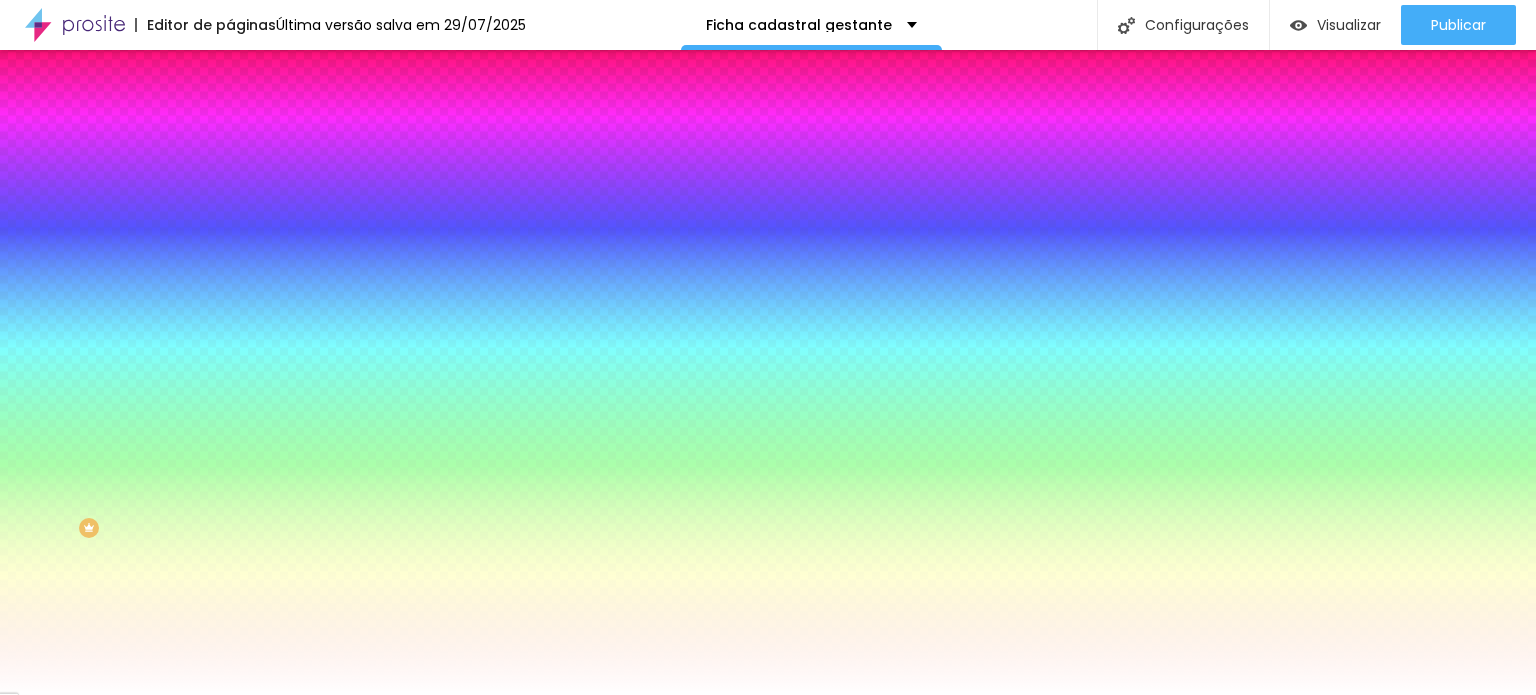 click at bounding box center [345, 370] 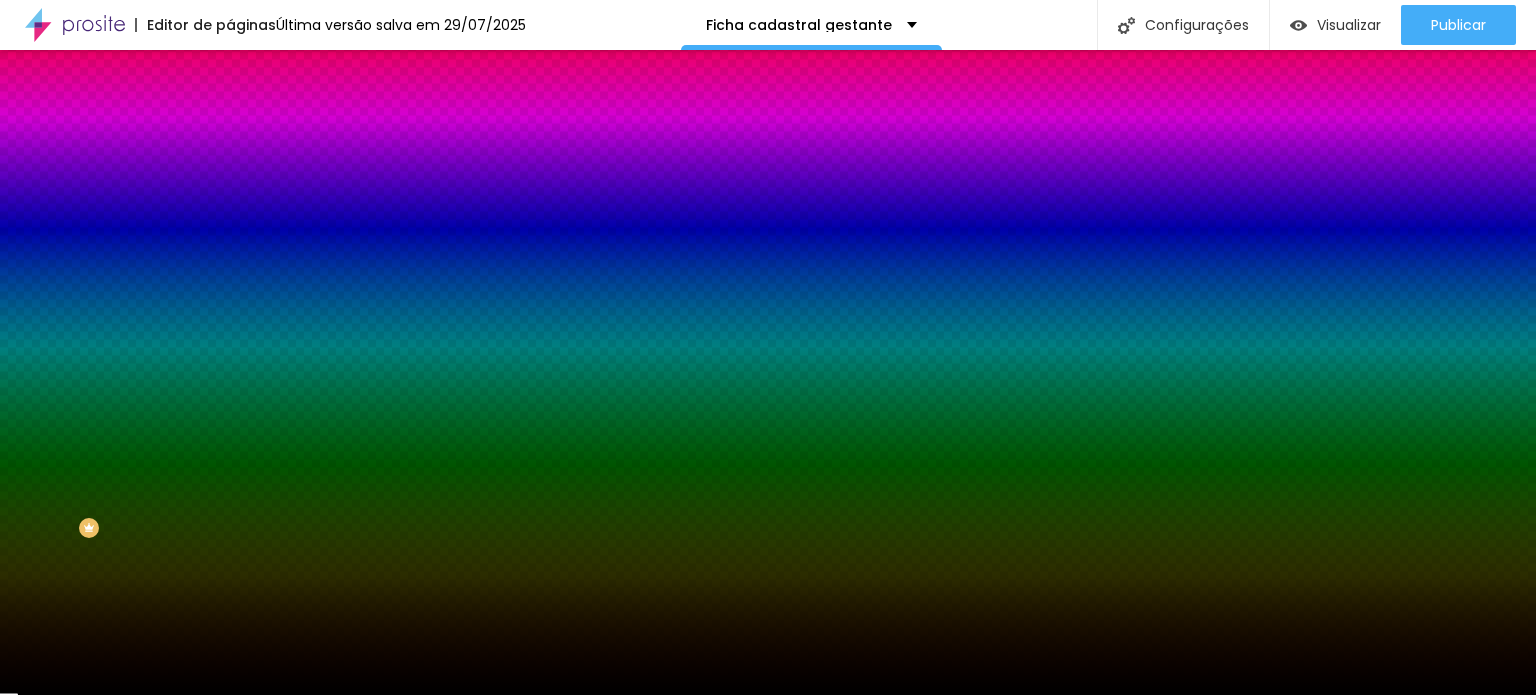 drag, startPoint x: 40, startPoint y: 527, endPoint x: 12, endPoint y: 595, distance: 73.53911 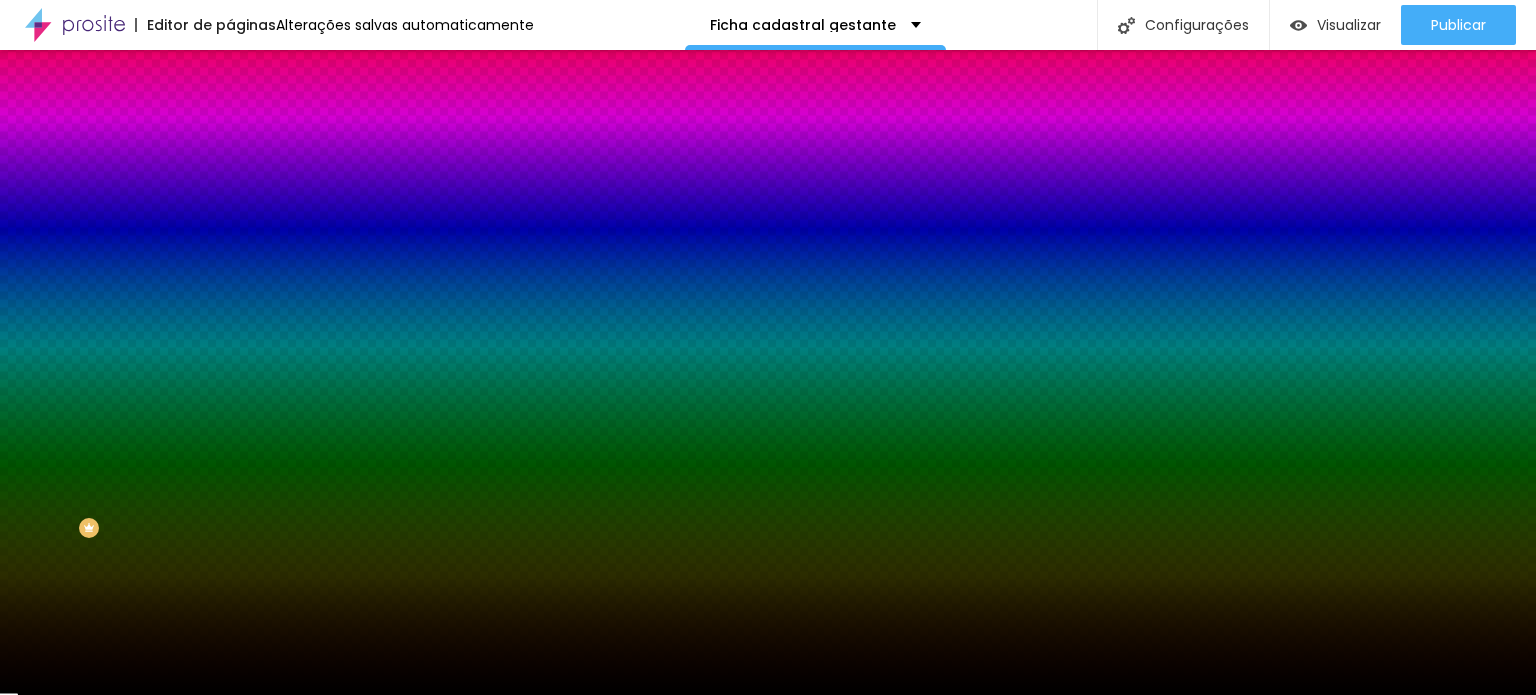 click on "Botão Tipografia Voltar ao padrão Borda Voltar ao padrão Sombra DESATIVADO Voltar ao padrão Campos Cor de fundo Voltar ao padrão #000000 Tipografia  Voltar ao padrão Borda Voltar ao padrão Sombra DESATIVADO Voltar ao padrão Nome dos Campos Tipografia Voltar ao padrão" at bounding box center [345, 384] 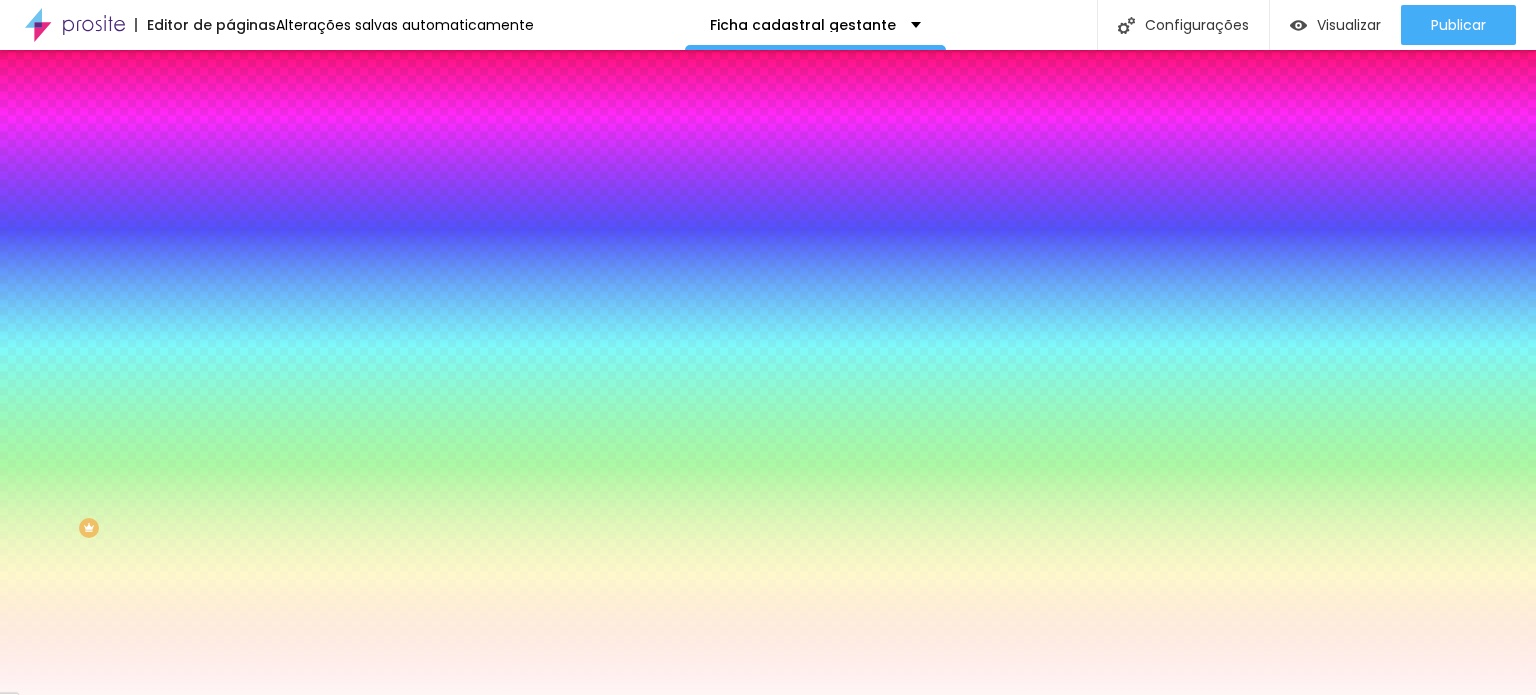 drag, startPoint x: 31, startPoint y: 439, endPoint x: 100, endPoint y: 493, distance: 87.61849 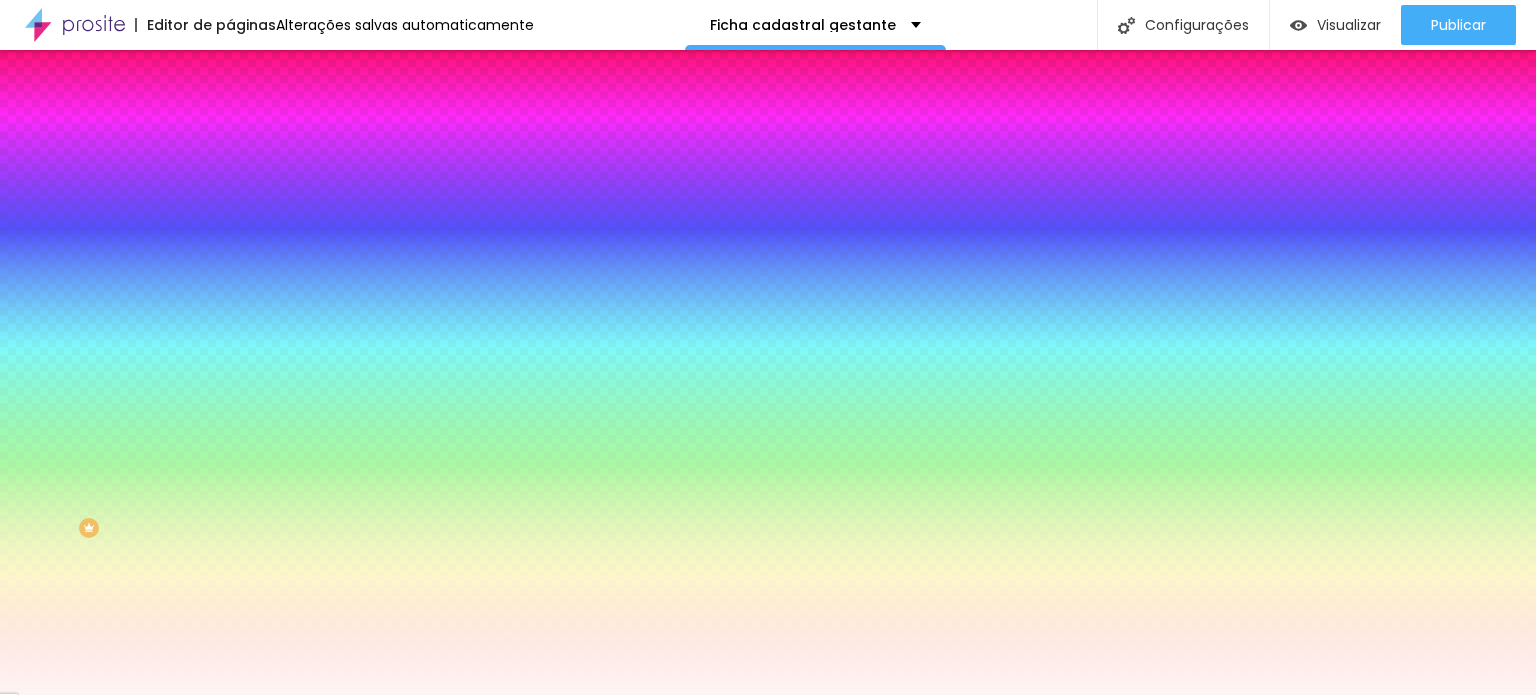 type on "#FEF5F5" 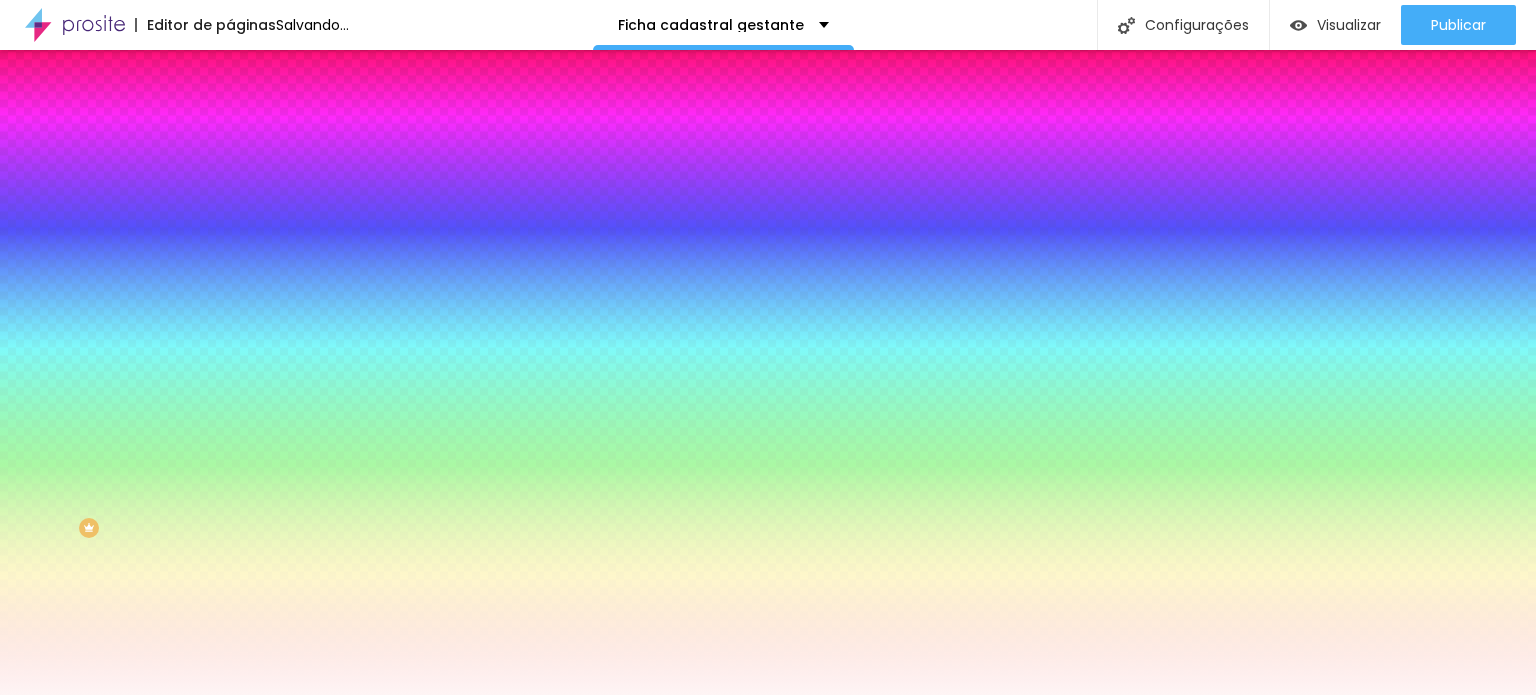 drag, startPoint x: 182, startPoint y: 575, endPoint x: 195, endPoint y: 398, distance: 177.47676 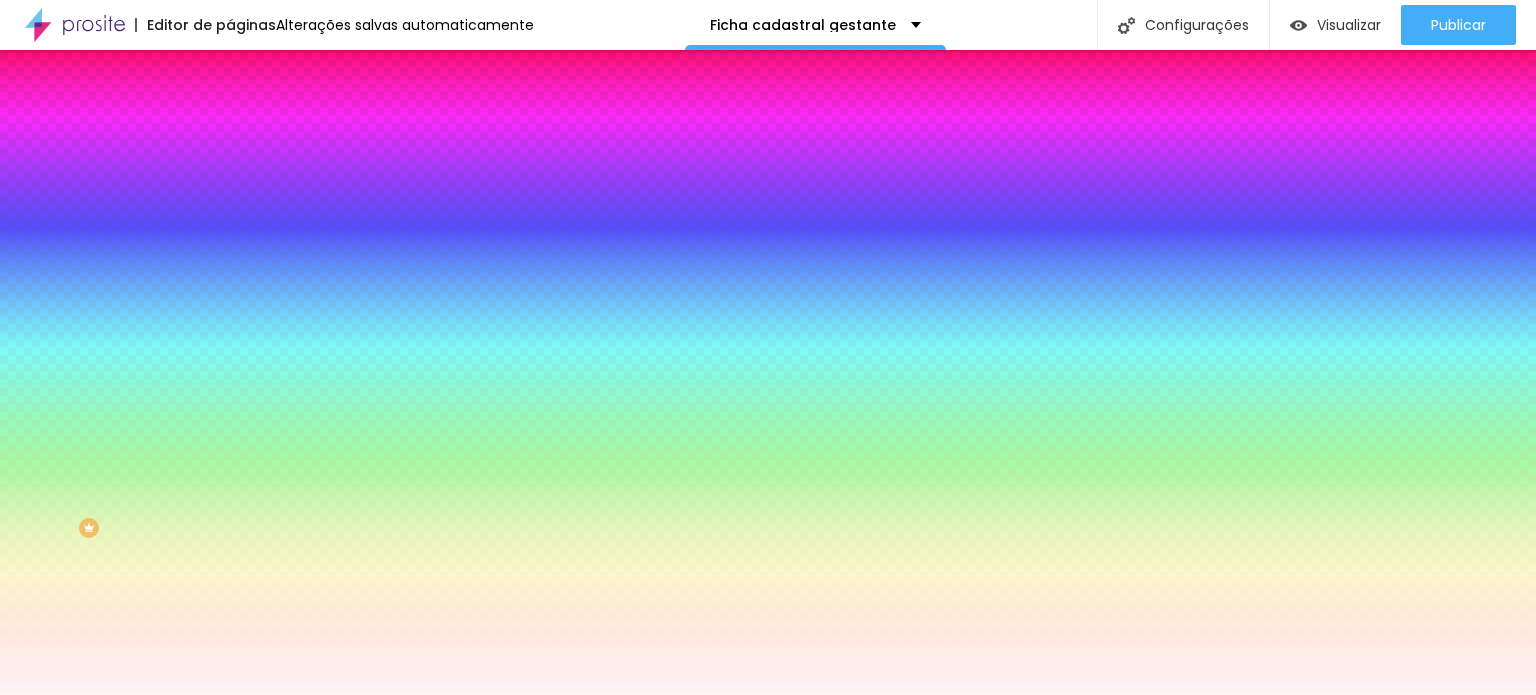 scroll, scrollTop: 0, scrollLeft: 0, axis: both 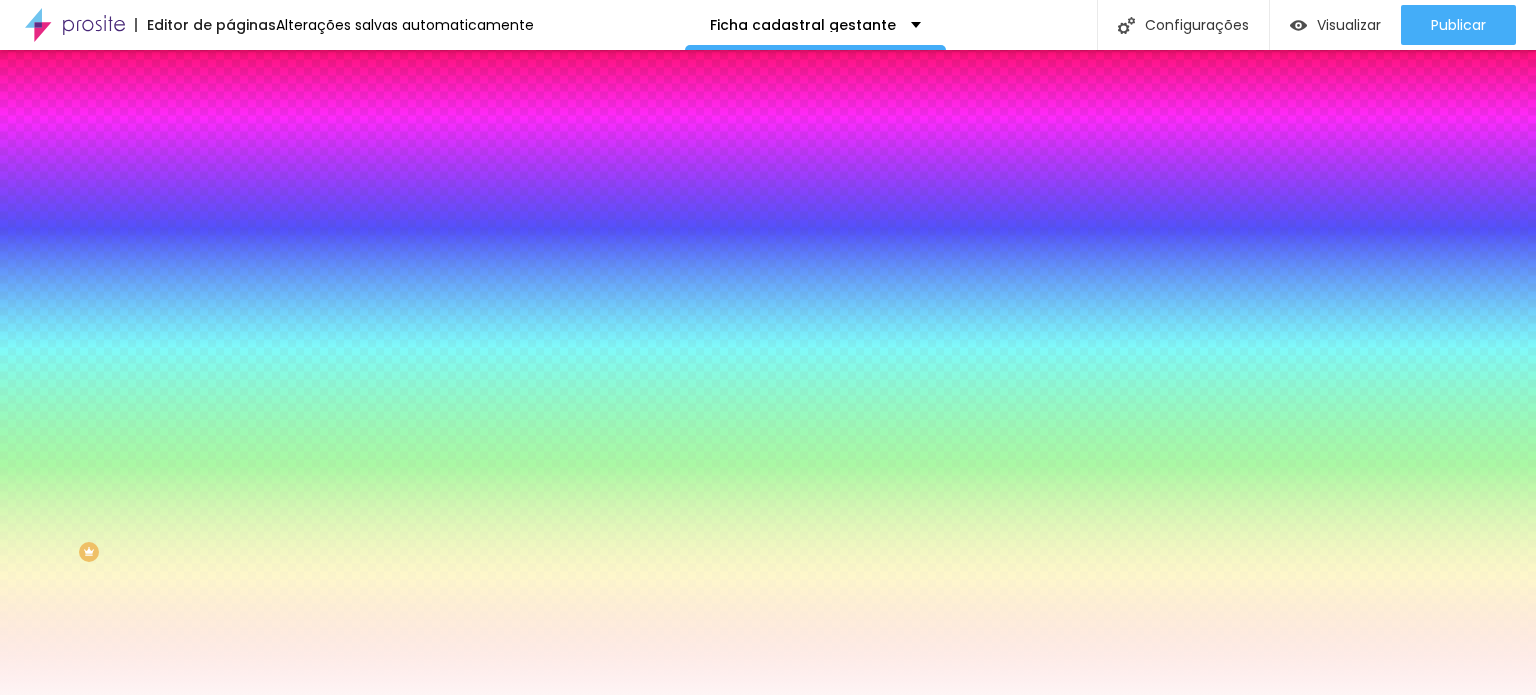 click 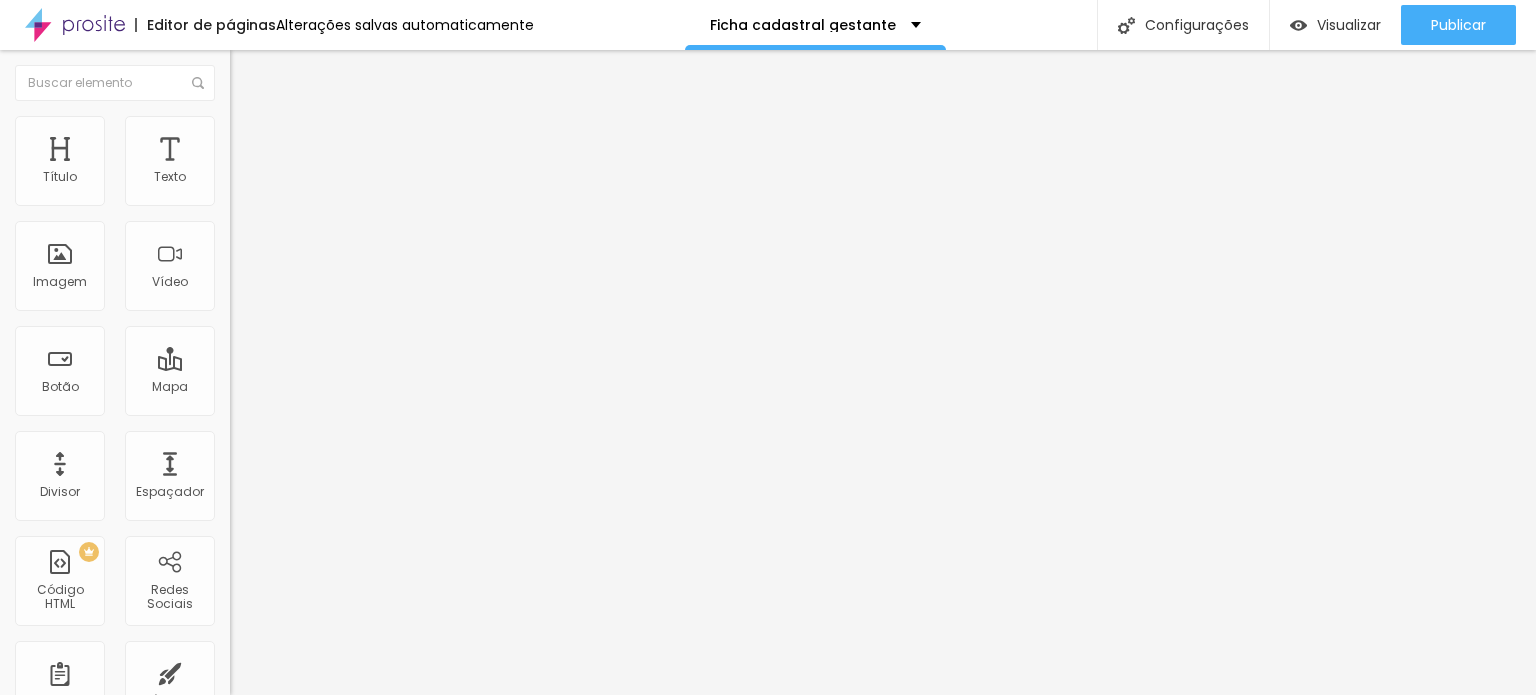 click on "Estilo" at bounding box center (263, 129) 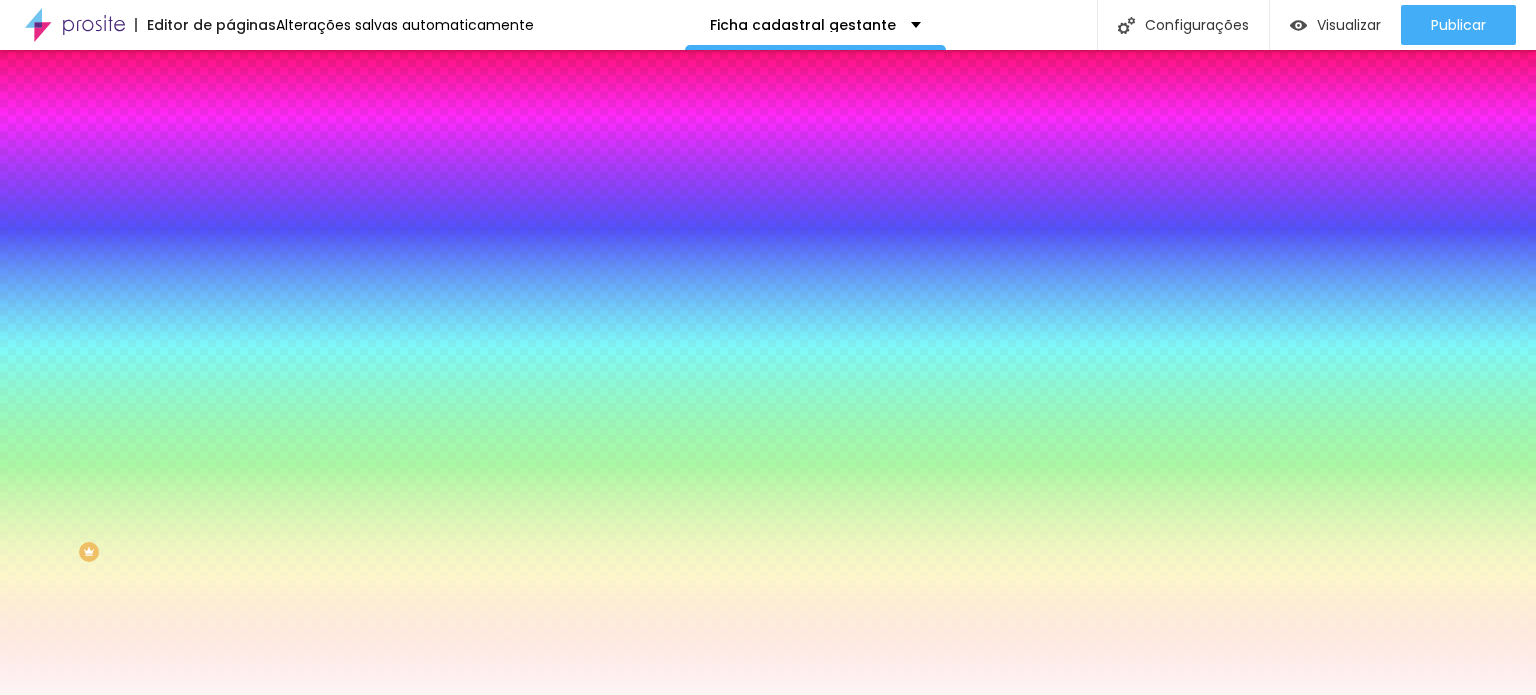 click 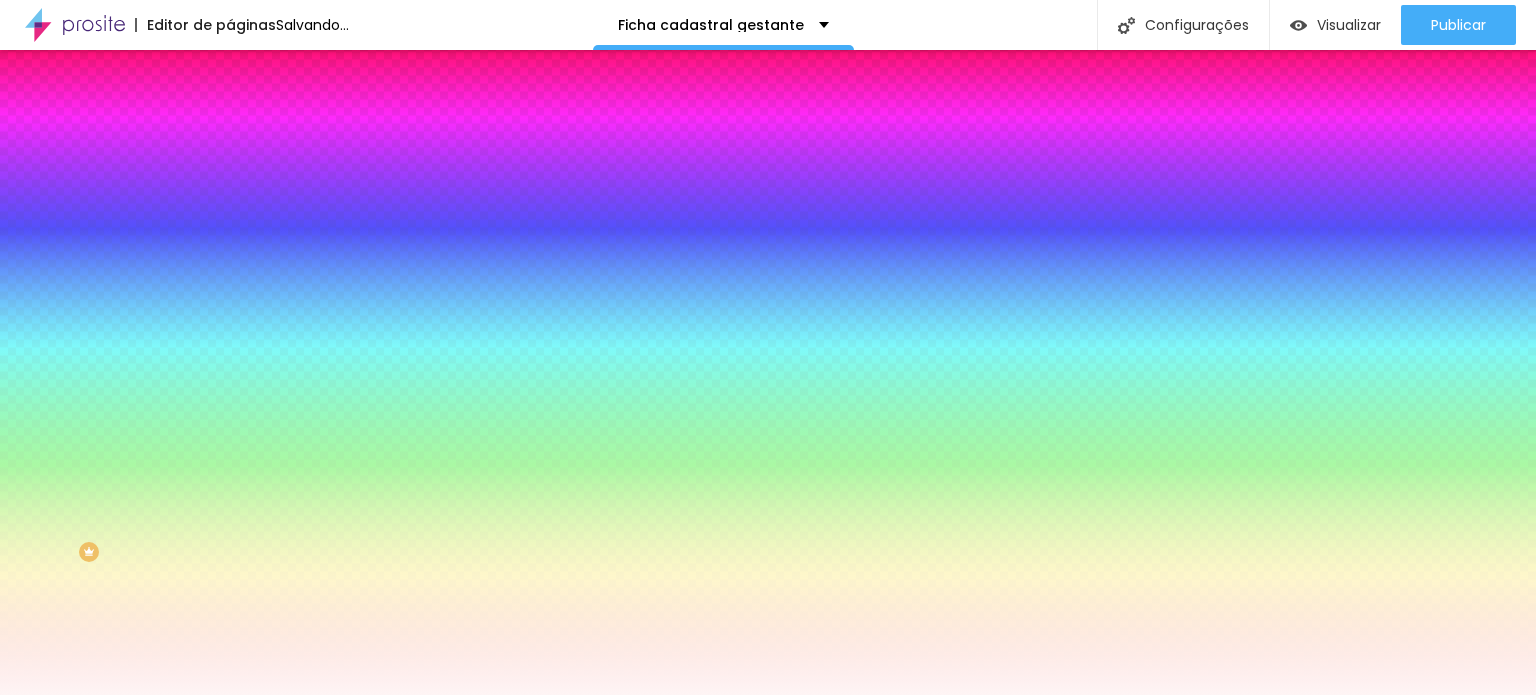 click on "Fonte AbrilFatface-Regular Actor-Regular Alegreya AlegreyaBlack Alice Allan-Bold Allan-Regular Amaranth AmaticaSC AmaticSC Amita-Bold Amita-Regular Anaheim AnonymousPro-Bold AnonymousPro-Italic AnonymousPro-Regular Arapey Archivo-Bold Archivo-Italic Archivo-Regular ArefRuqaa Arsenal-Bold Arsenal-Italic Arsenal-Regular Arvo Assistant AssistantLight AveriaLibre AveriaLibreLight AveriaSansLibre-Bold AveriaSansLibre-Italic AveriaSansLibre-Regular Bangers-Regular Bentham-Regular Bevan-Regular BioRhyme BioRhymeExtraBold BioRhymeLight Bitter BreeSerif ButterflyKids-Regular ChangaOne-Italic ChangaOne-Regular Chewy-Regular Chivo CinzelDecorative-Black CinzelDecorative-Bold CinzelDecorative-Regular Comfortaa-Bold Comfortaa-Light Comfortaa-Regular ComingSoon Cookie-Regular Corben-Bold Corben-Regular Cormorant CormorantGeramond-Bold CormorantGeramond-Italic CormorantGeramond-Medium CormorantGeramond-Regular CormorantLight Cousine-Bold Cousine-Italic Cousine-Regular Creepster-Regular CrimsonText CrimsonTextBold Cuprum 16" at bounding box center (768, 2345) 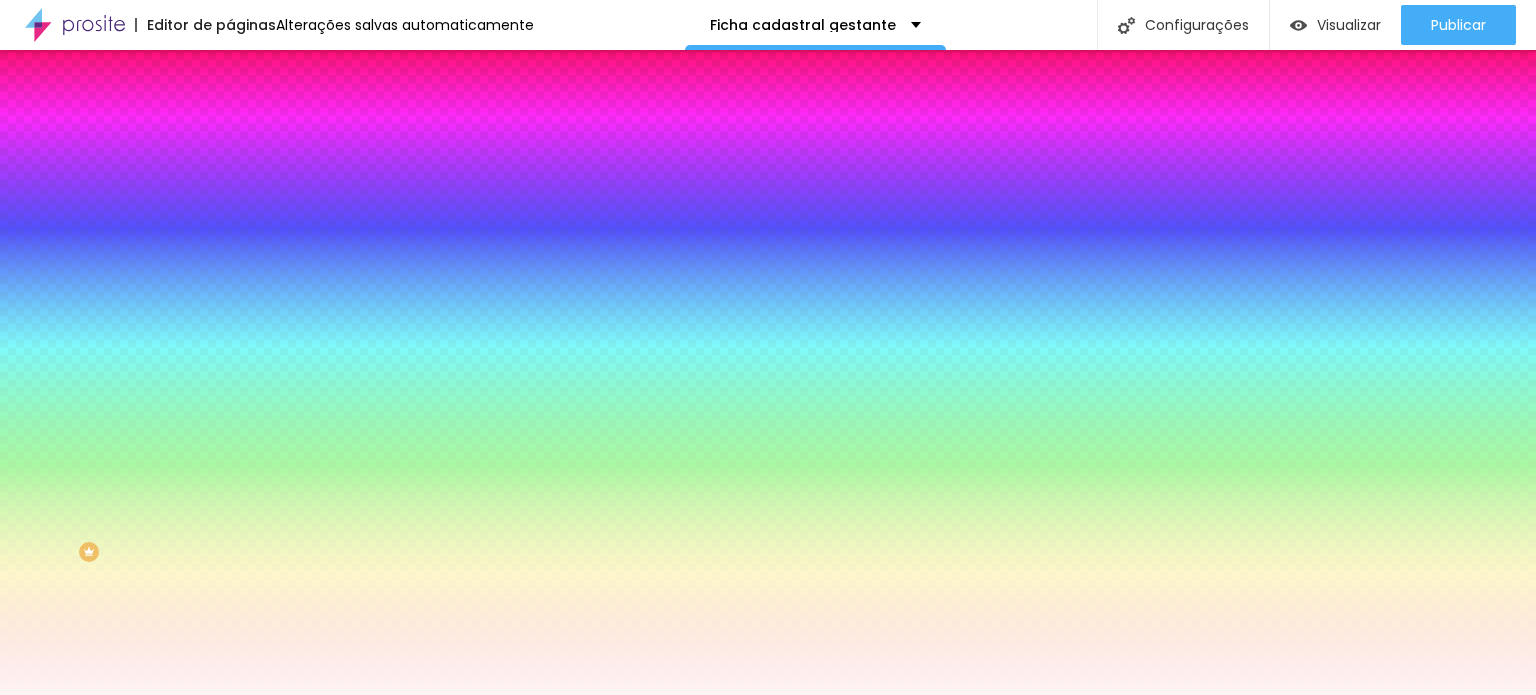 type on "17" 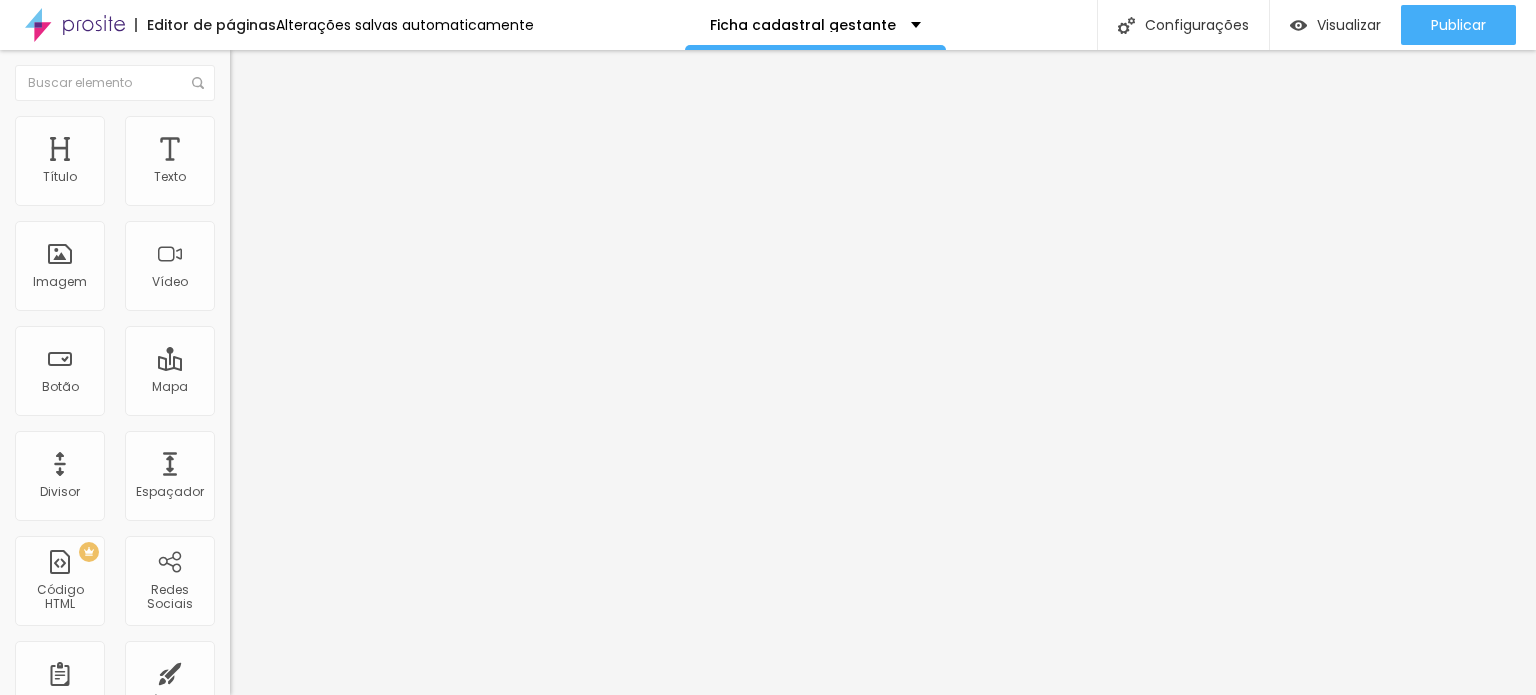click at bounding box center (239, 125) 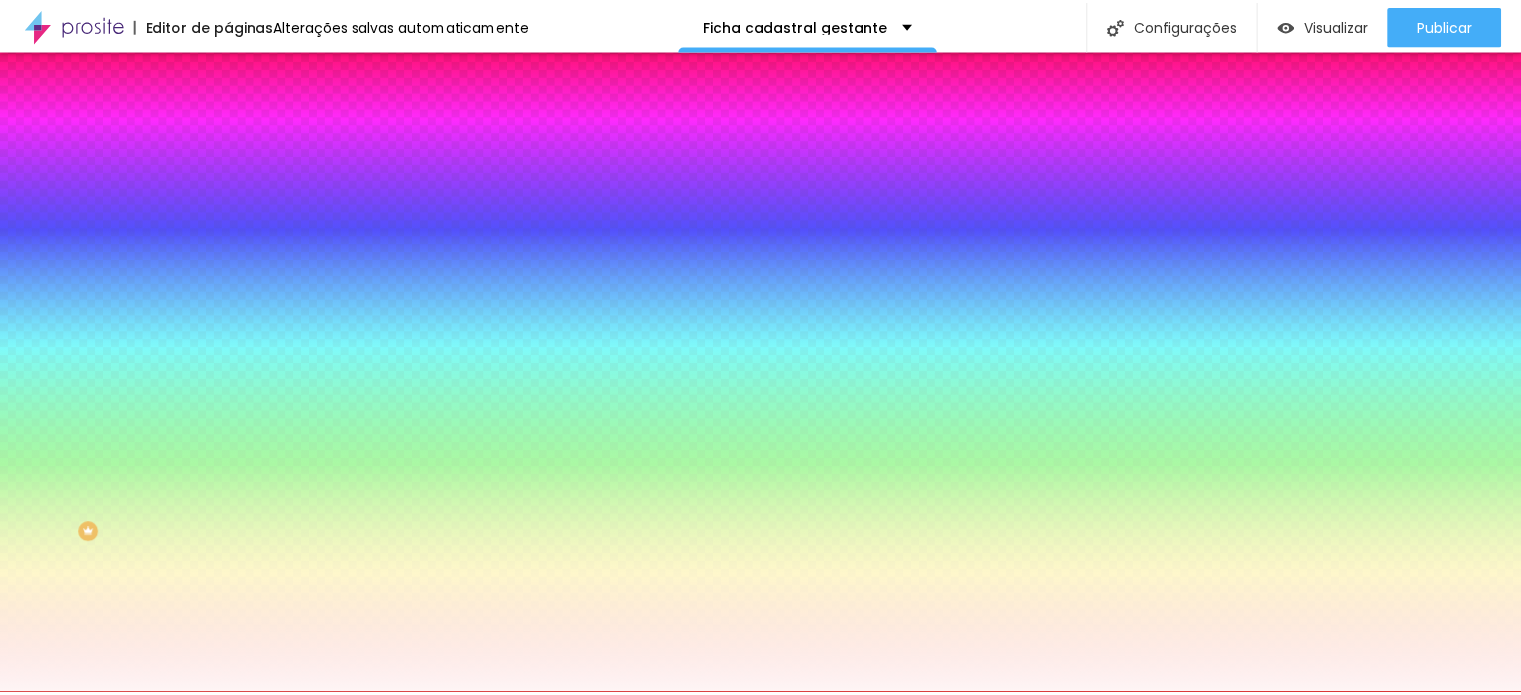 scroll, scrollTop: 24, scrollLeft: 0, axis: vertical 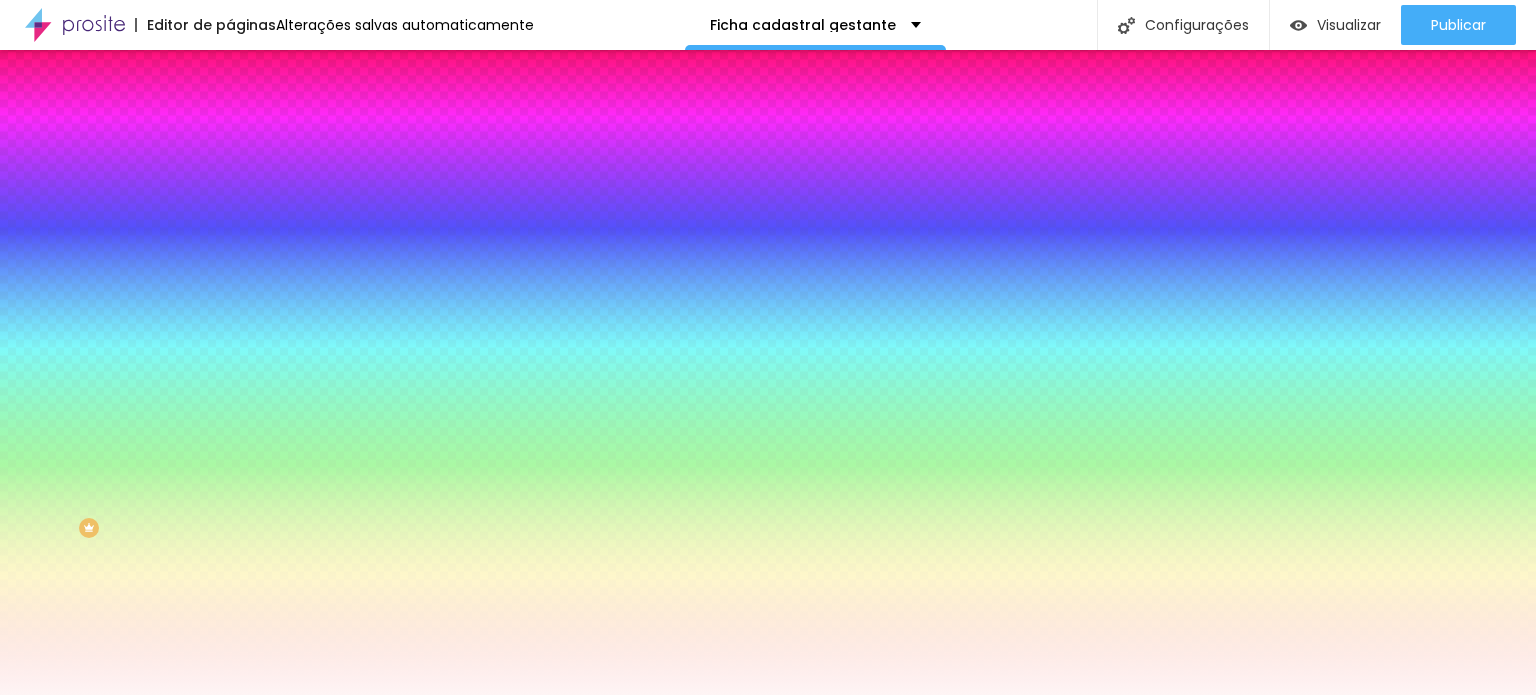 click 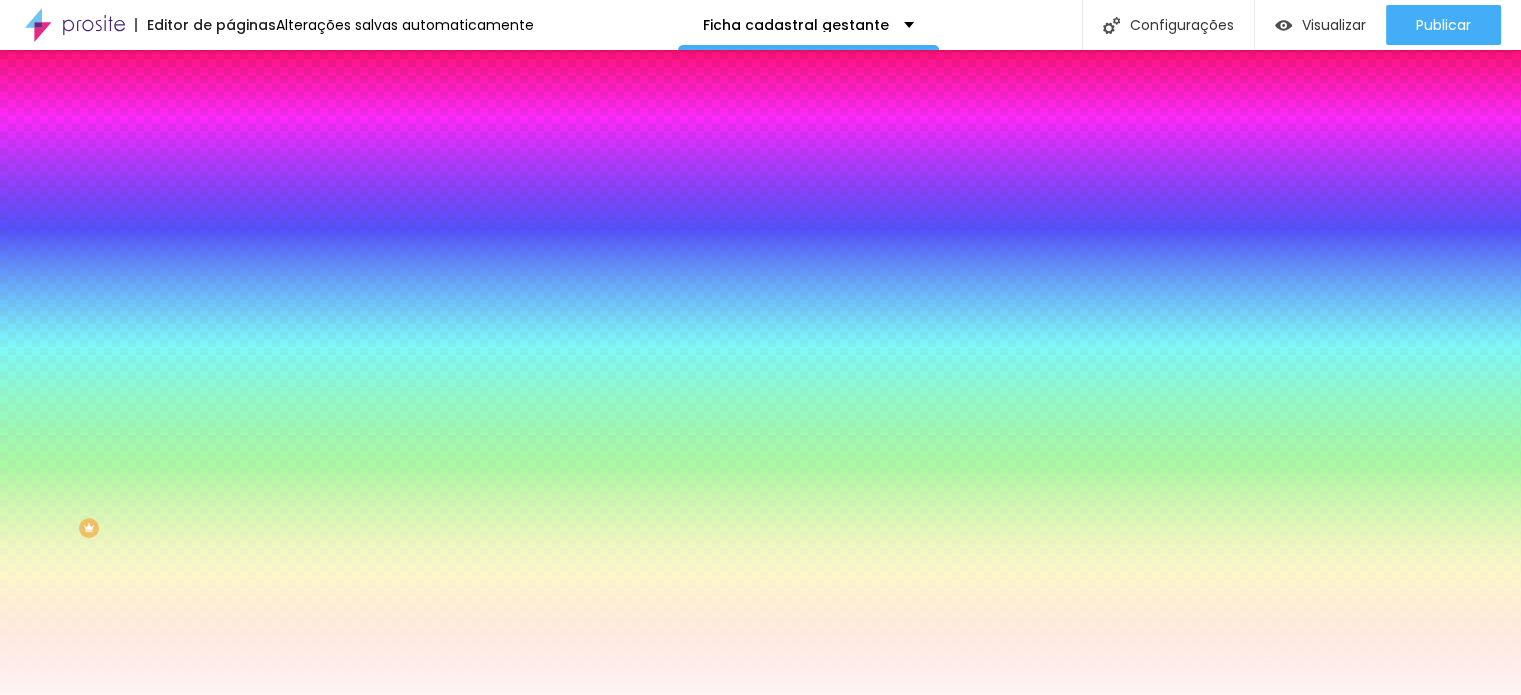 click at bounding box center [760, 3886] 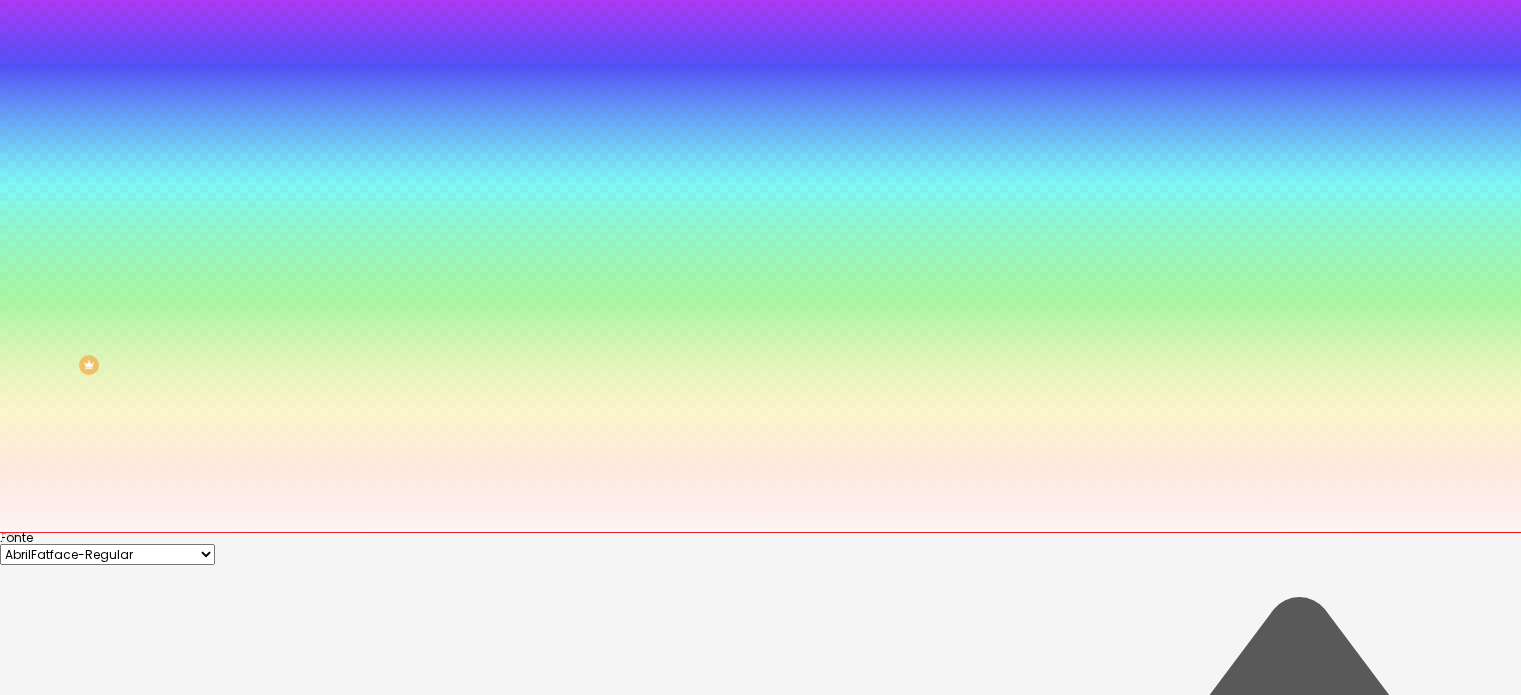 click at bounding box center [760, 3723] 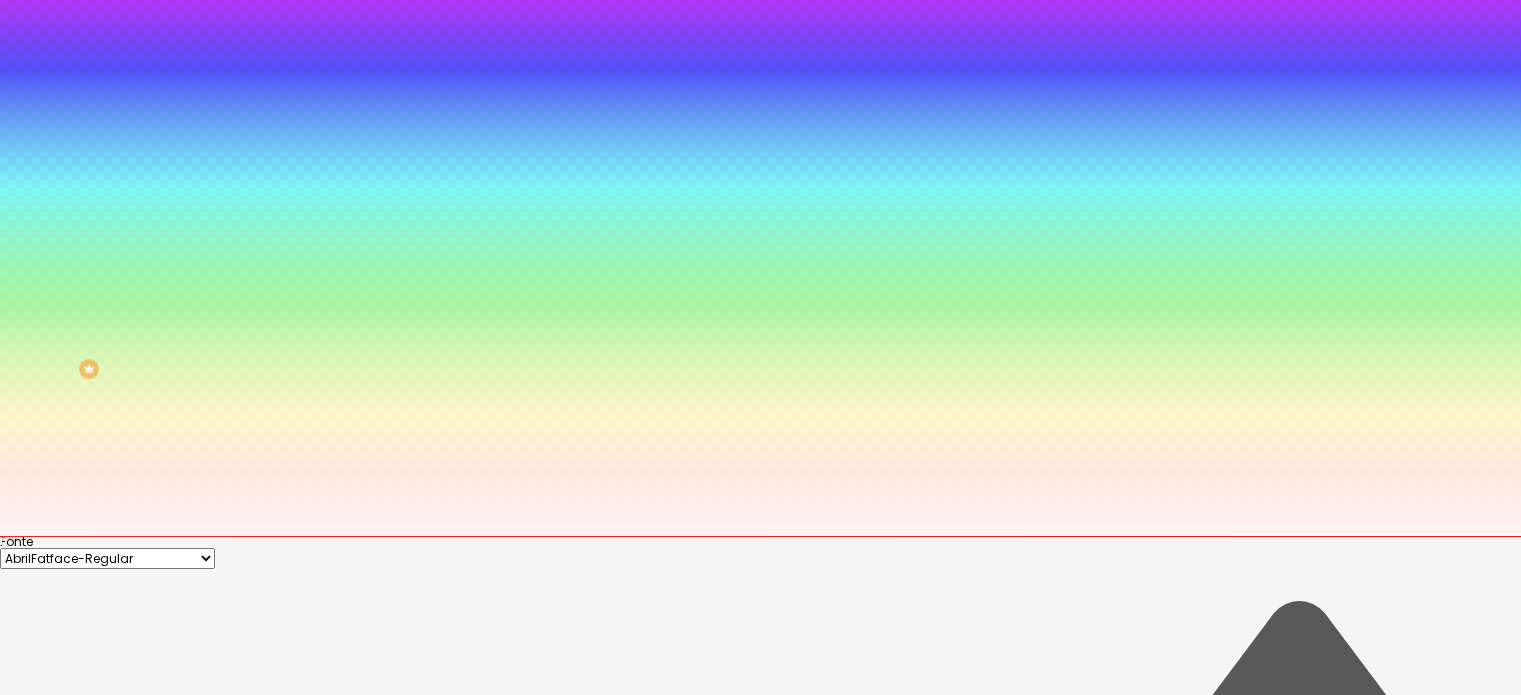 scroll, scrollTop: 157, scrollLeft: 0, axis: vertical 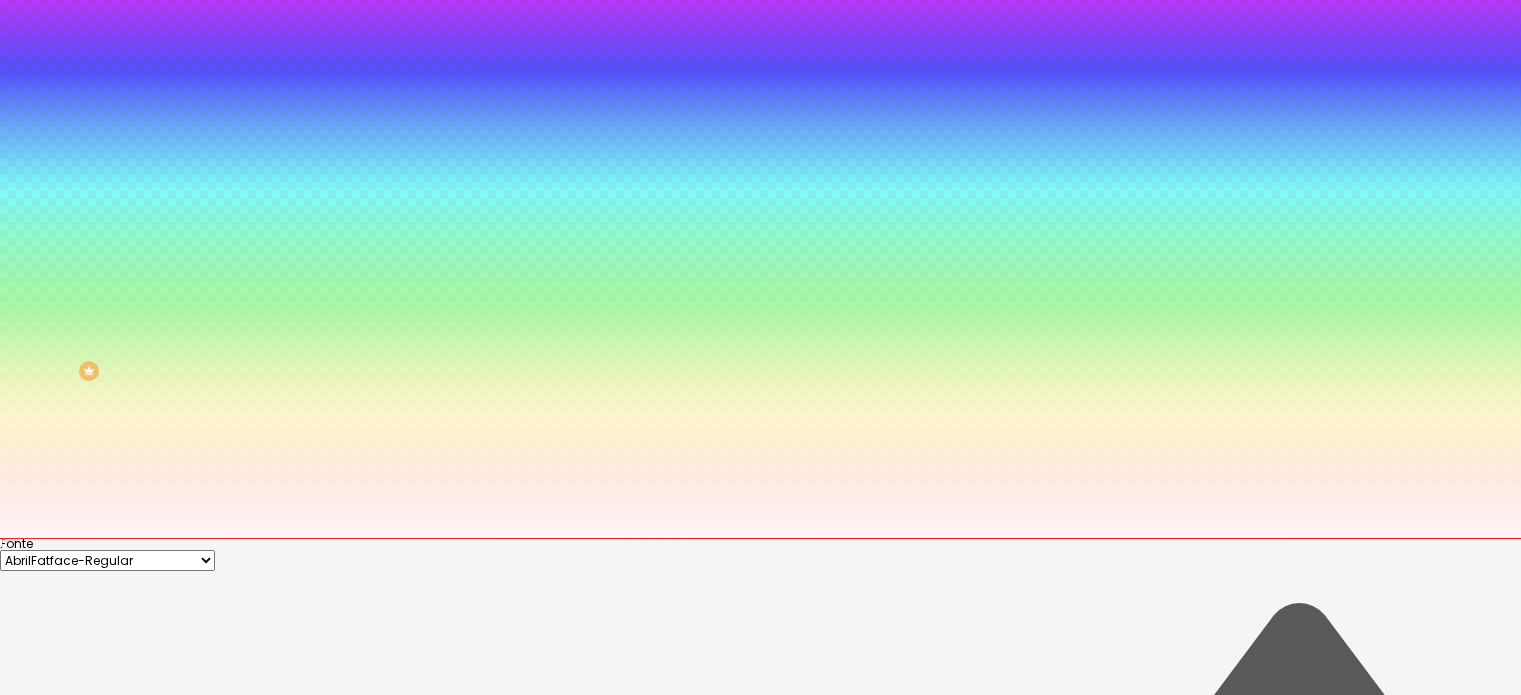 type on "#000000" 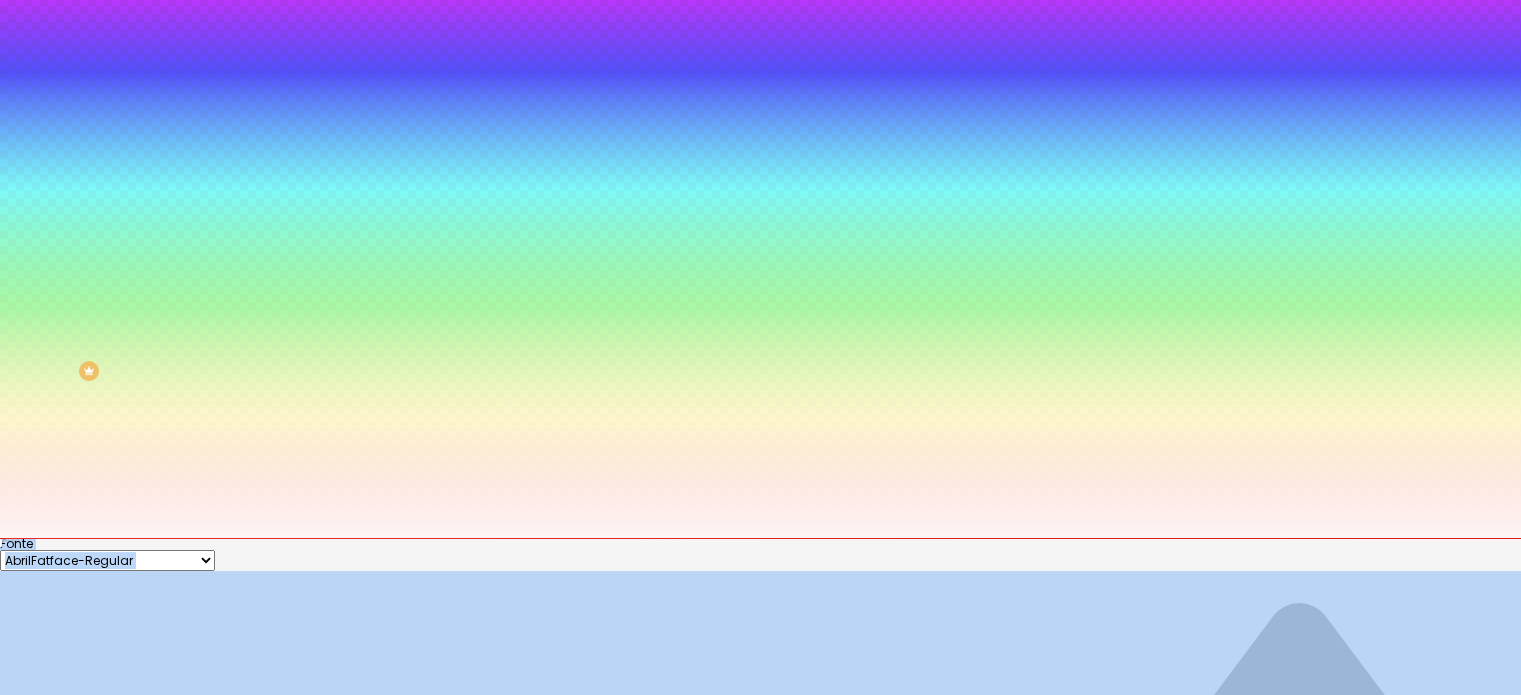 drag, startPoint x: 288, startPoint y: 637, endPoint x: 257, endPoint y: 696, distance: 66.64833 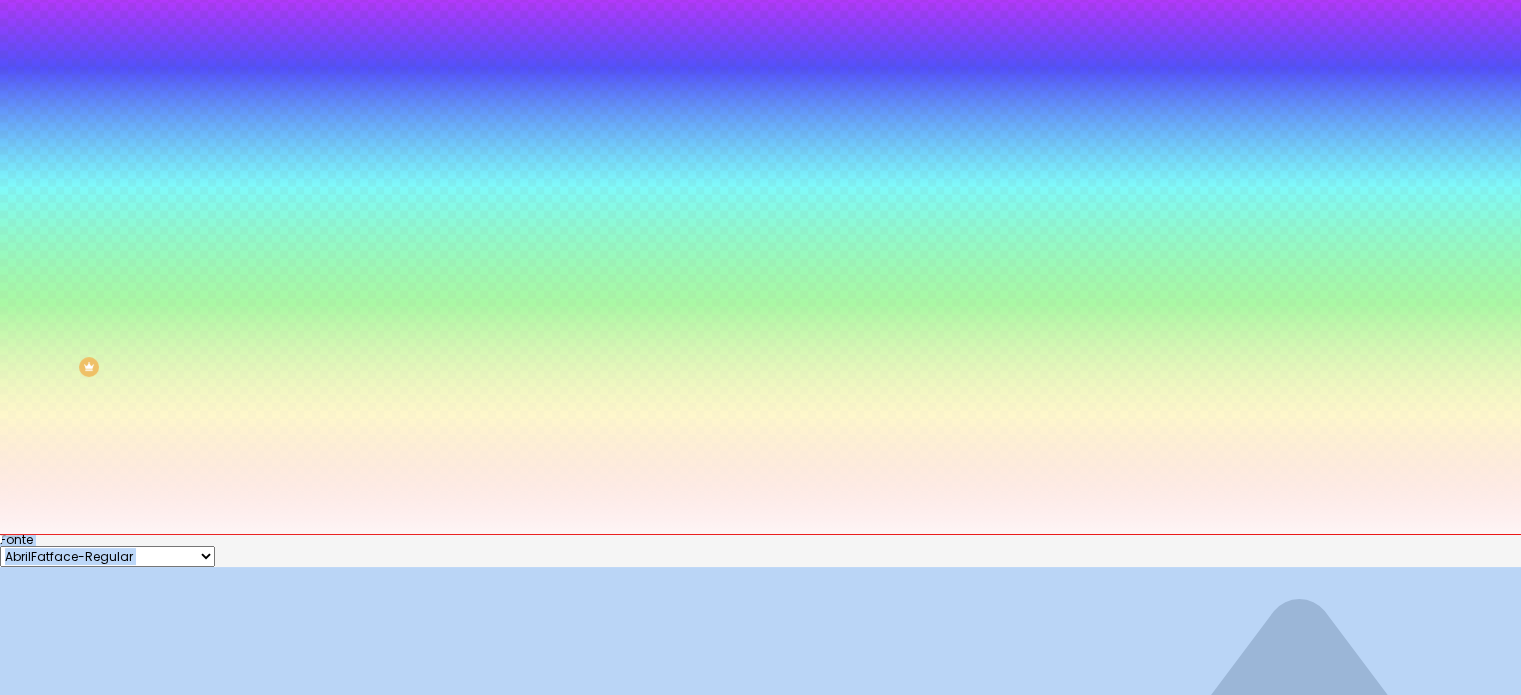scroll, scrollTop: 163, scrollLeft: 0, axis: vertical 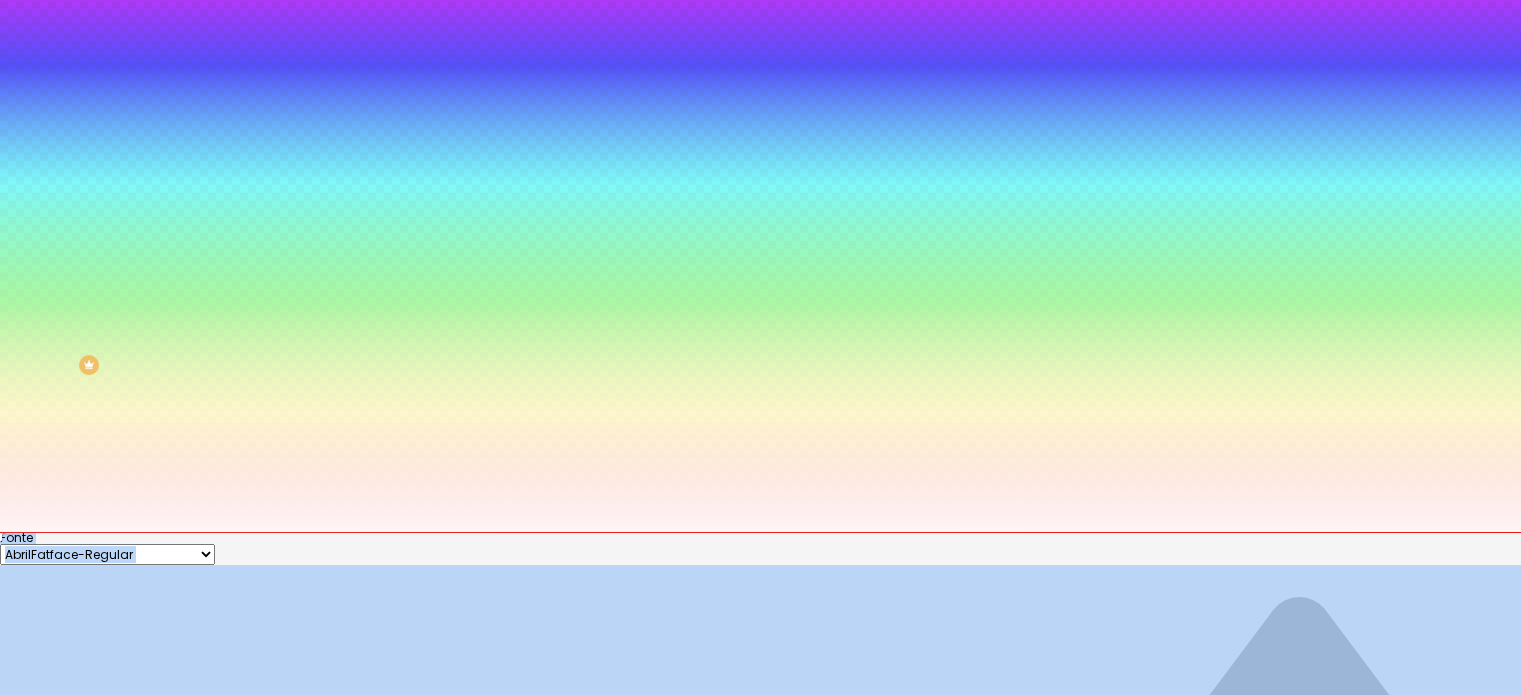 click on "Fonte AbrilFatface-Regular Actor-Regular Alegreya AlegreyaBlack Alice Allan-Bold Allan-Regular Amaranth AmaticaSC AmaticSC Amita-Bold Amita-Regular Anaheim AnonymousPro-Bold AnonymousPro-Italic AnonymousPro-Regular Arapey Archivo-Bold Archivo-Italic Archivo-Regular ArefRuqaa Arsenal-Bold Arsenal-Italic Arsenal-Regular Arvo Assistant AssistantLight AveriaLibre AveriaLibreLight AveriaSansLibre-Bold AveriaSansLibre-Italic AveriaSansLibre-Regular Bangers-Regular Bentham-Regular Bevan-Regular BioRhyme BioRhymeExtraBold BioRhymeLight Bitter BreeSerif ButterflyKids-Regular ChangaOne-Italic ChangaOne-Regular Chewy-Regular Chivo CinzelDecorative-Black CinzelDecorative-Bold CinzelDecorative-Regular Comfortaa-Bold Comfortaa-Light Comfortaa-Regular ComingSoon Cookie-Regular Corben-Bold Corben-Regular Cormorant CormorantGeramond-Bold CormorantGeramond-Italic CormorantGeramond-Medium CormorantGeramond-Regular CormorantLight Cousine-Bold Cousine-Italic Cousine-Regular Creepster-Regular CrimsonText CrimsonTextBold Cuprum 16" at bounding box center [760, 2167] 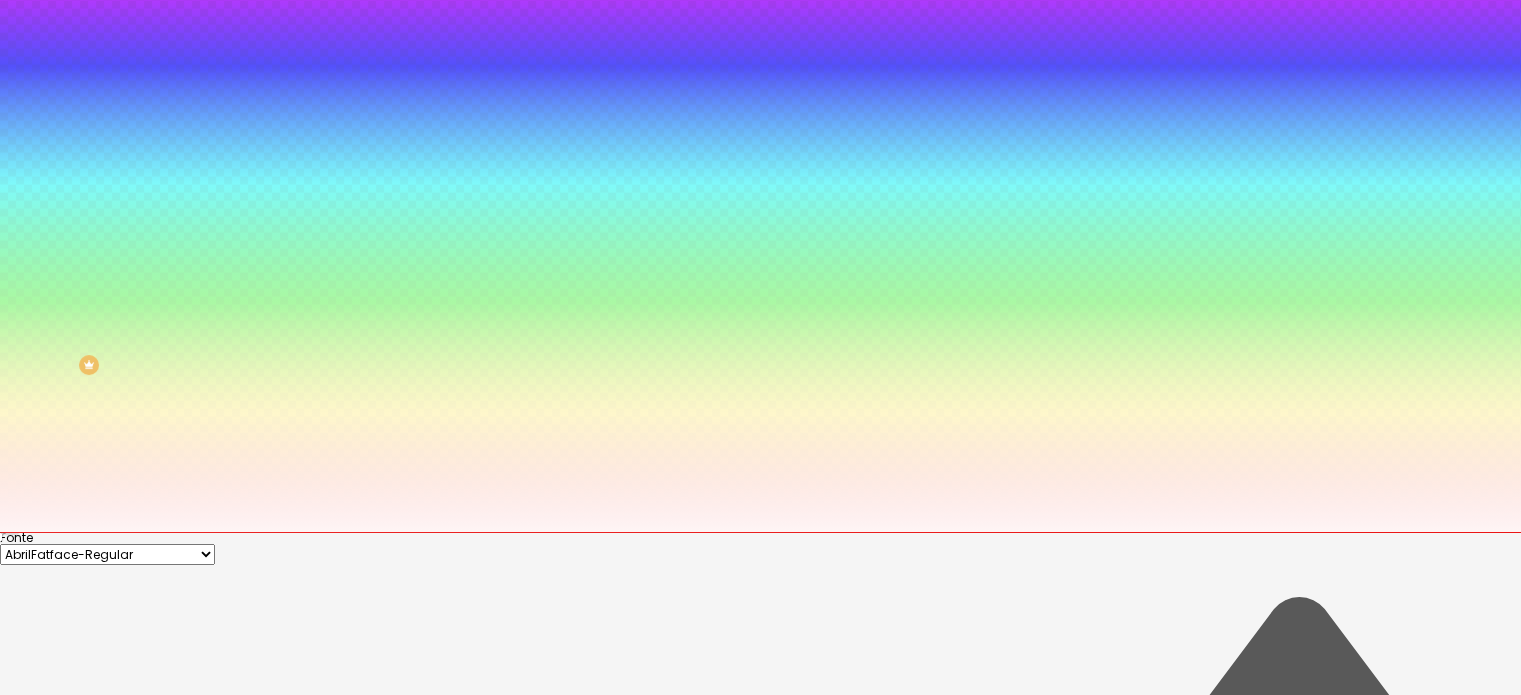 click at bounding box center (760, 3723) 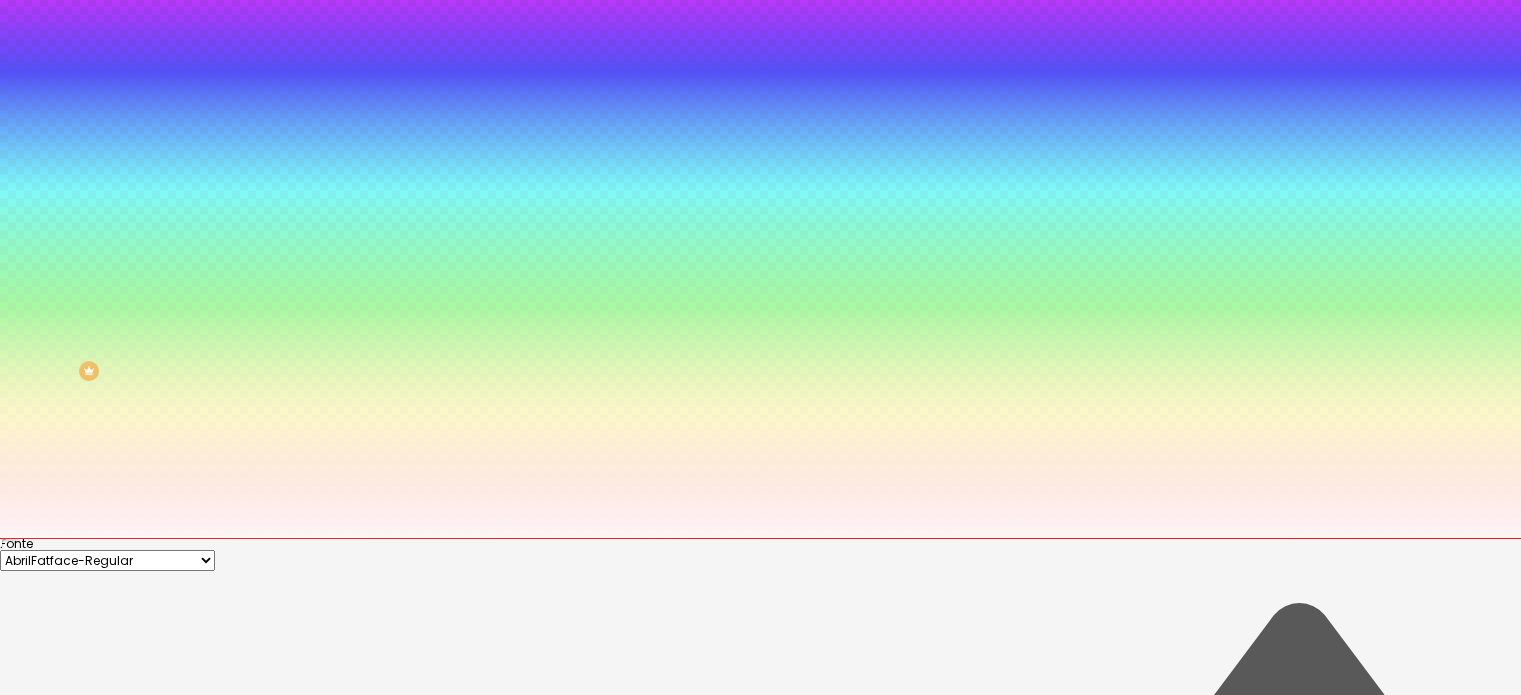 click at bounding box center (760, 538) 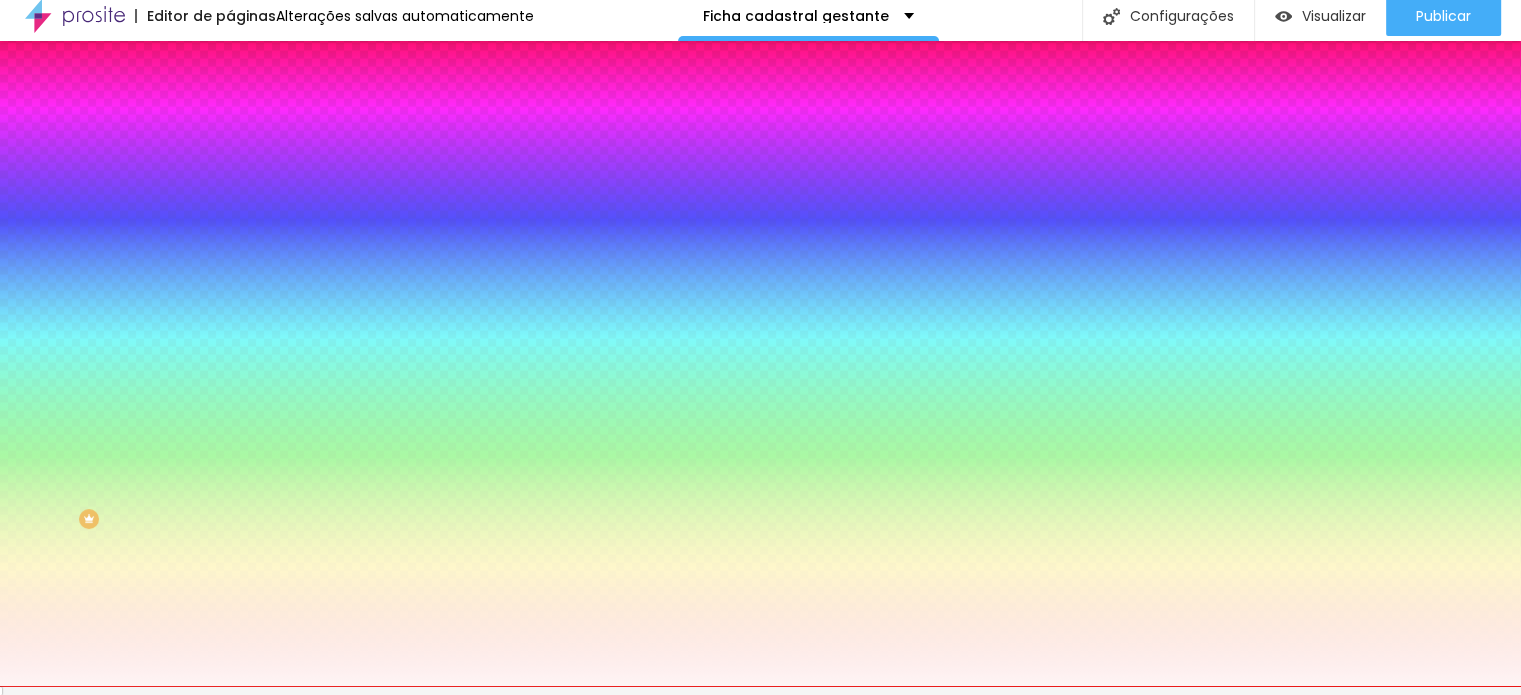 scroll, scrollTop: 0, scrollLeft: 0, axis: both 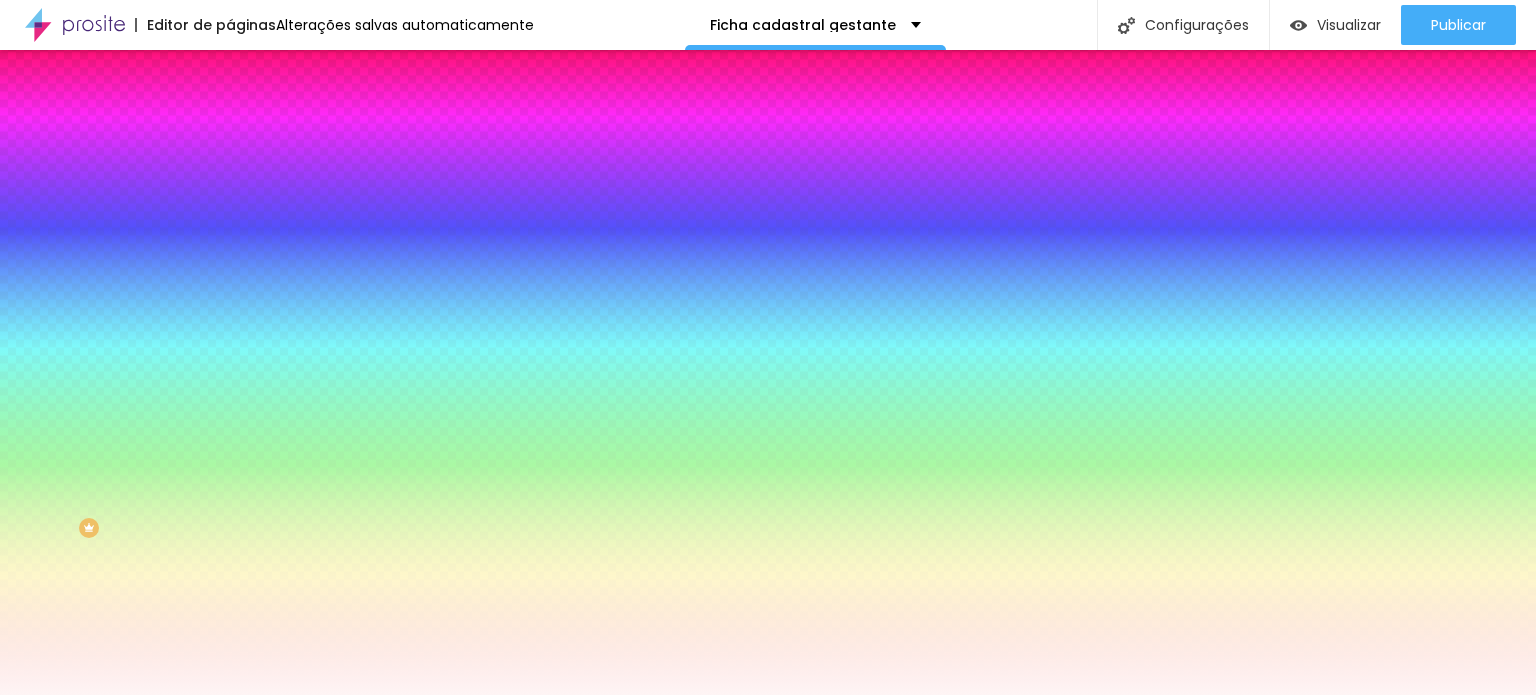 click at bounding box center (345, 370) 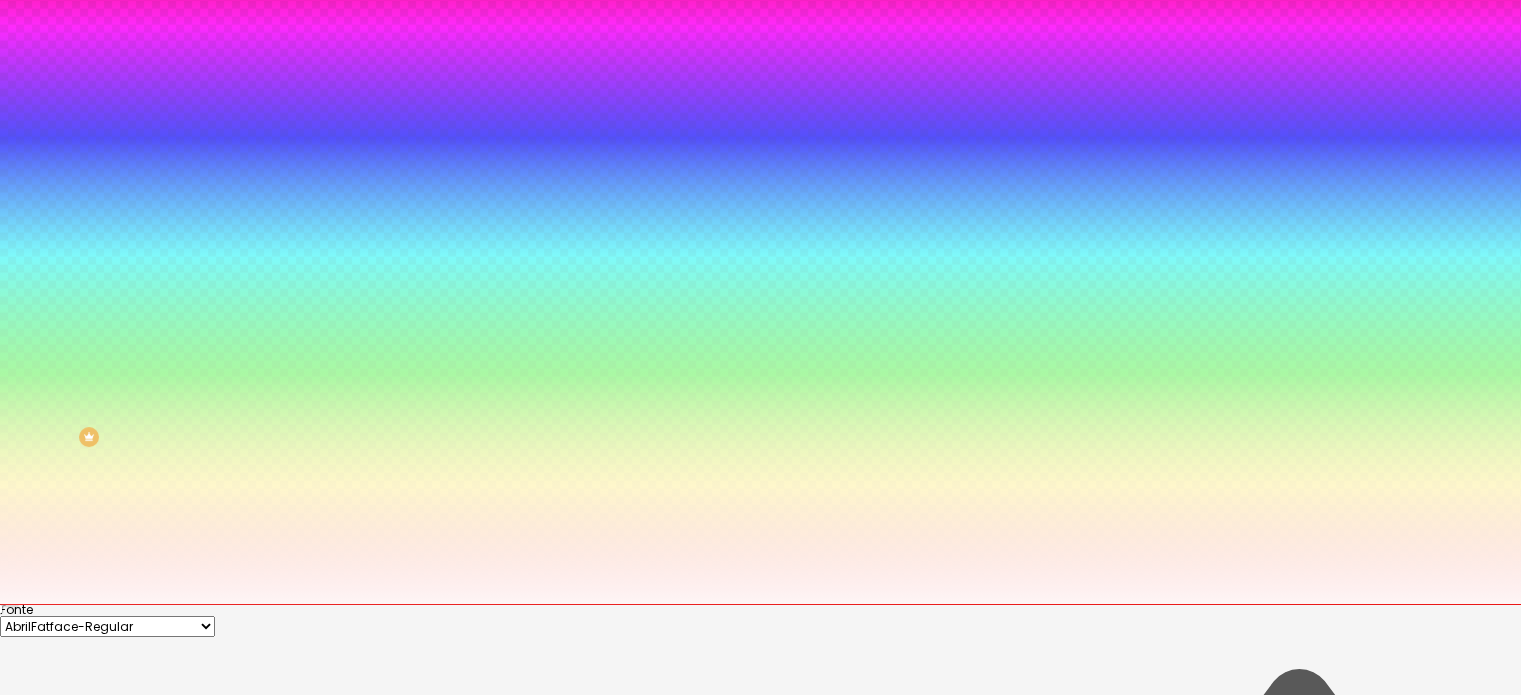 scroll, scrollTop: 163, scrollLeft: 0, axis: vertical 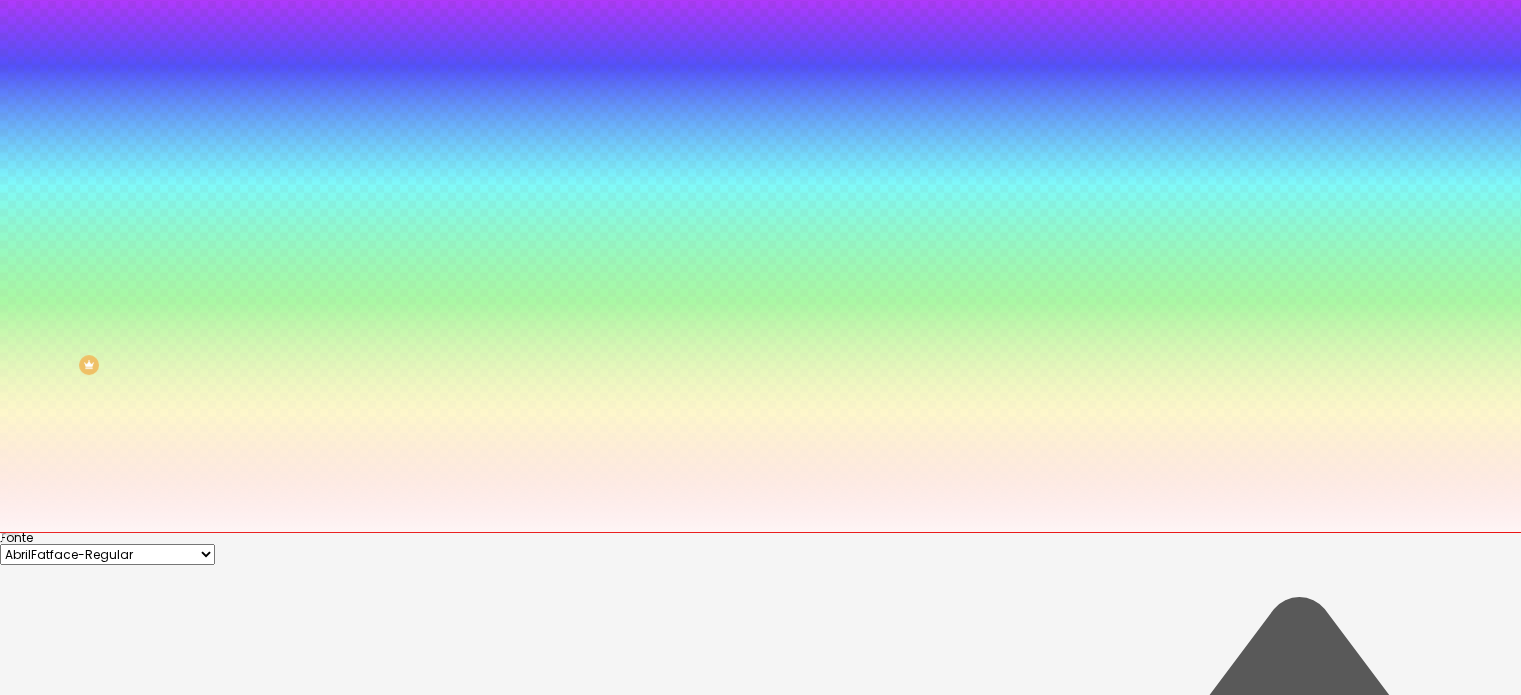 click at bounding box center [760, 3723] 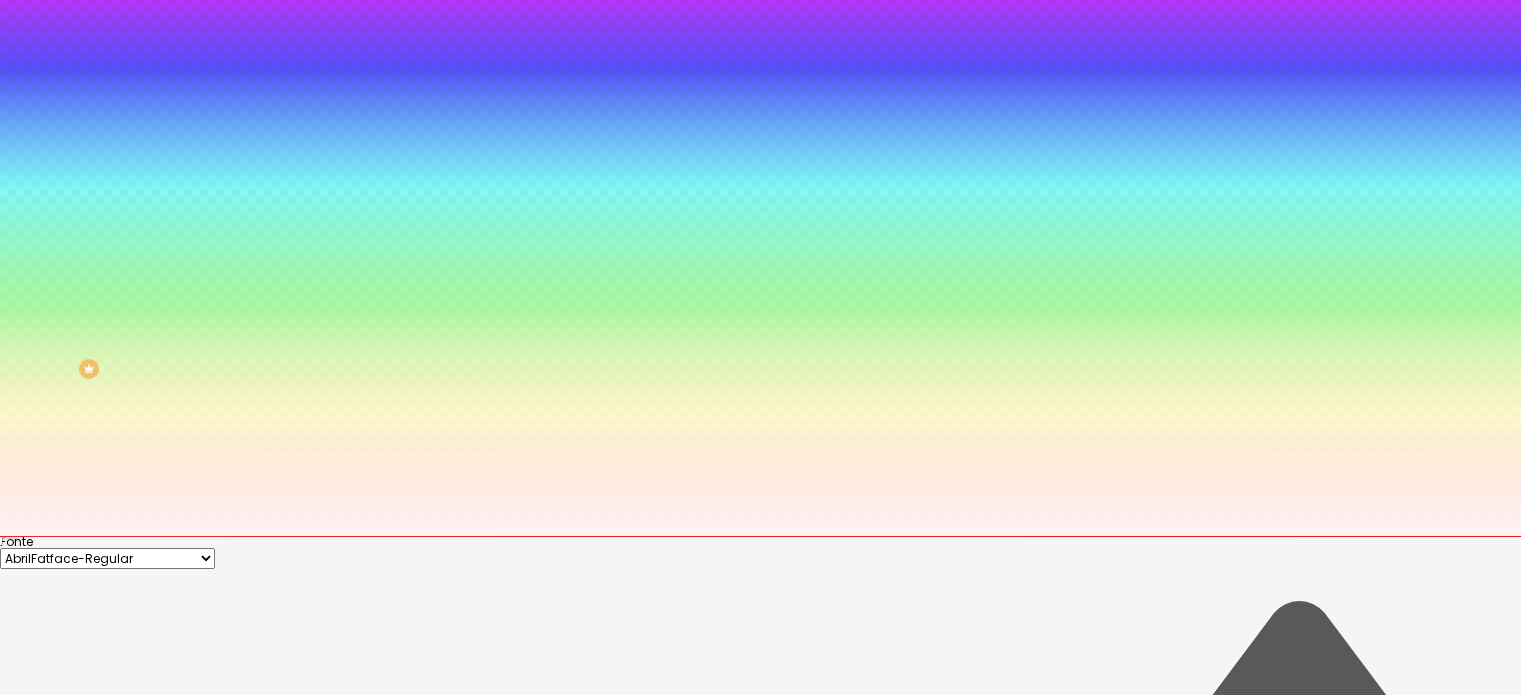 scroll, scrollTop: 157, scrollLeft: 0, axis: vertical 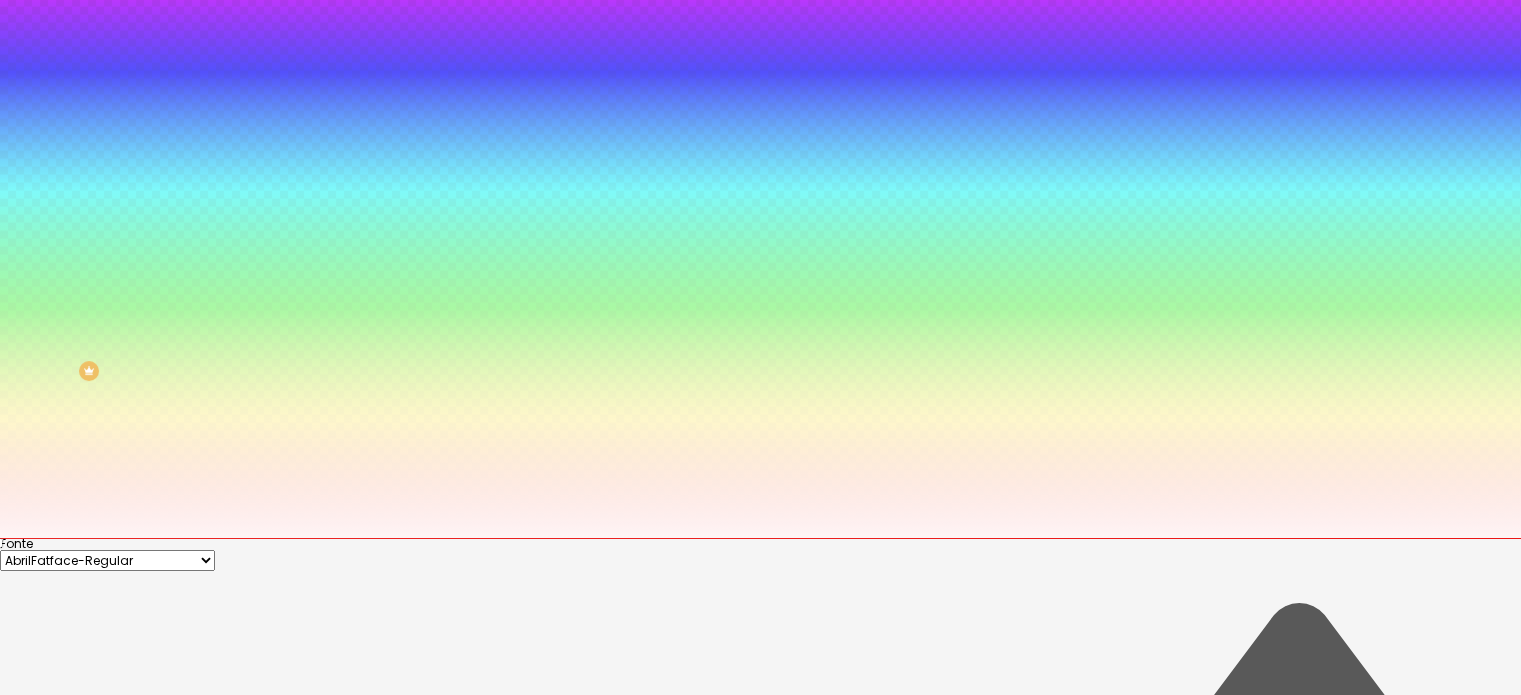 drag, startPoint x: 433, startPoint y: 684, endPoint x: 436, endPoint y: 531, distance: 153.0294 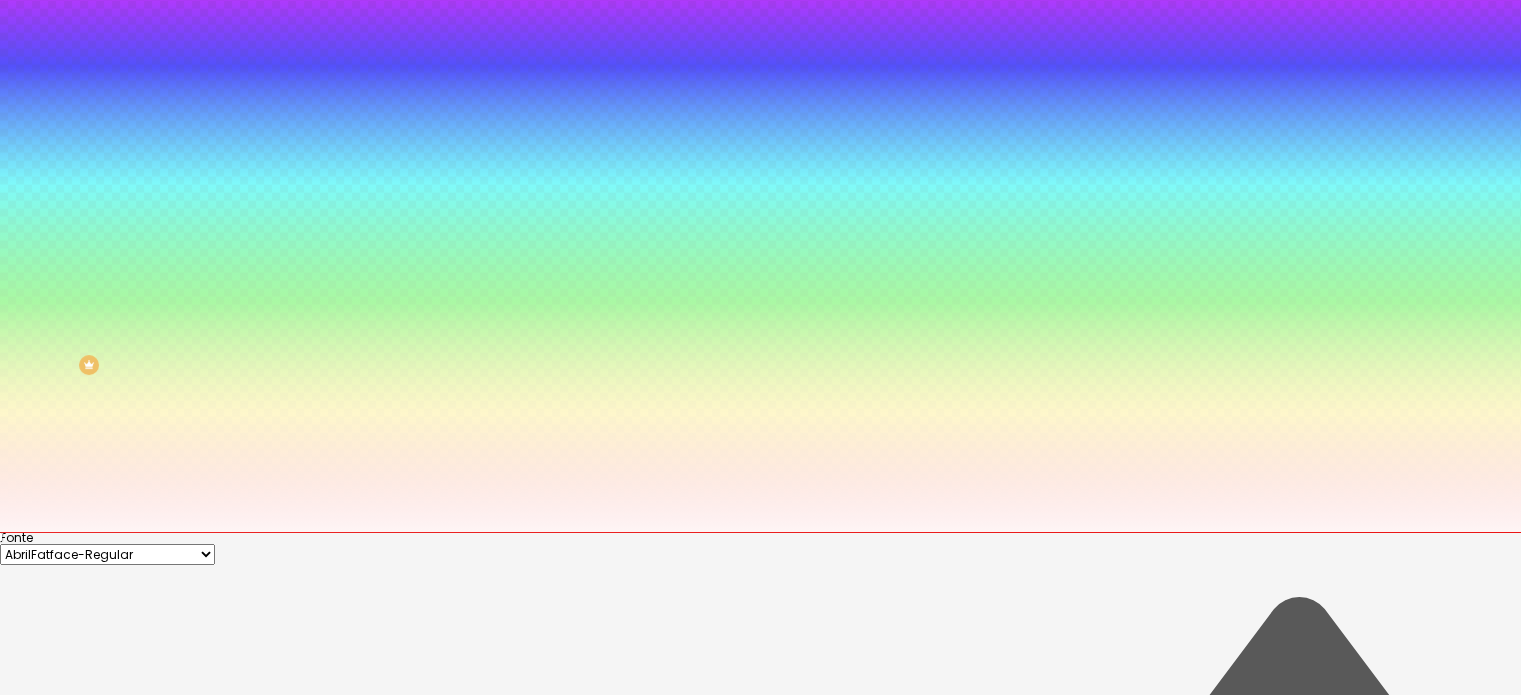 click at bounding box center [760, 3723] 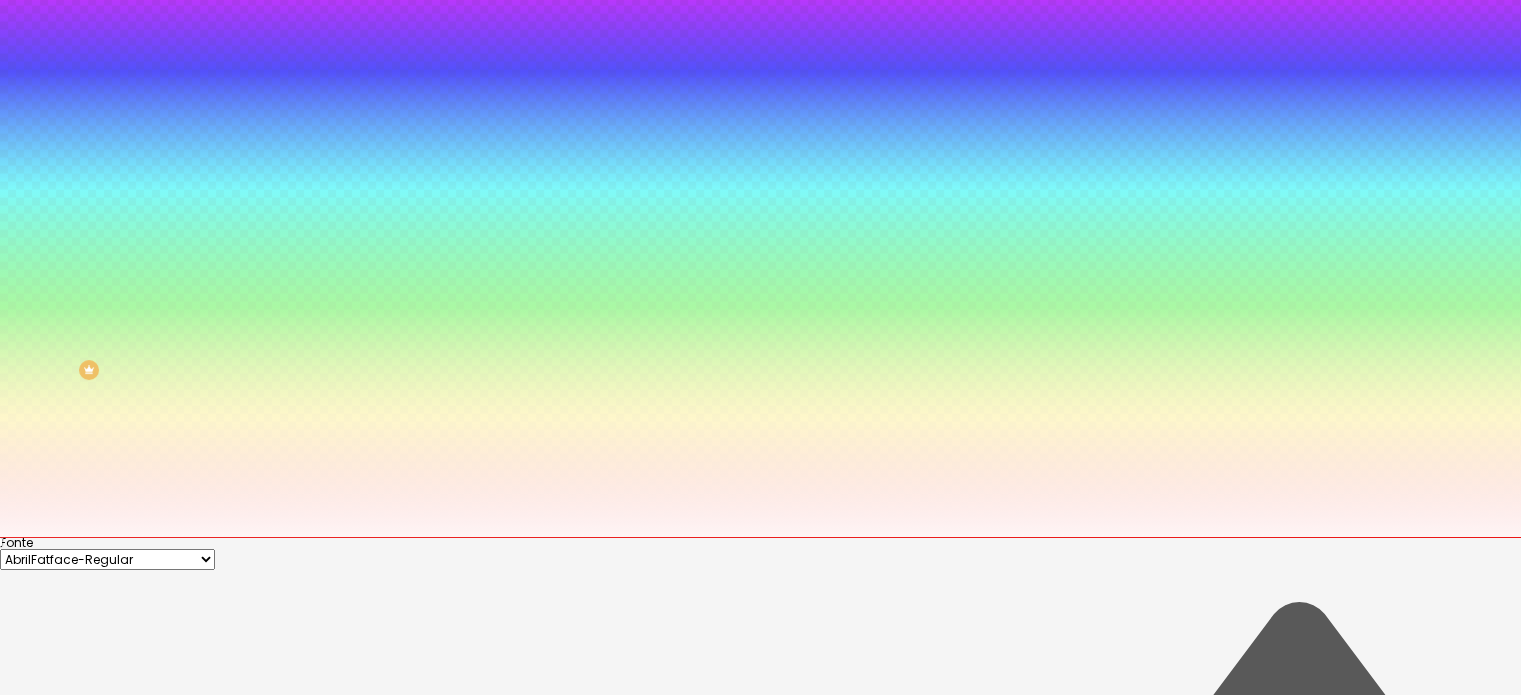 scroll, scrollTop: 157, scrollLeft: 0, axis: vertical 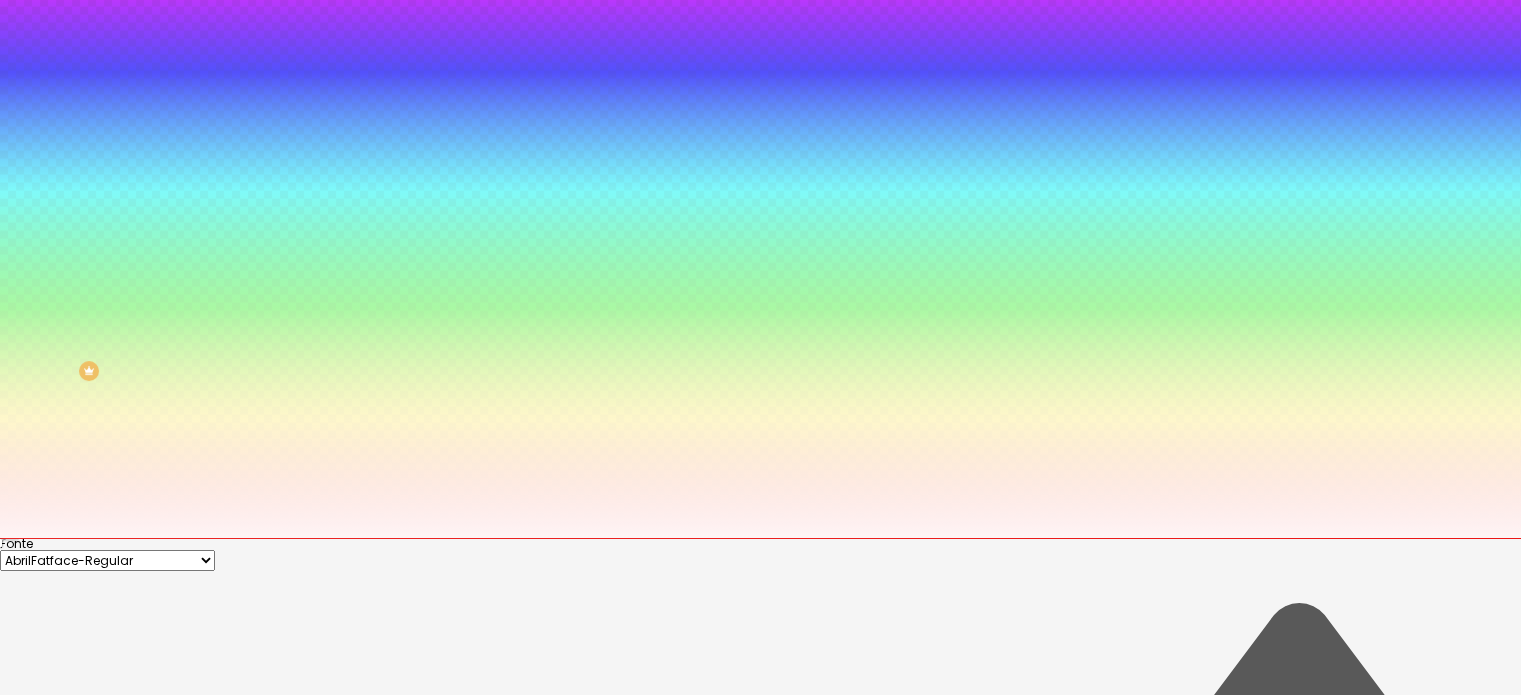 drag, startPoint x: 435, startPoint y: 545, endPoint x: 429, endPoint y: 695, distance: 150.11995 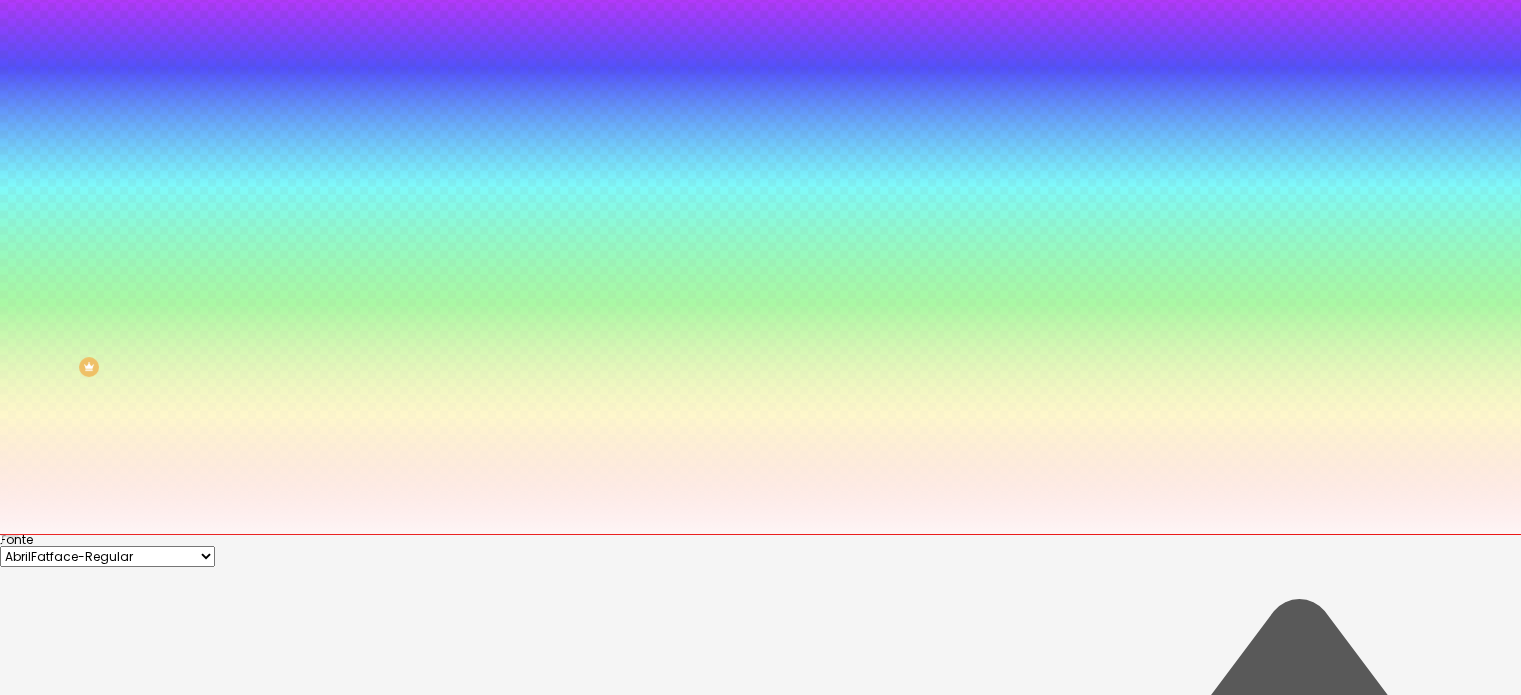 scroll, scrollTop: 163, scrollLeft: 0, axis: vertical 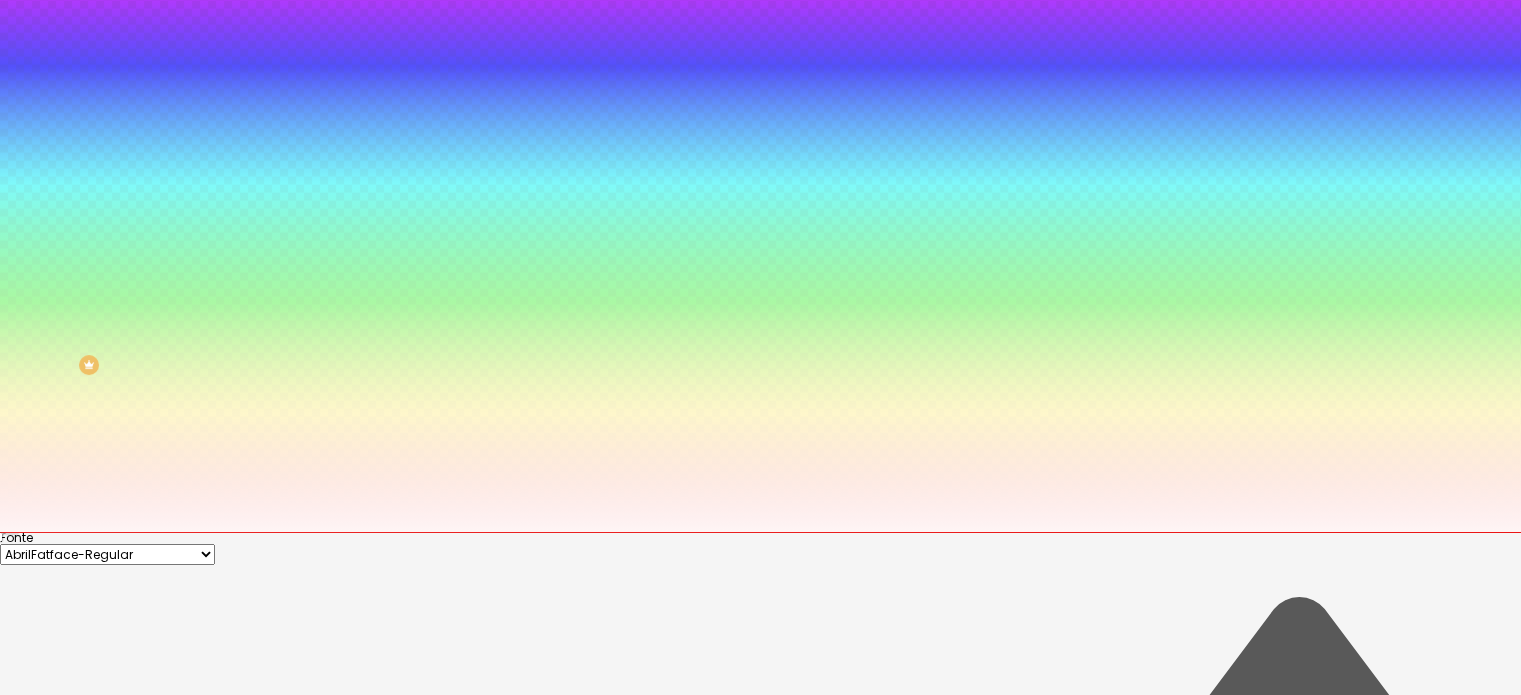 click at bounding box center [760, 532] 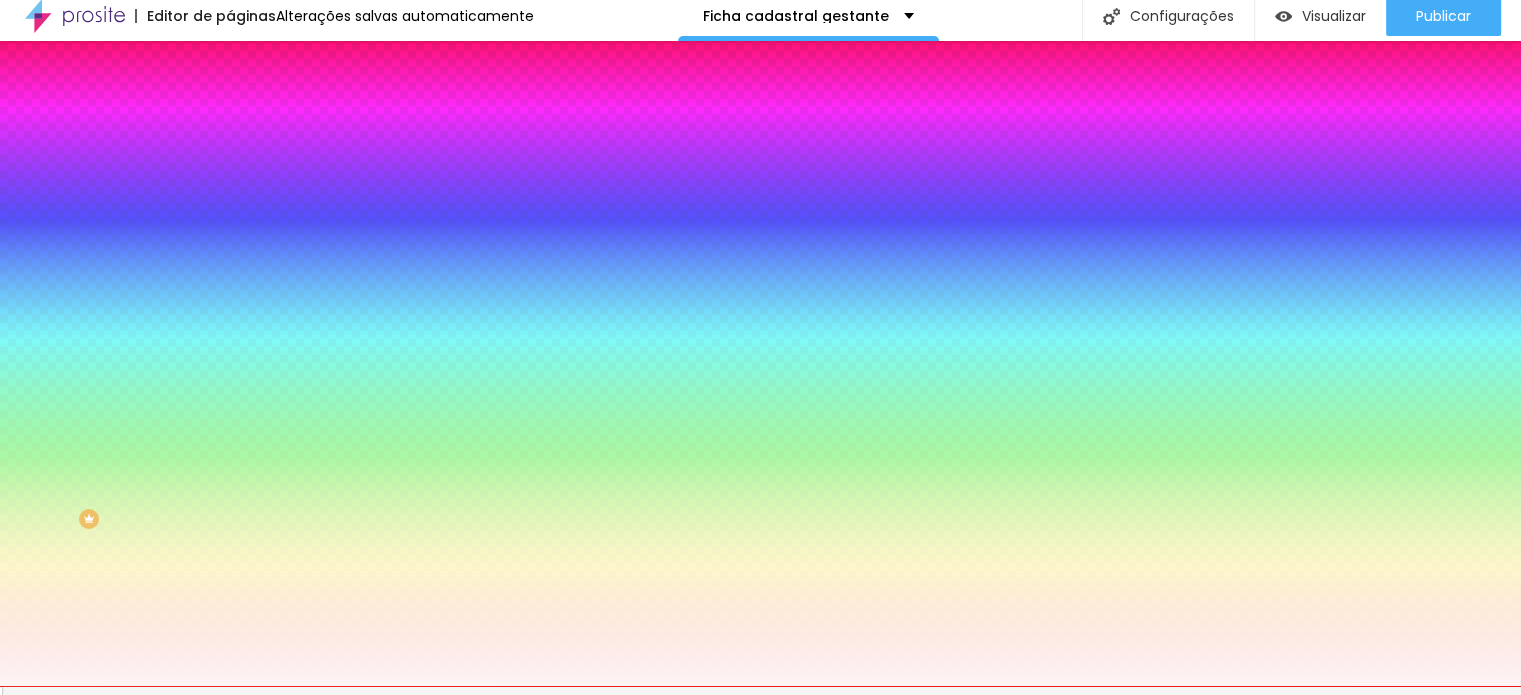 scroll, scrollTop: 0, scrollLeft: 0, axis: both 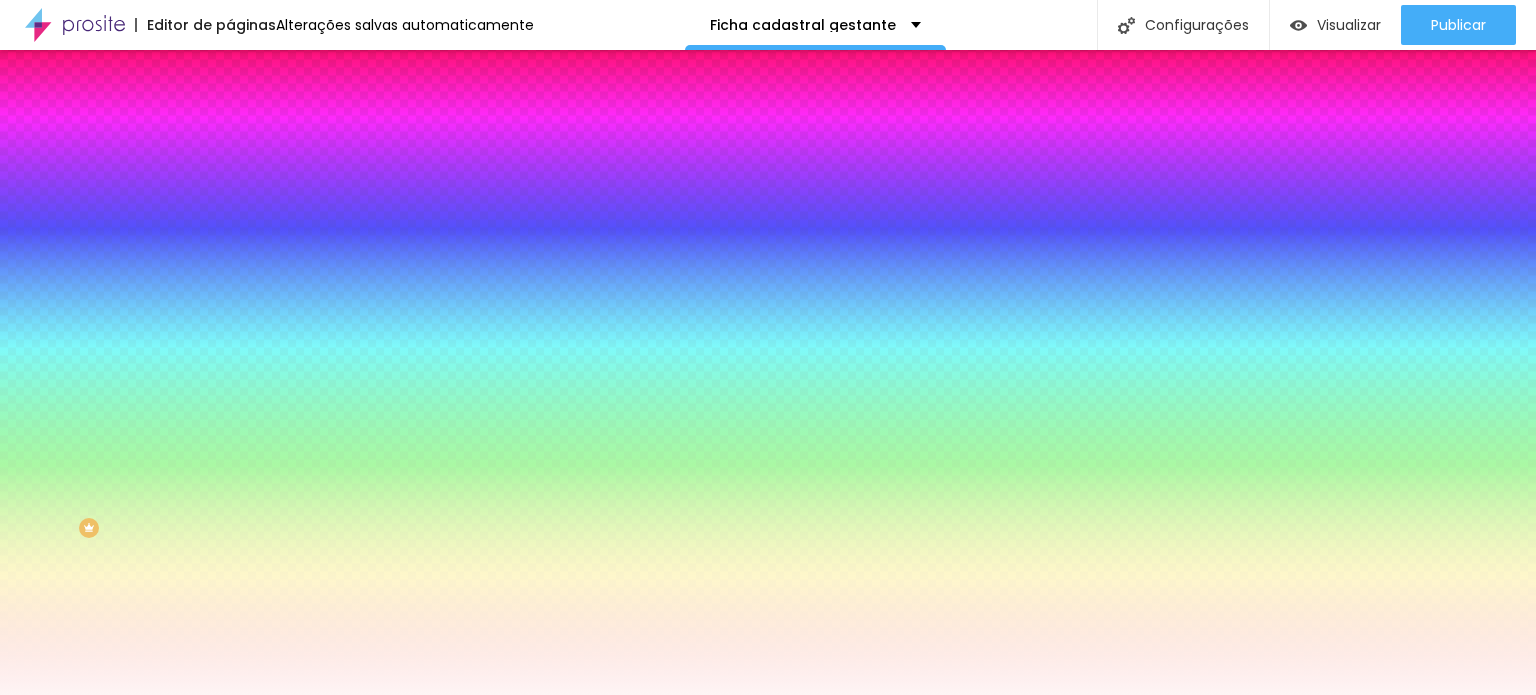 click 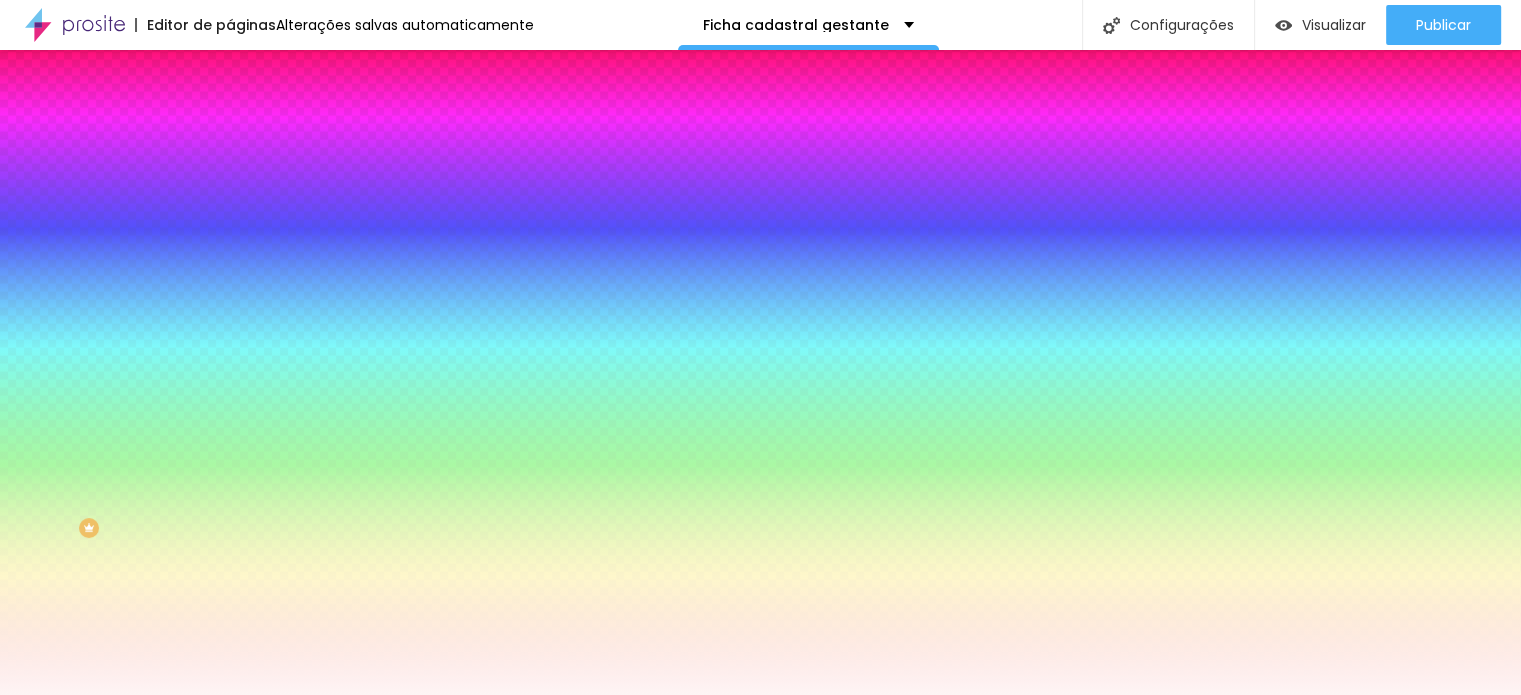 type on "17" 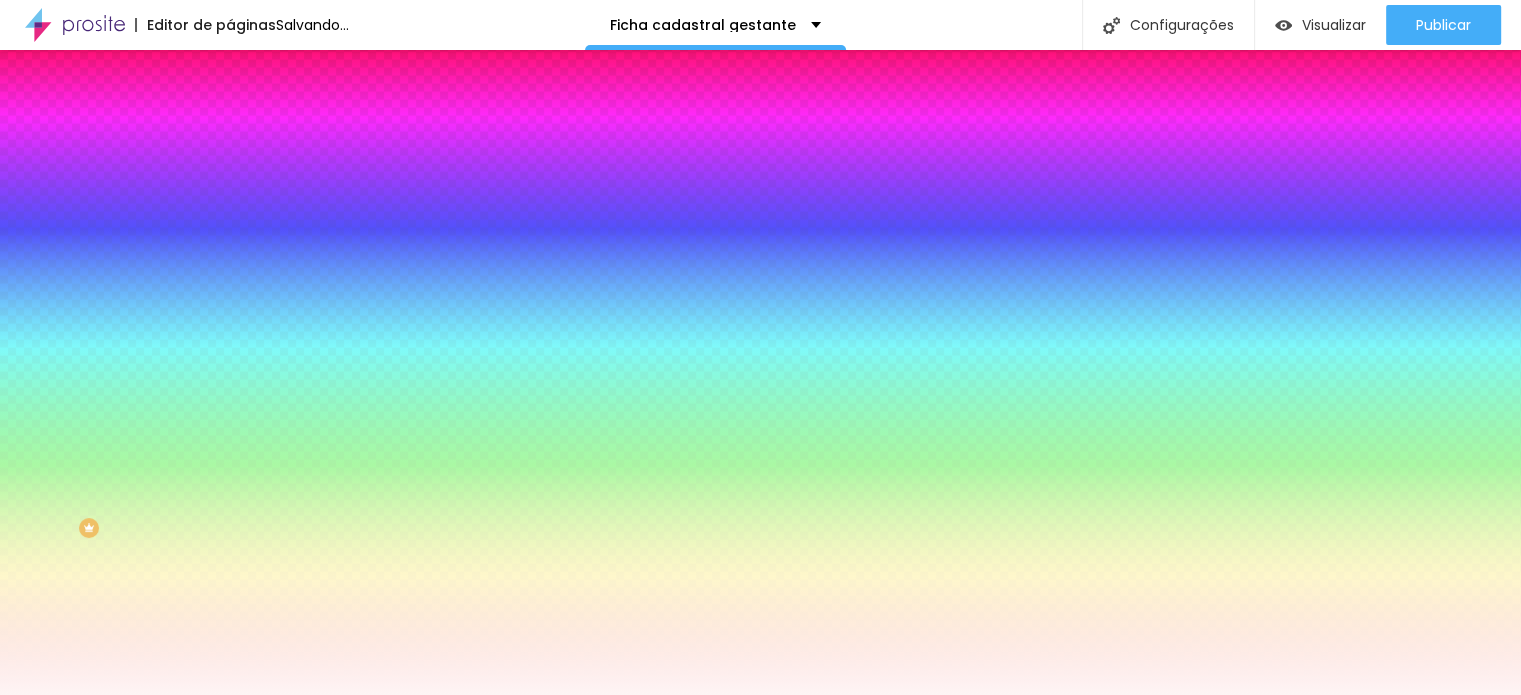 type on "20" 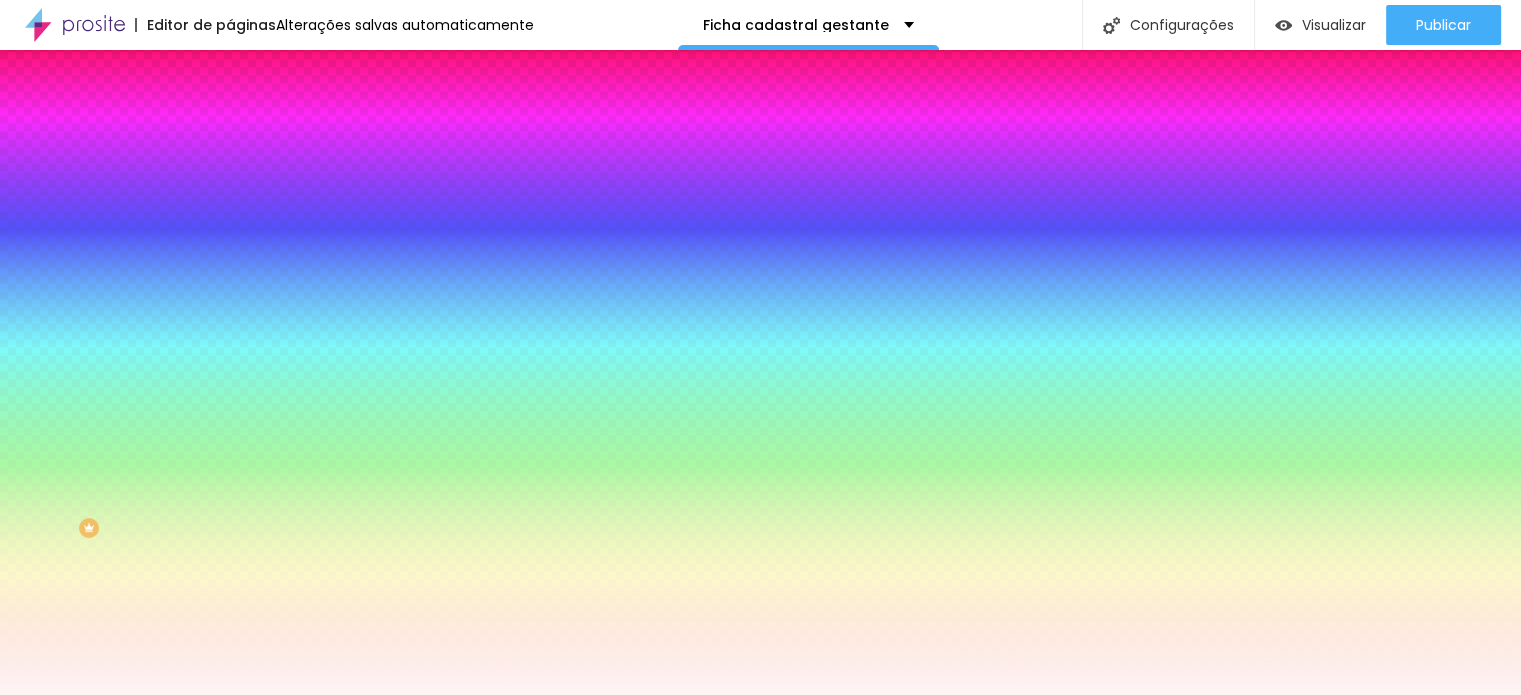 type on "21" 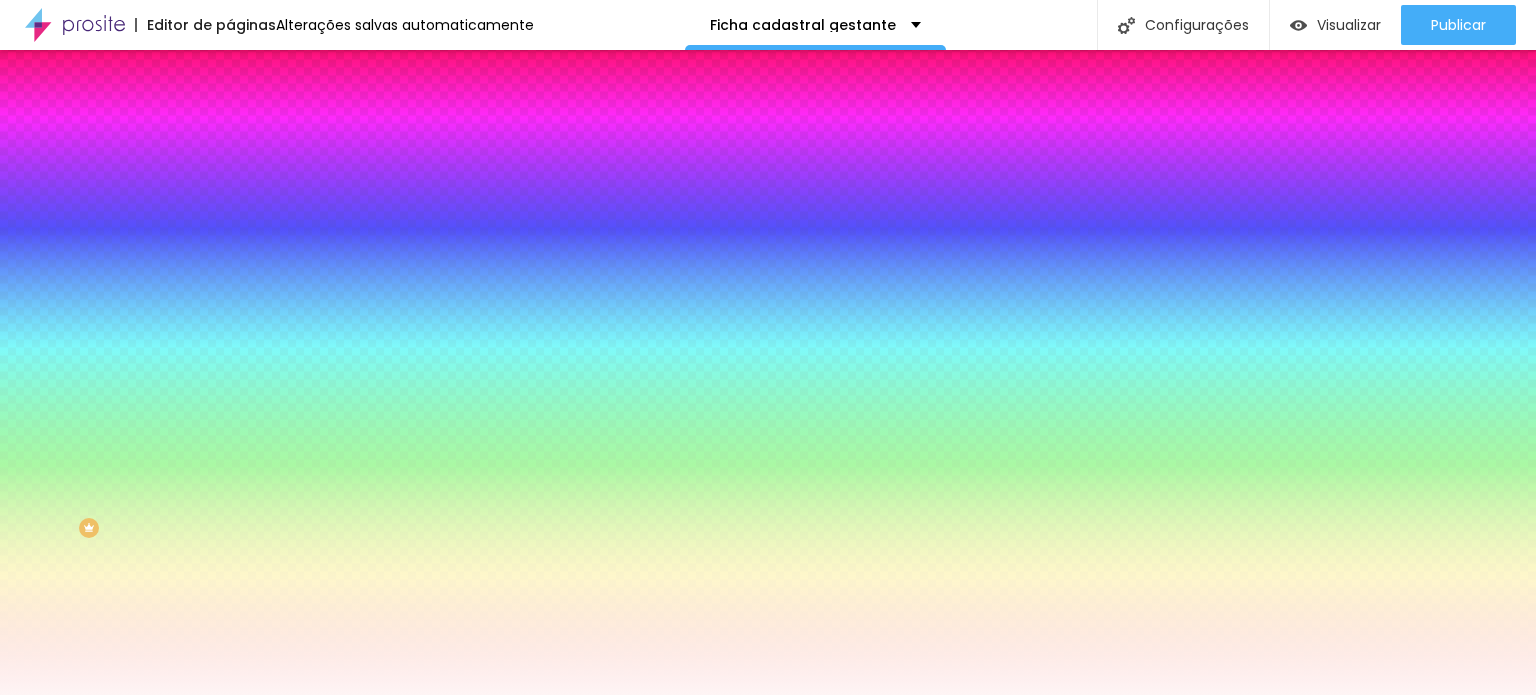 click 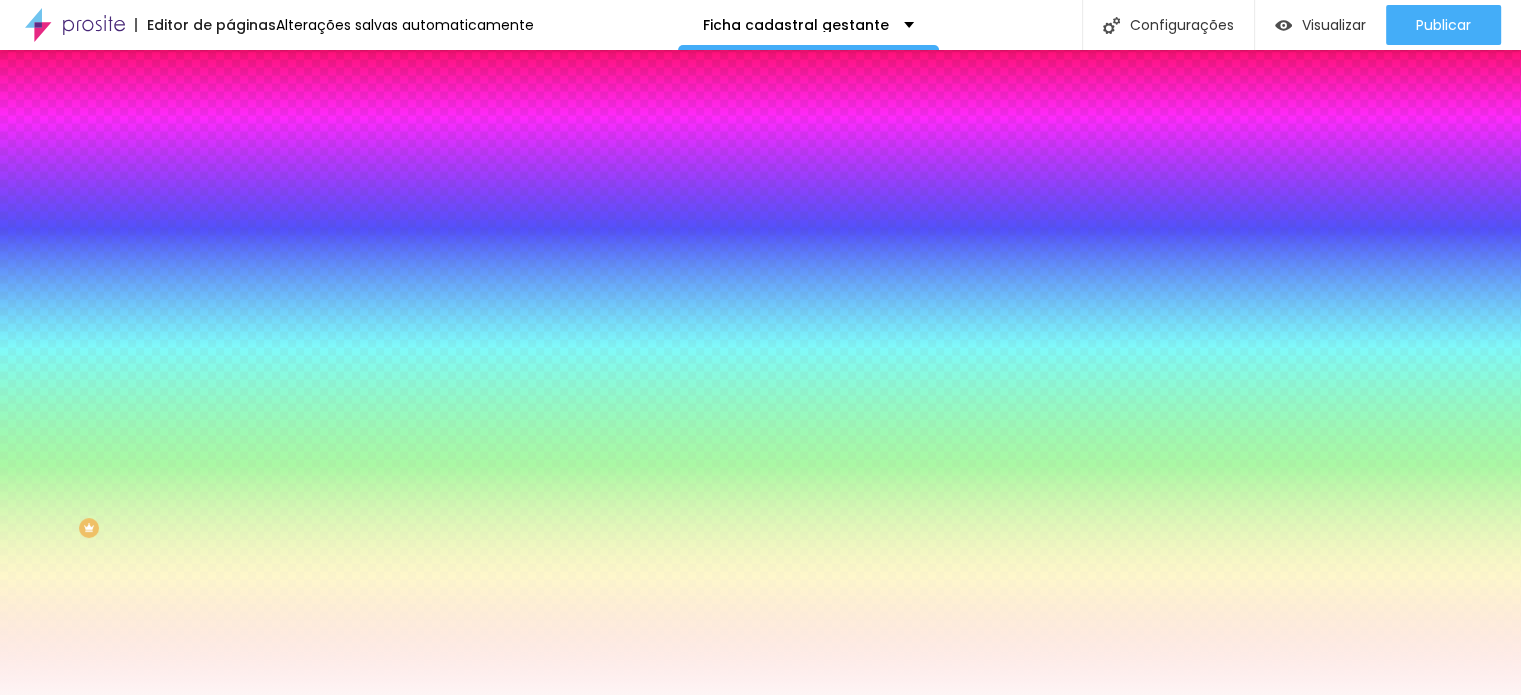 click at bounding box center (760, 606) 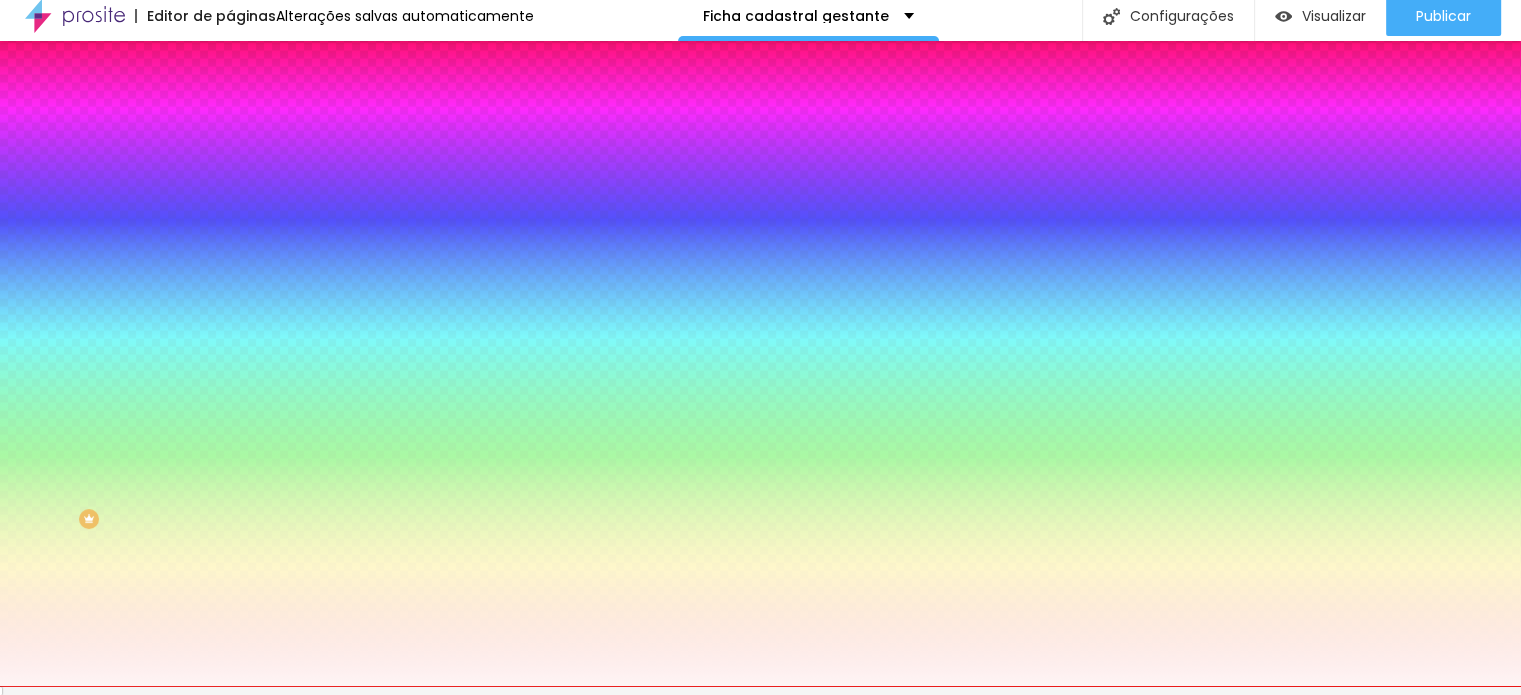 type on "#000000" 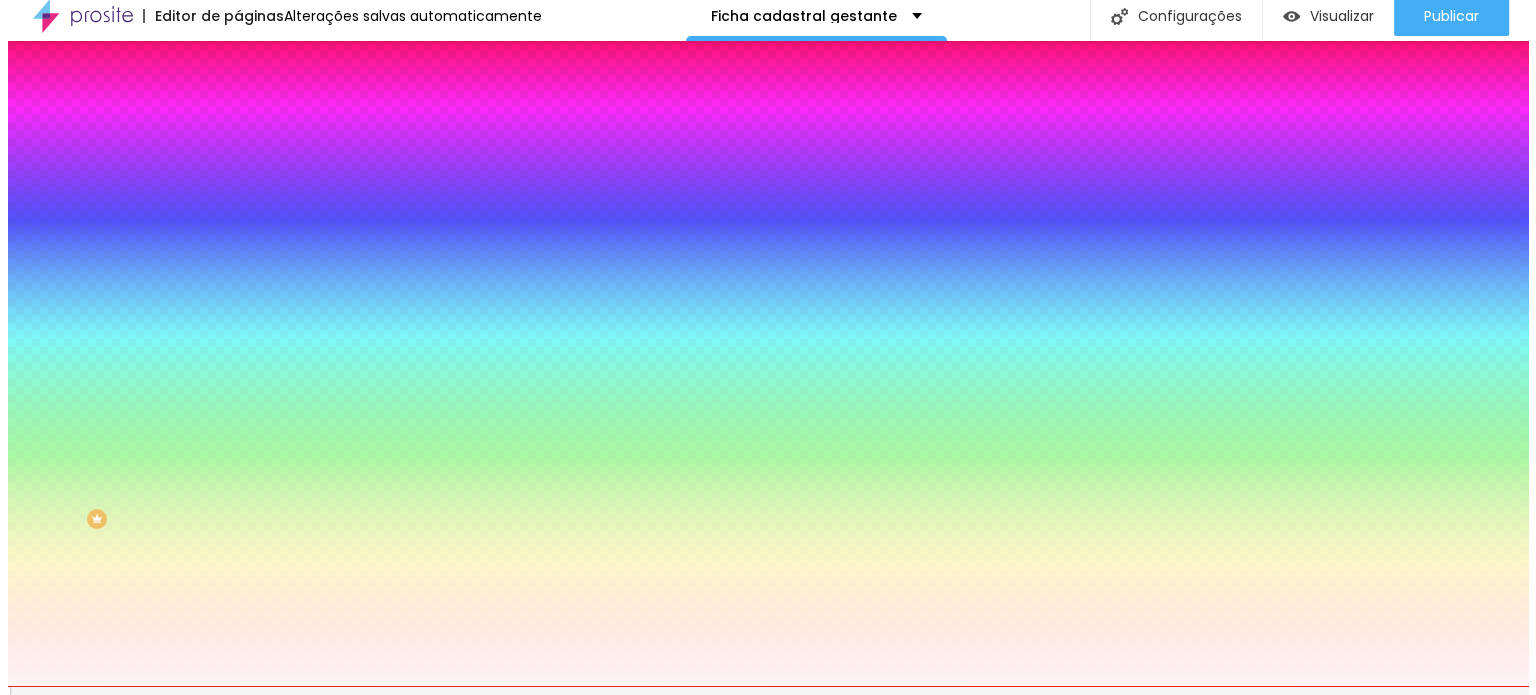 scroll, scrollTop: 0, scrollLeft: 0, axis: both 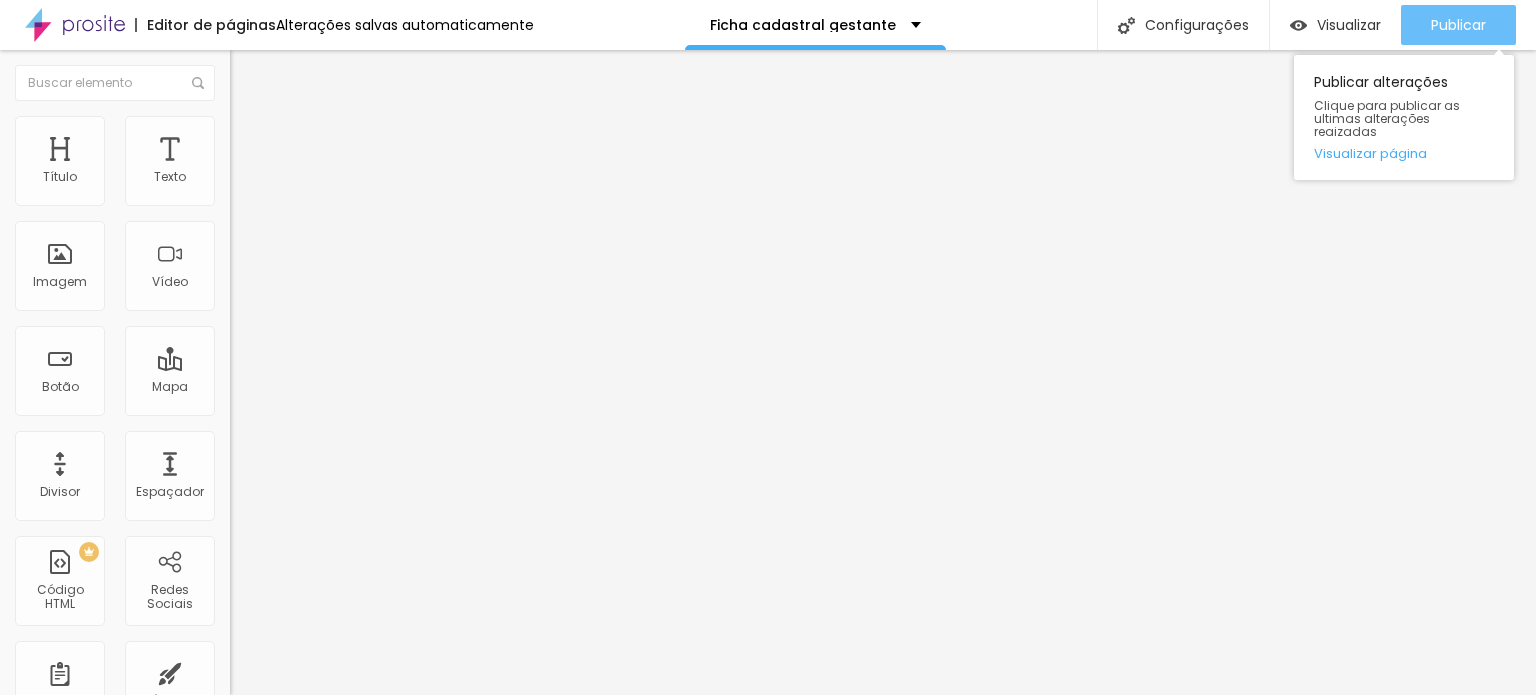 click on "Publicar" at bounding box center [1458, 25] 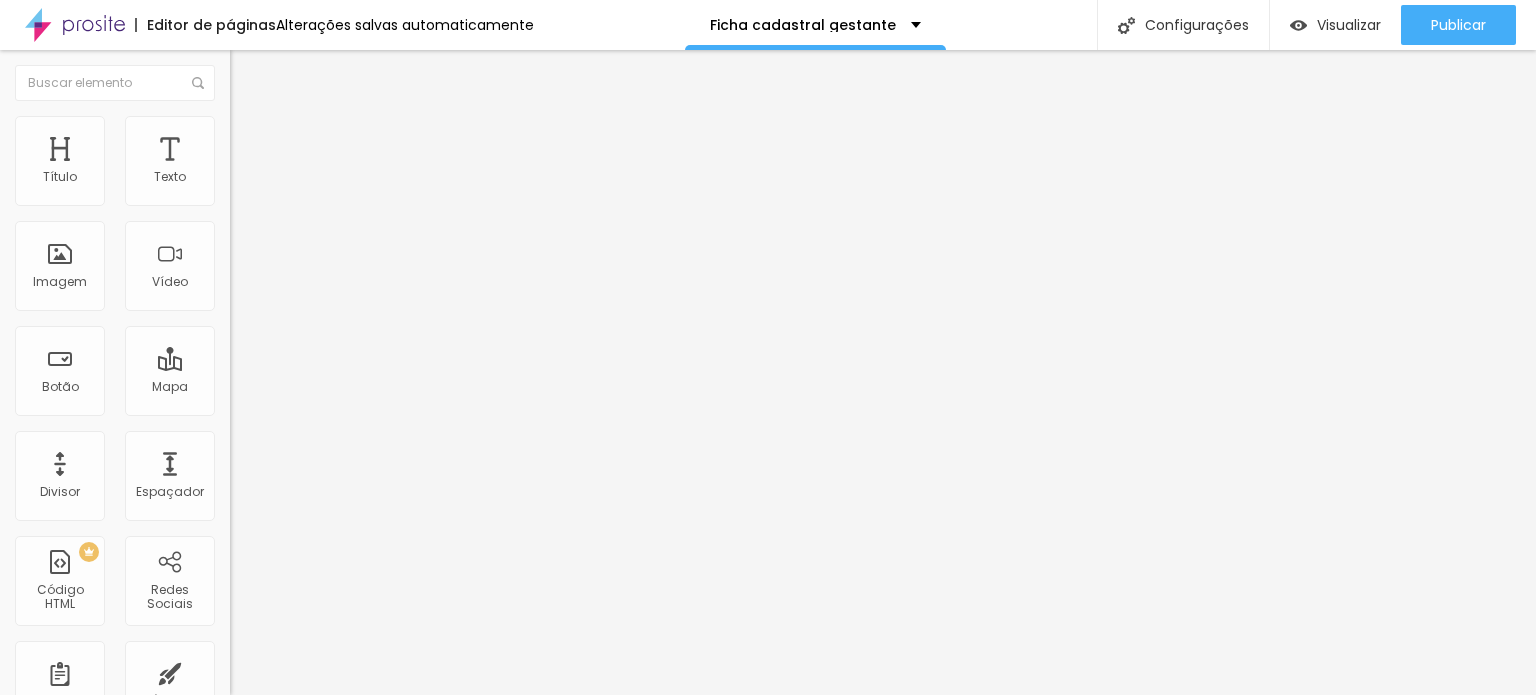 click on "Estilo" at bounding box center (263, 129) 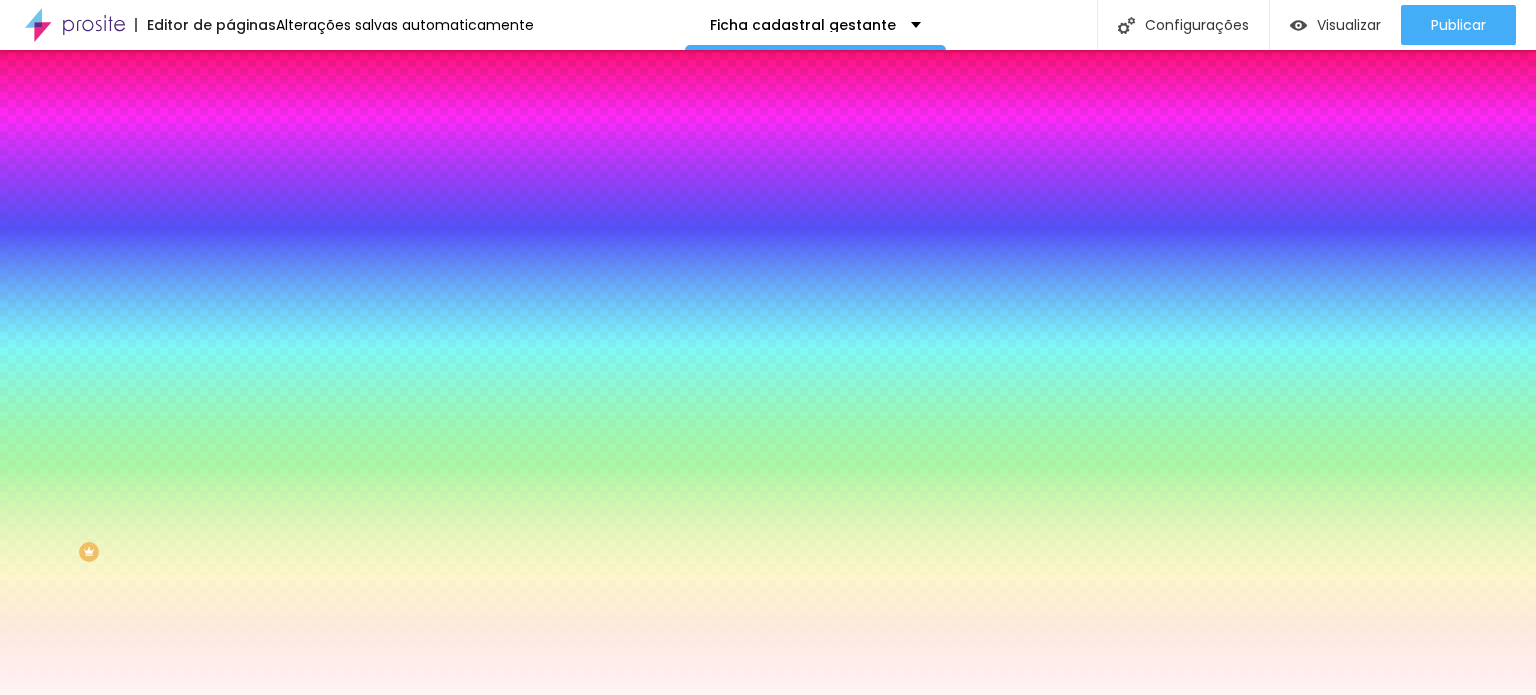 scroll, scrollTop: 24, scrollLeft: 0, axis: vertical 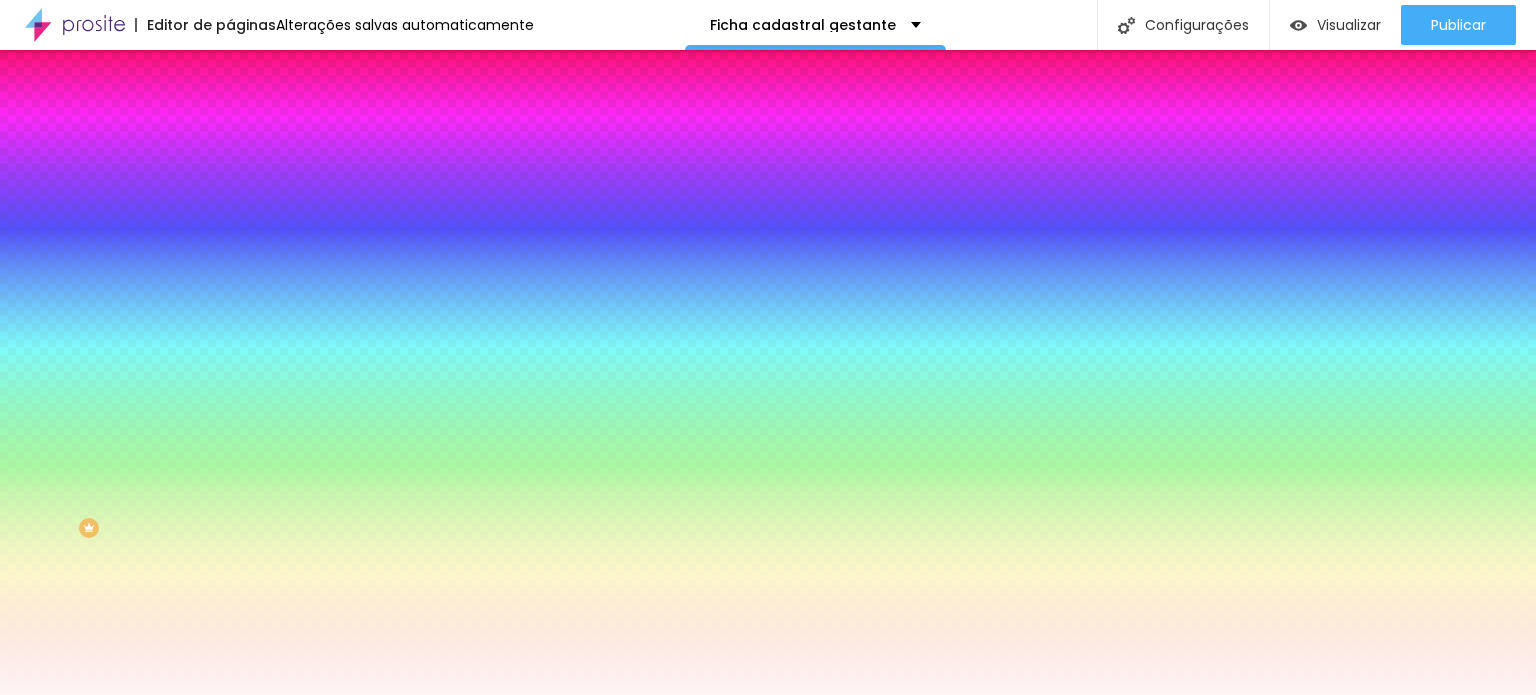 click 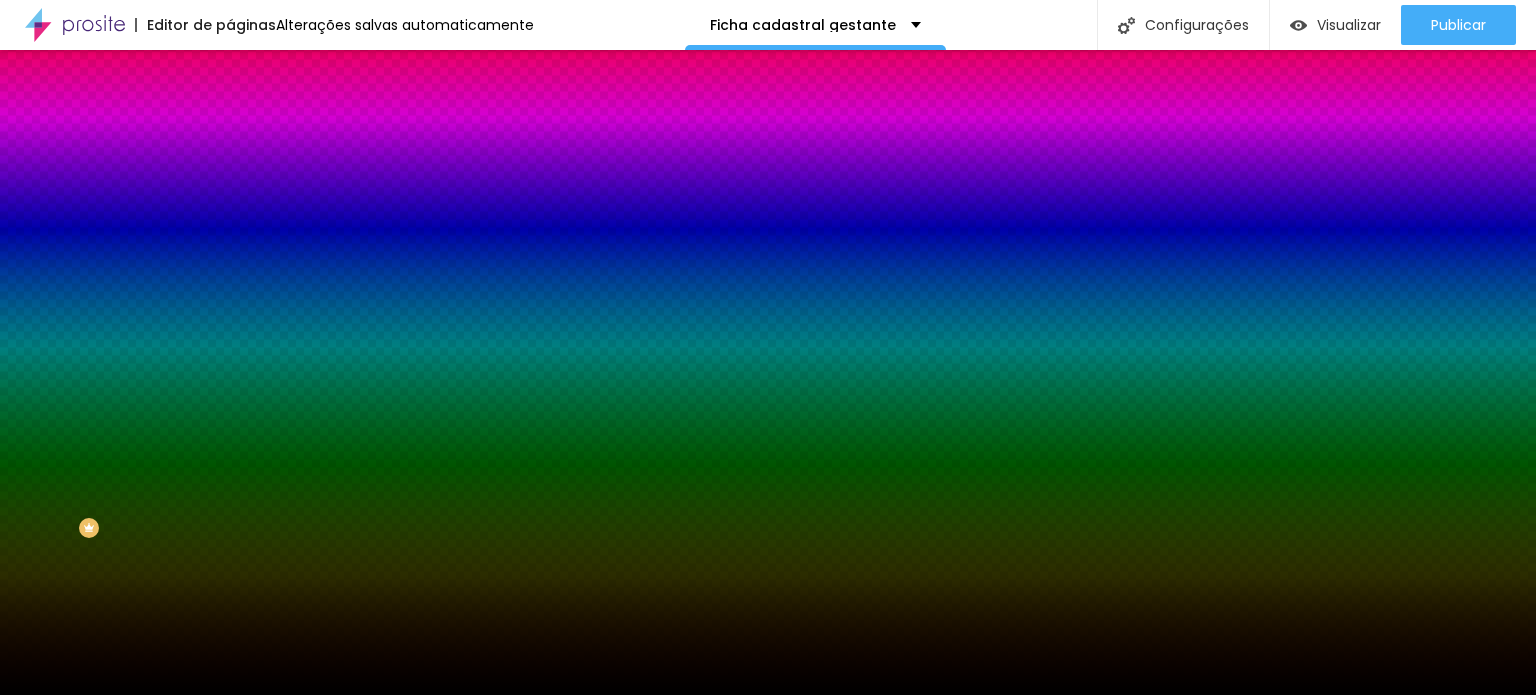 drag, startPoint x: 49, startPoint y: 539, endPoint x: 14, endPoint y: 597, distance: 67.74216 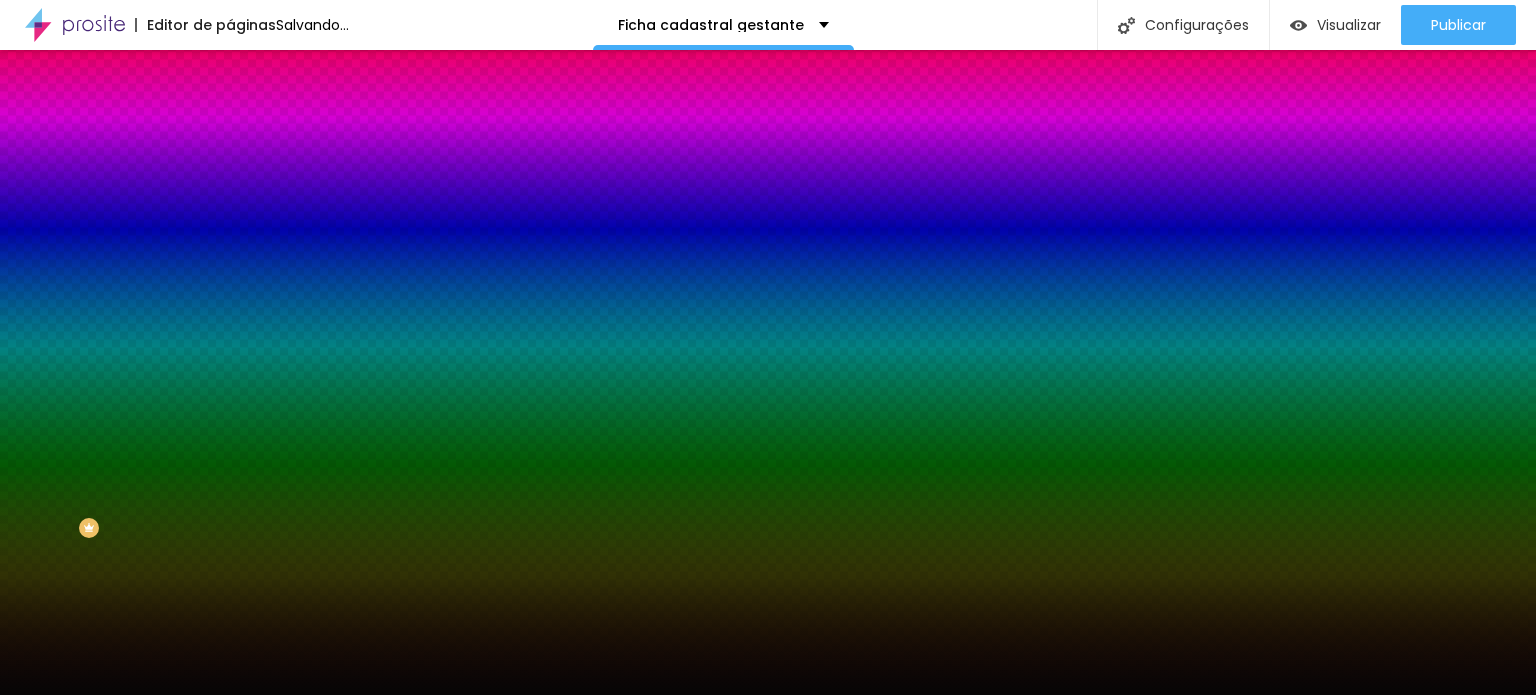 drag, startPoint x: 48, startPoint y: 519, endPoint x: 16, endPoint y: 576, distance: 65.36819 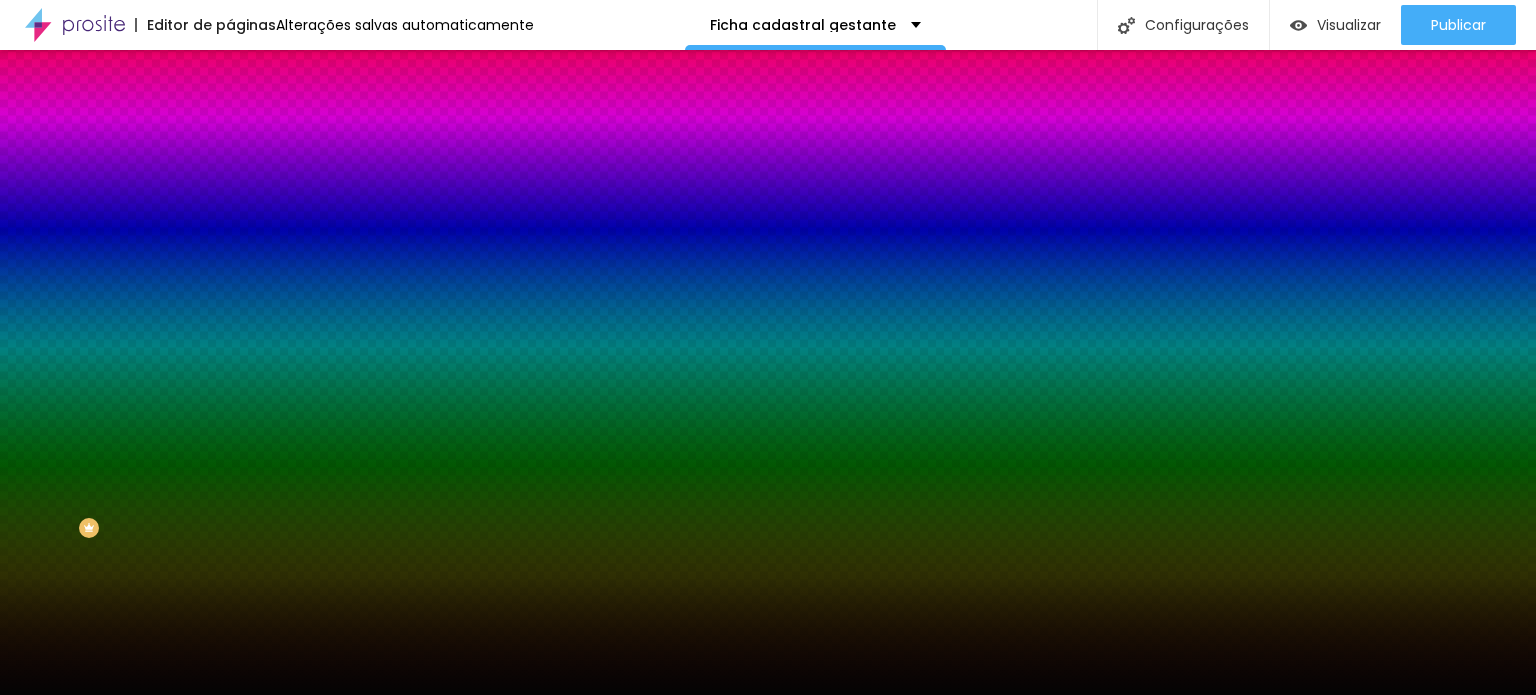 type on "#040404" 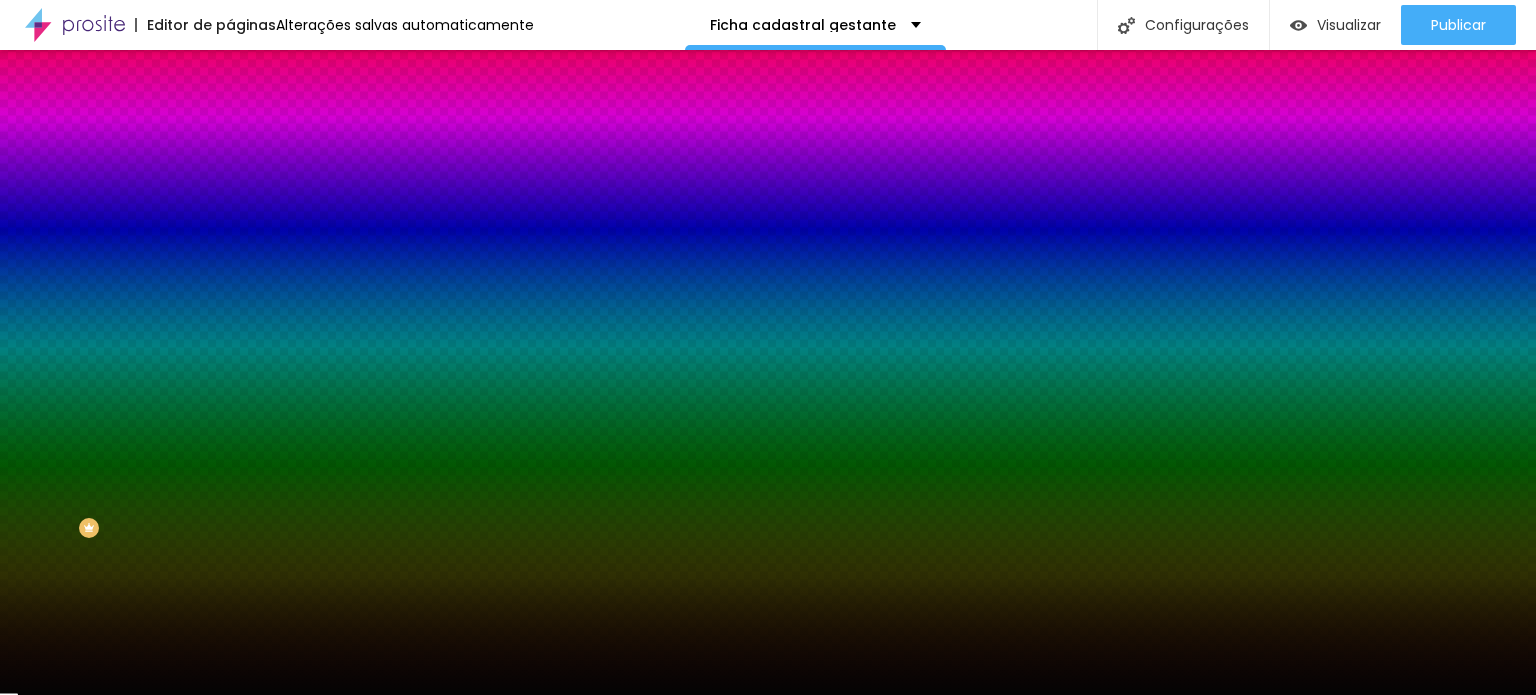 drag, startPoint x: 188, startPoint y: 439, endPoint x: 181, endPoint y: 500, distance: 61.400326 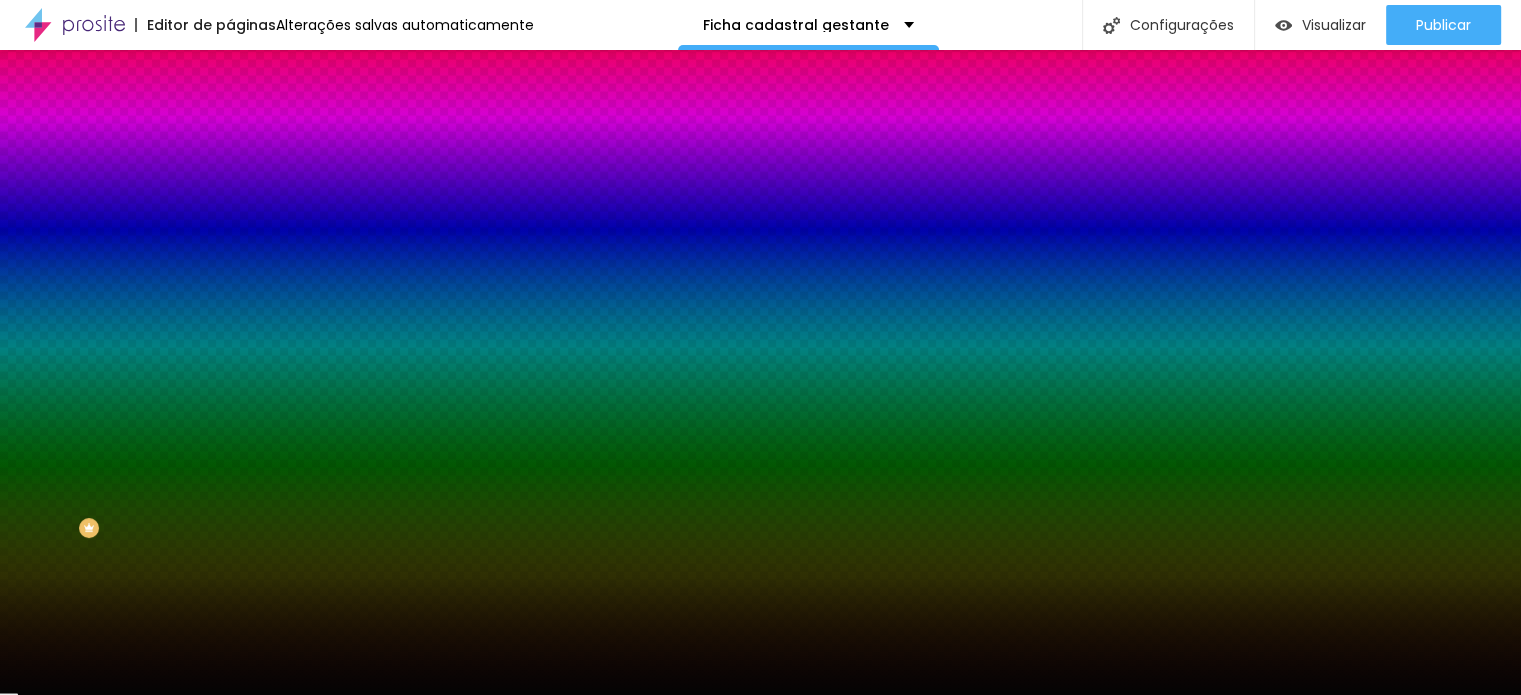 click at bounding box center (760, 695) 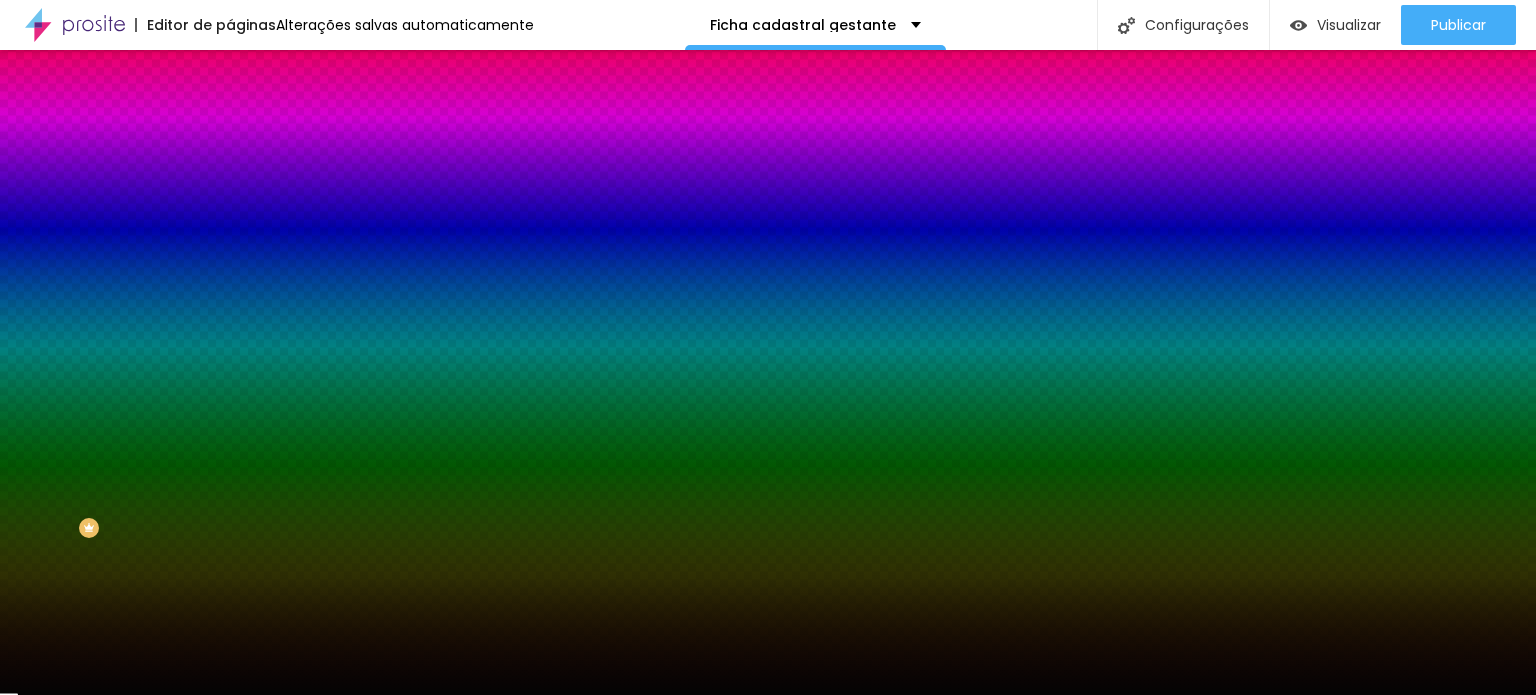 click at bounding box center (345, 370) 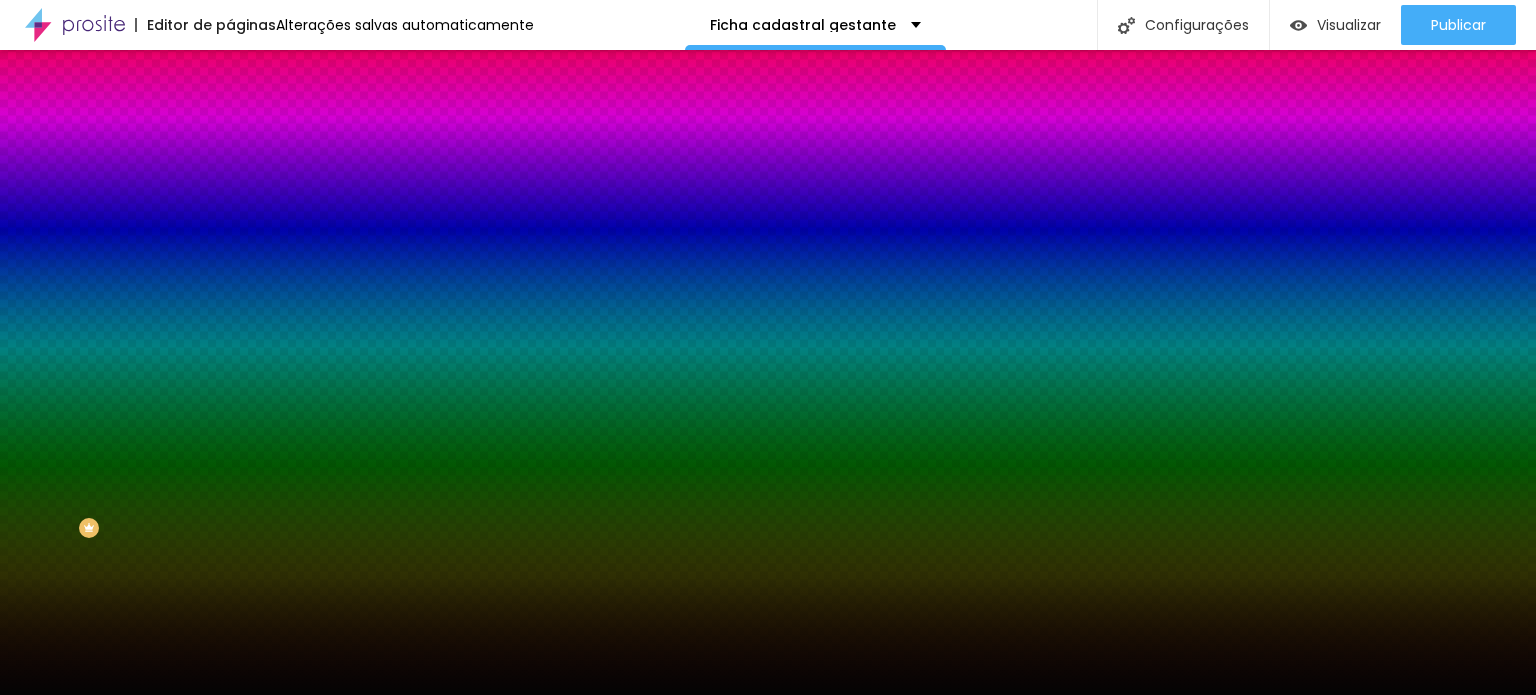 drag, startPoint x: 184, startPoint y: 575, endPoint x: 185, endPoint y: 399, distance: 176.00284 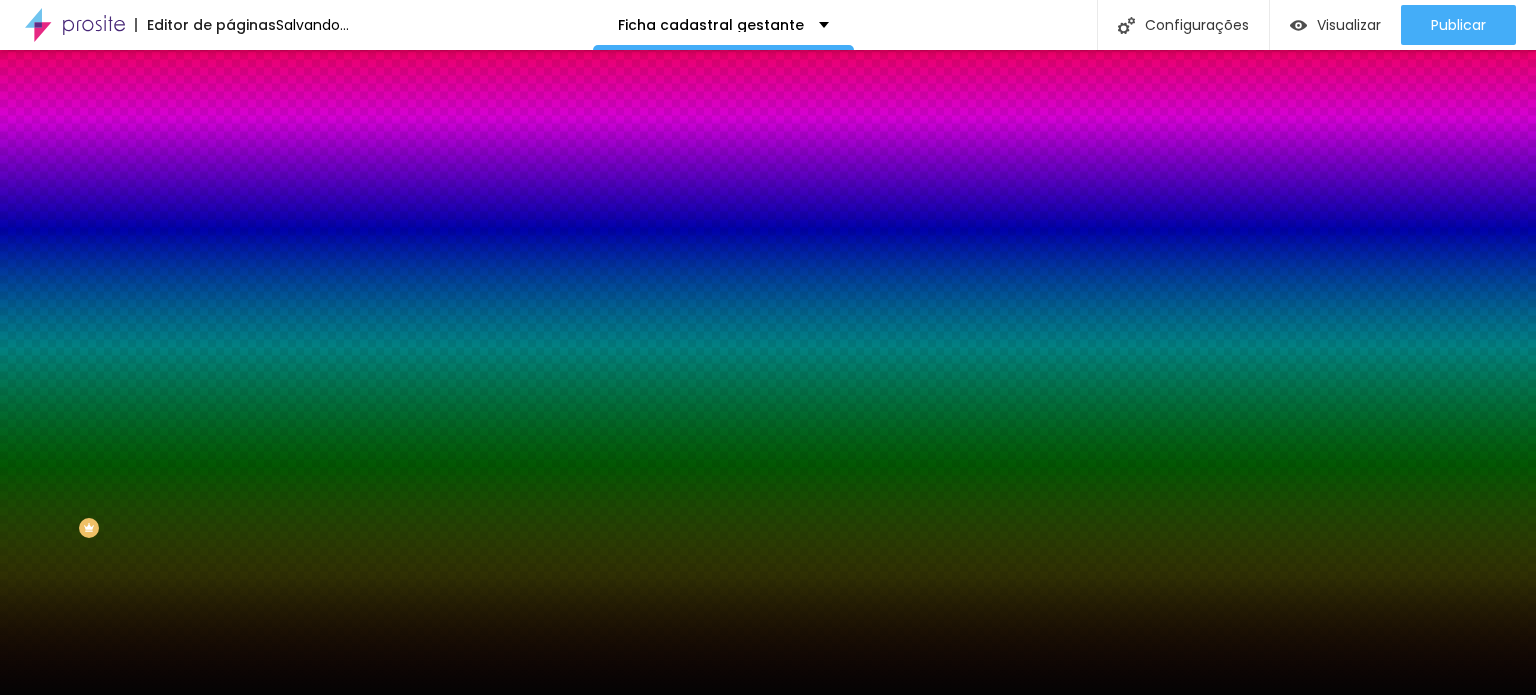 click on "Tipografia  Voltar ao padrão" at bounding box center [345, 417] 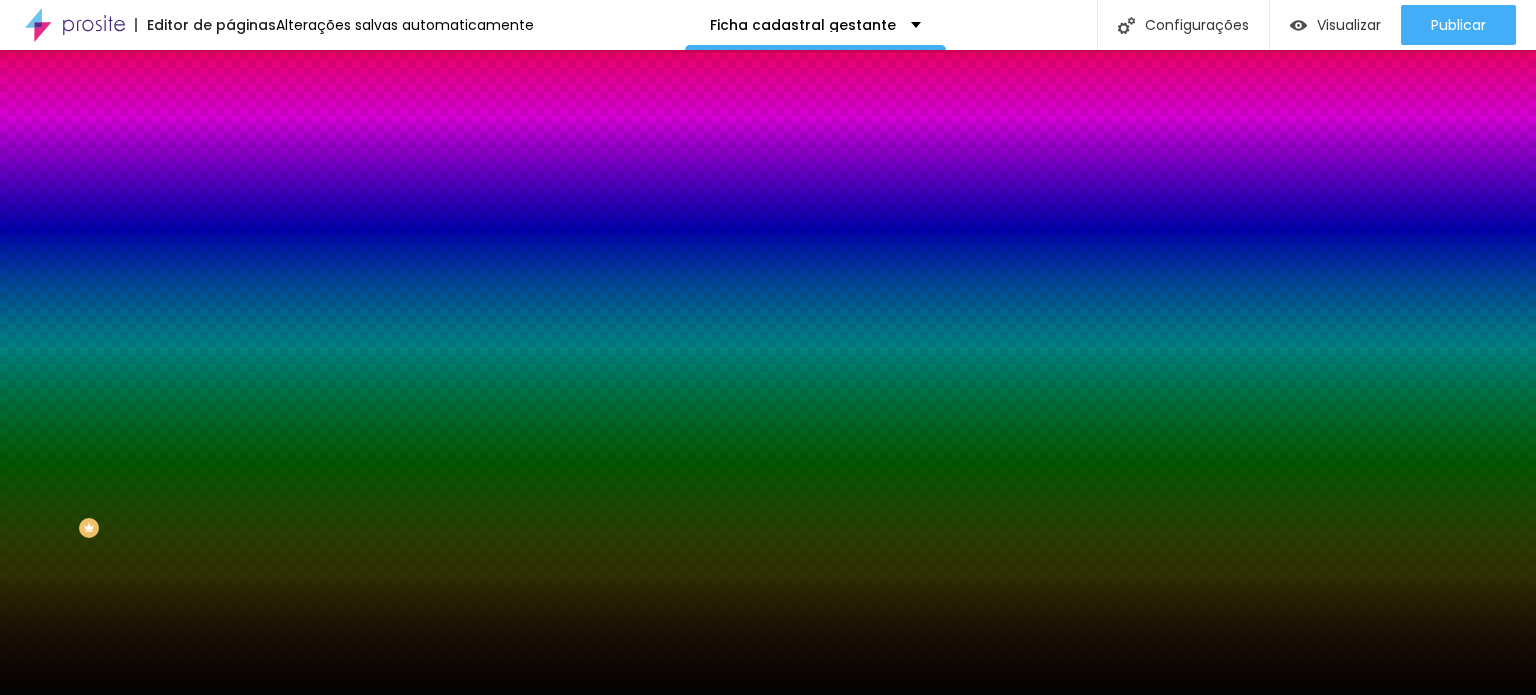 click at bounding box center [244, 434] 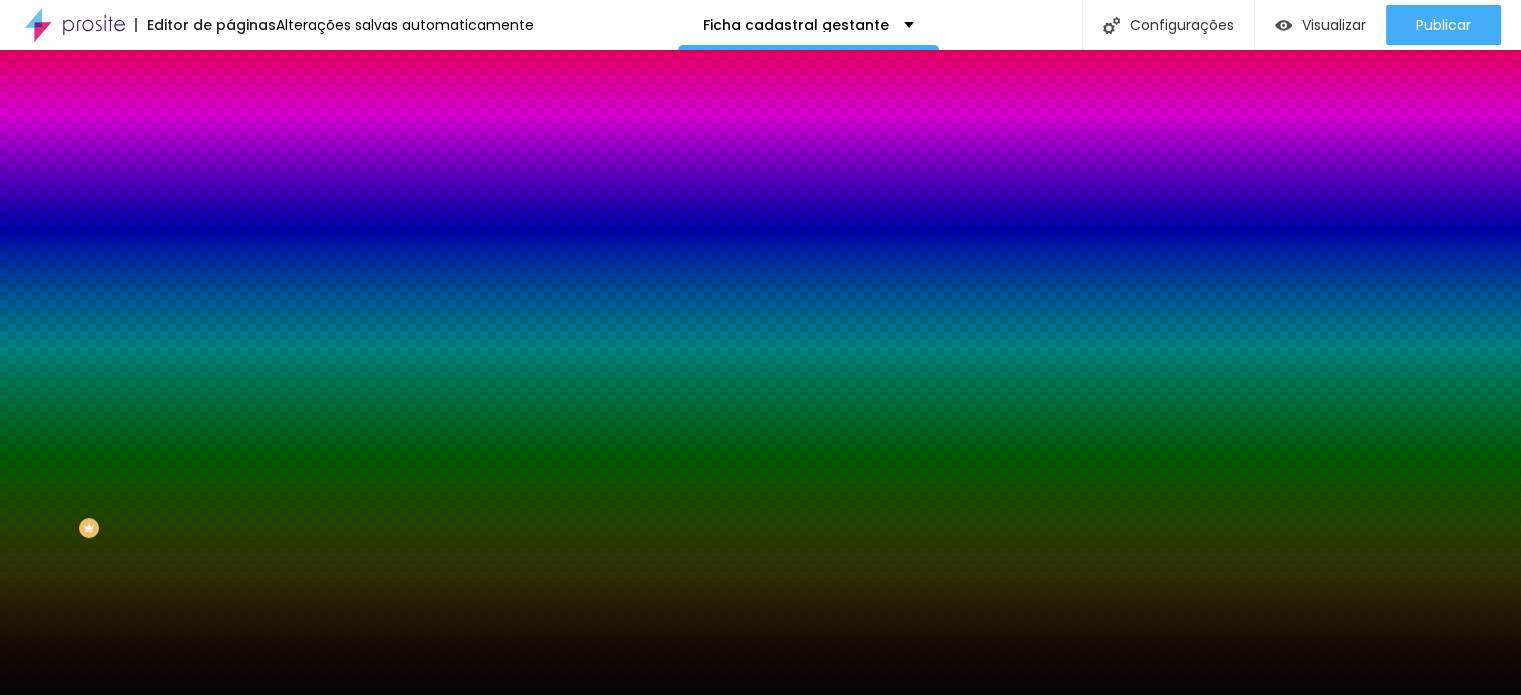 type on "26" 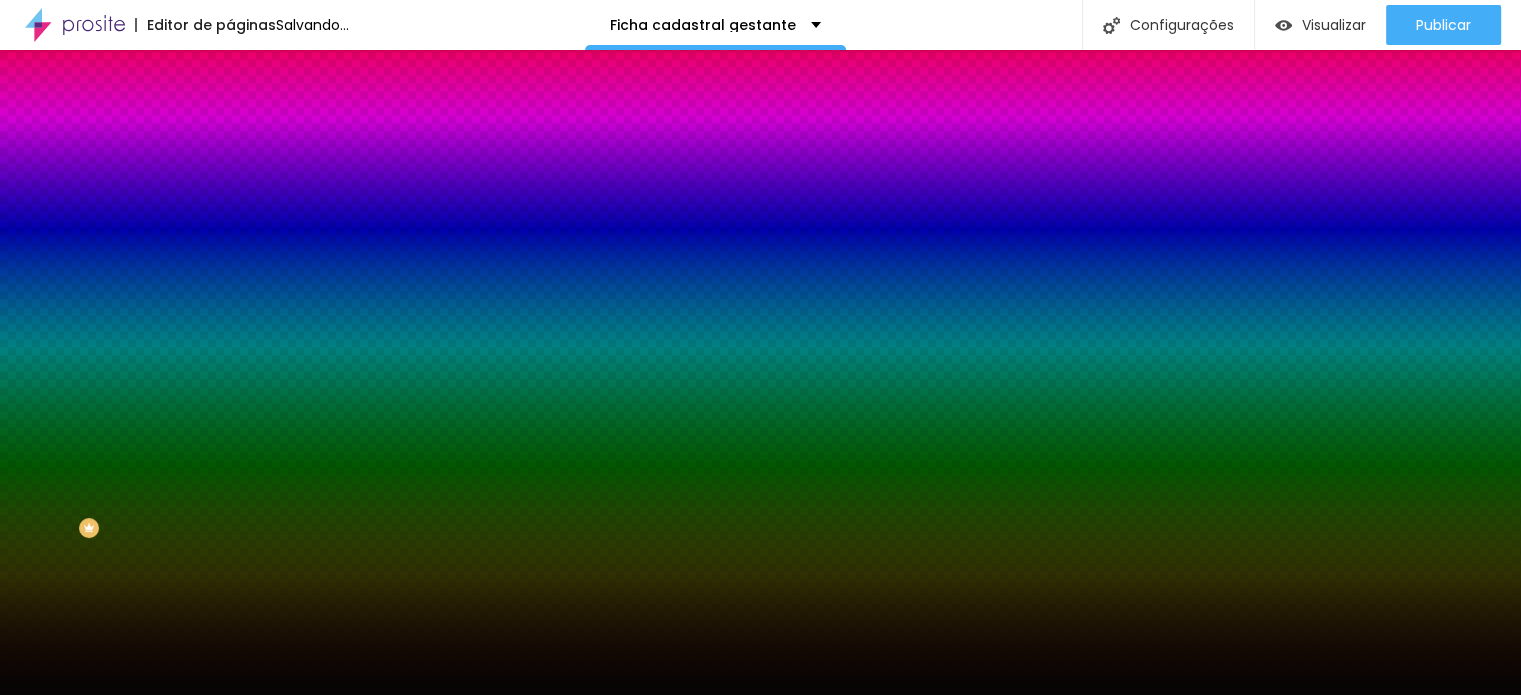 click at bounding box center (760, 695) 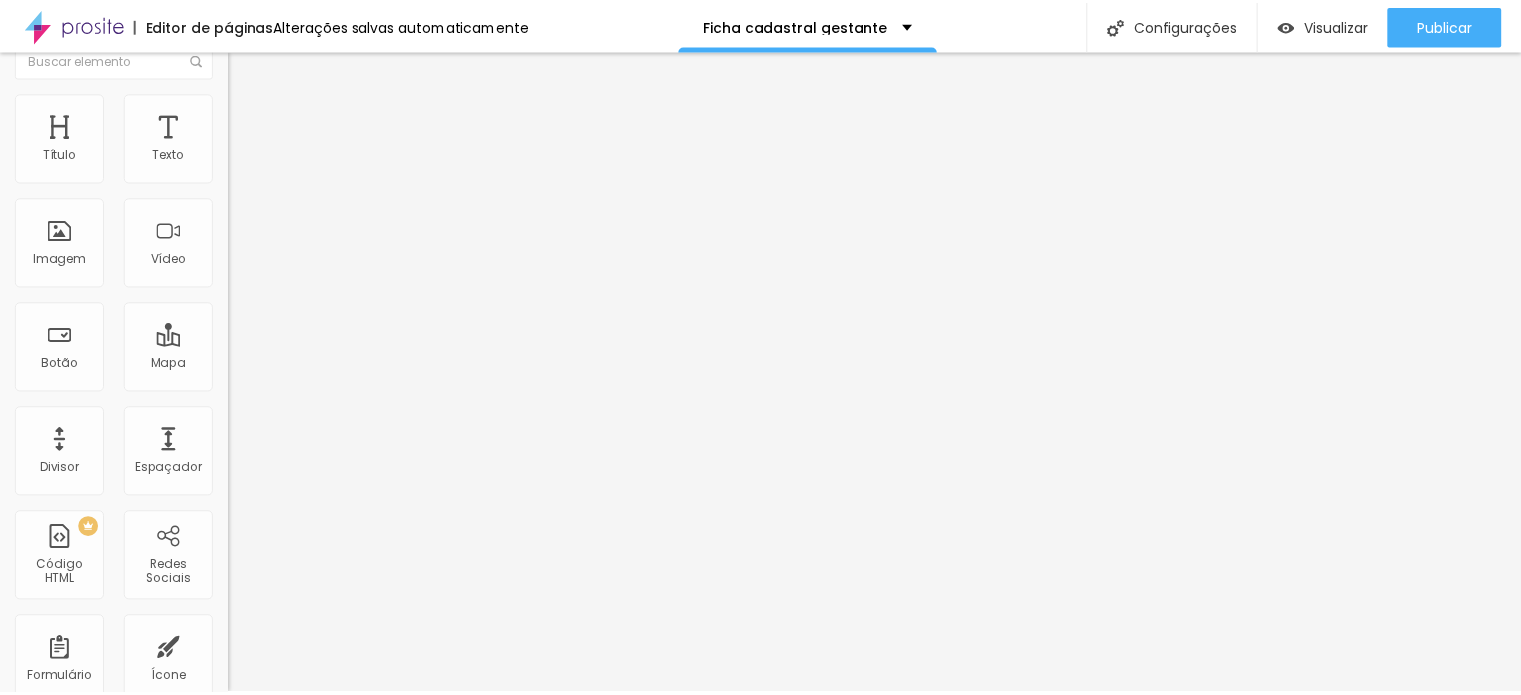 scroll, scrollTop: 0, scrollLeft: 0, axis: both 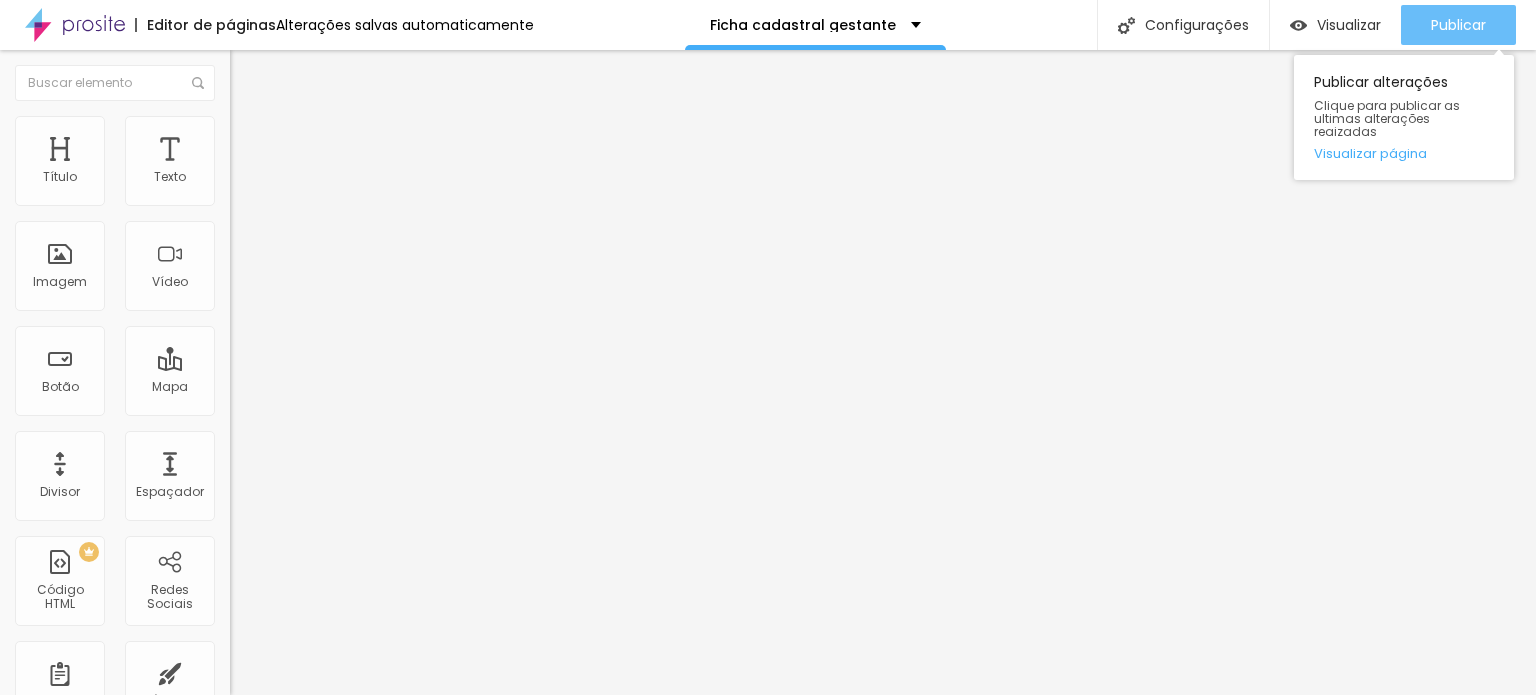 click on "Publicar" at bounding box center [1458, 25] 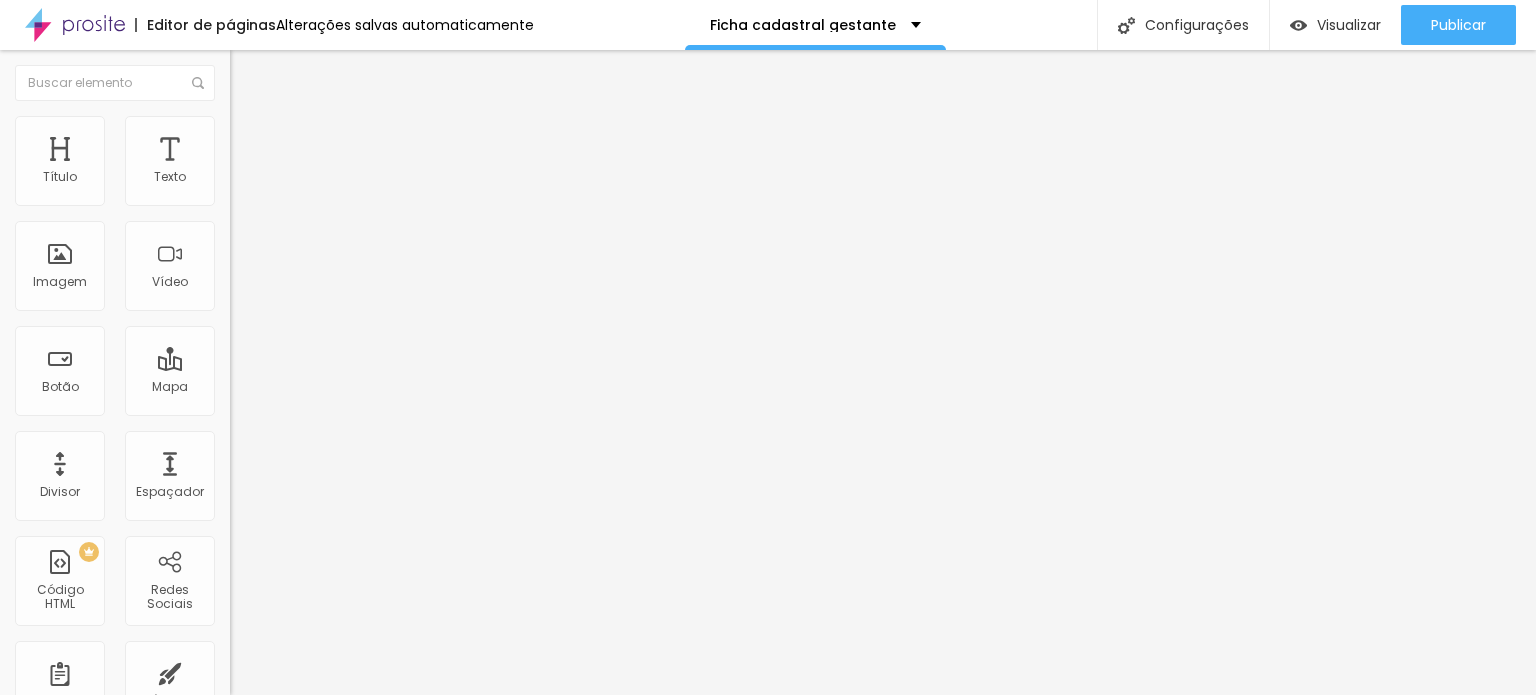 click on "Estilo" at bounding box center (345, 126) 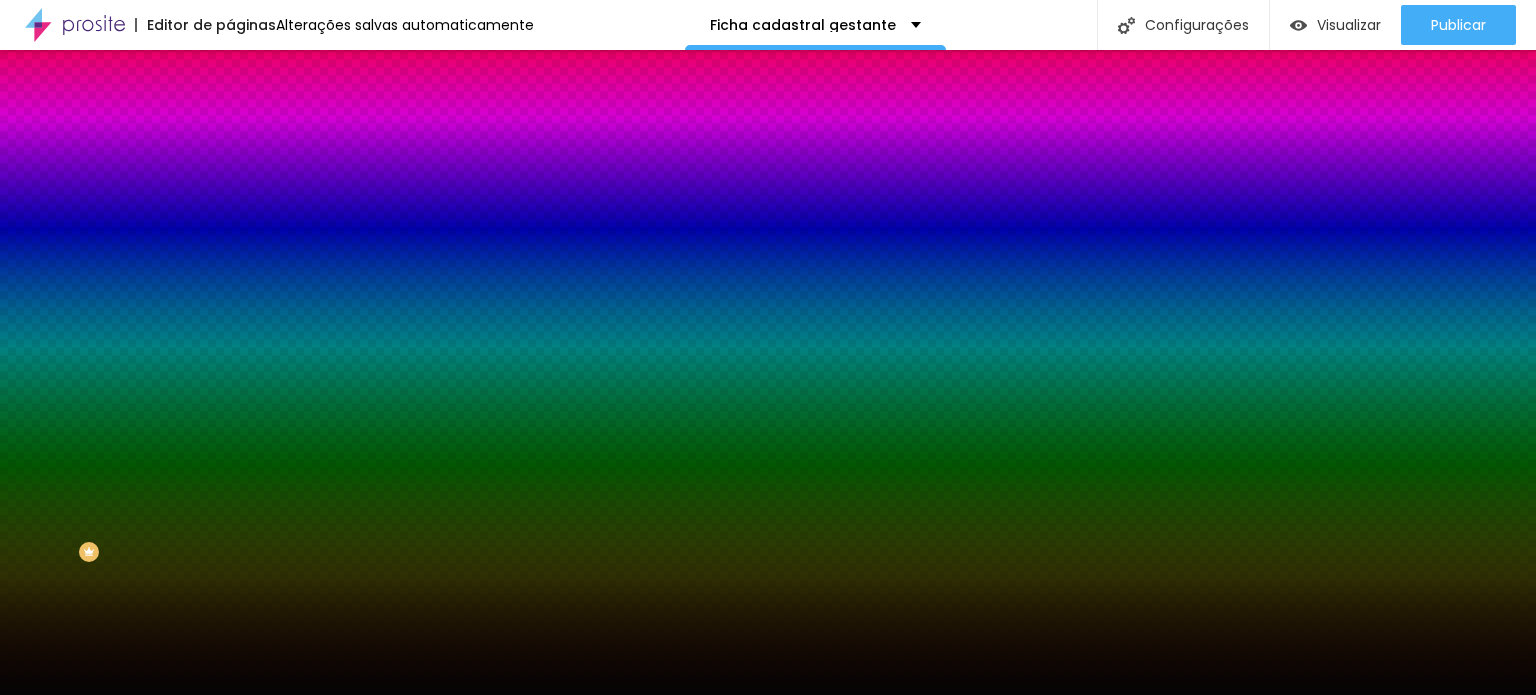 click at bounding box center (345, 394) 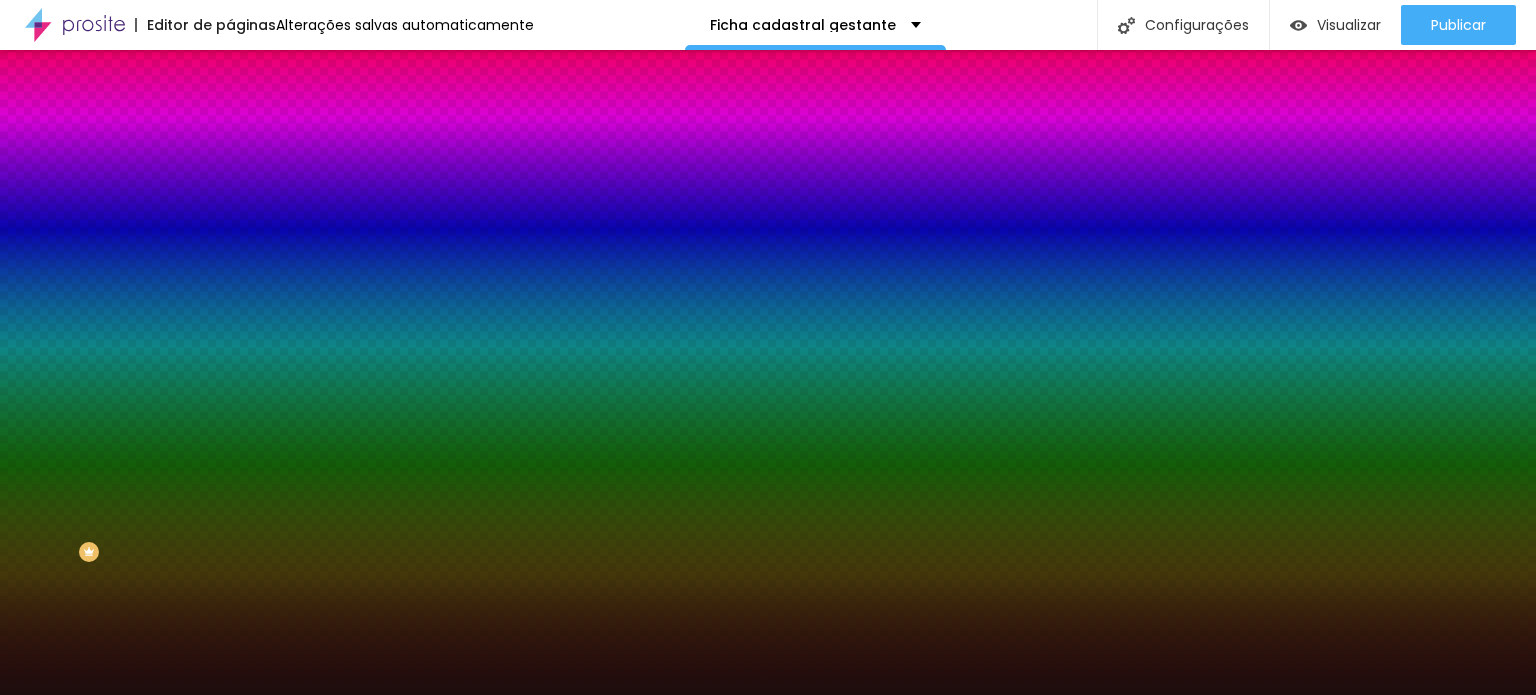 click at bounding box center (768, 347) 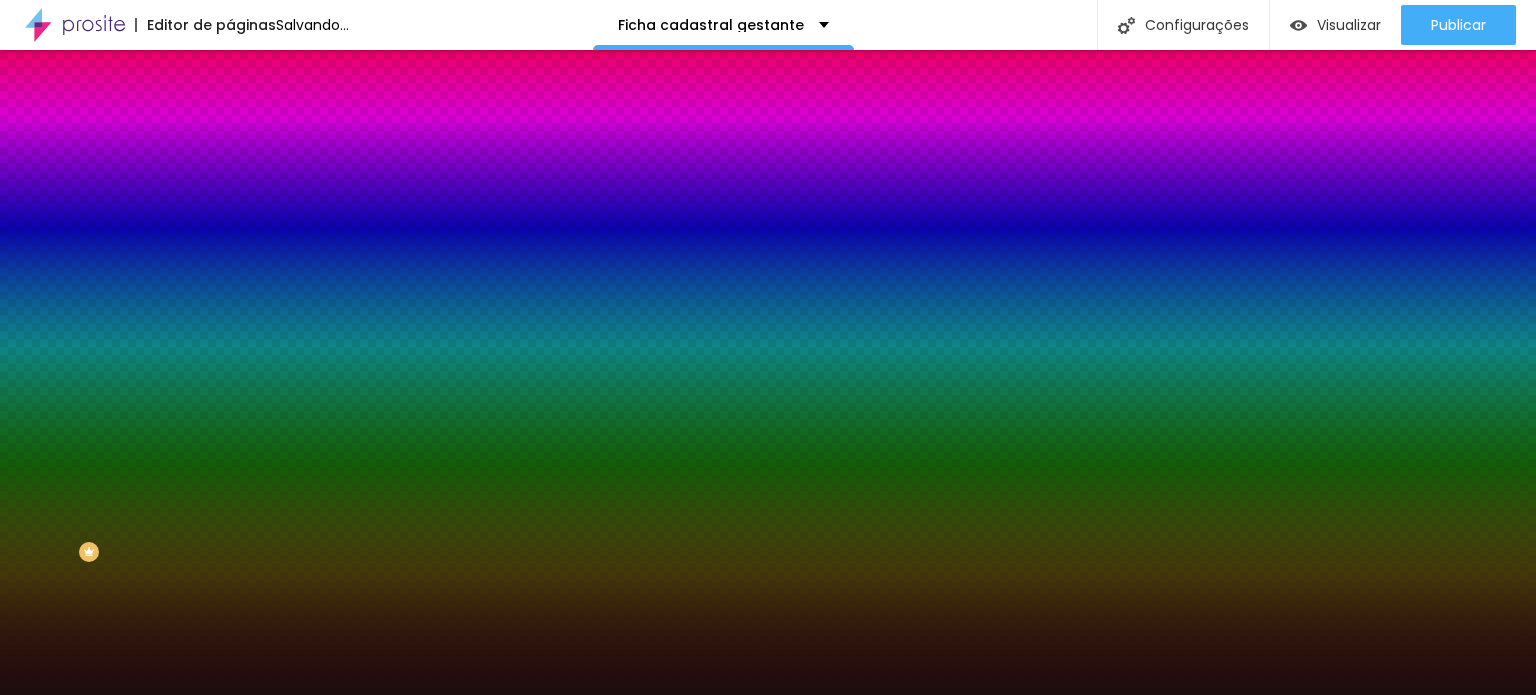 type on "#1D0D0D" 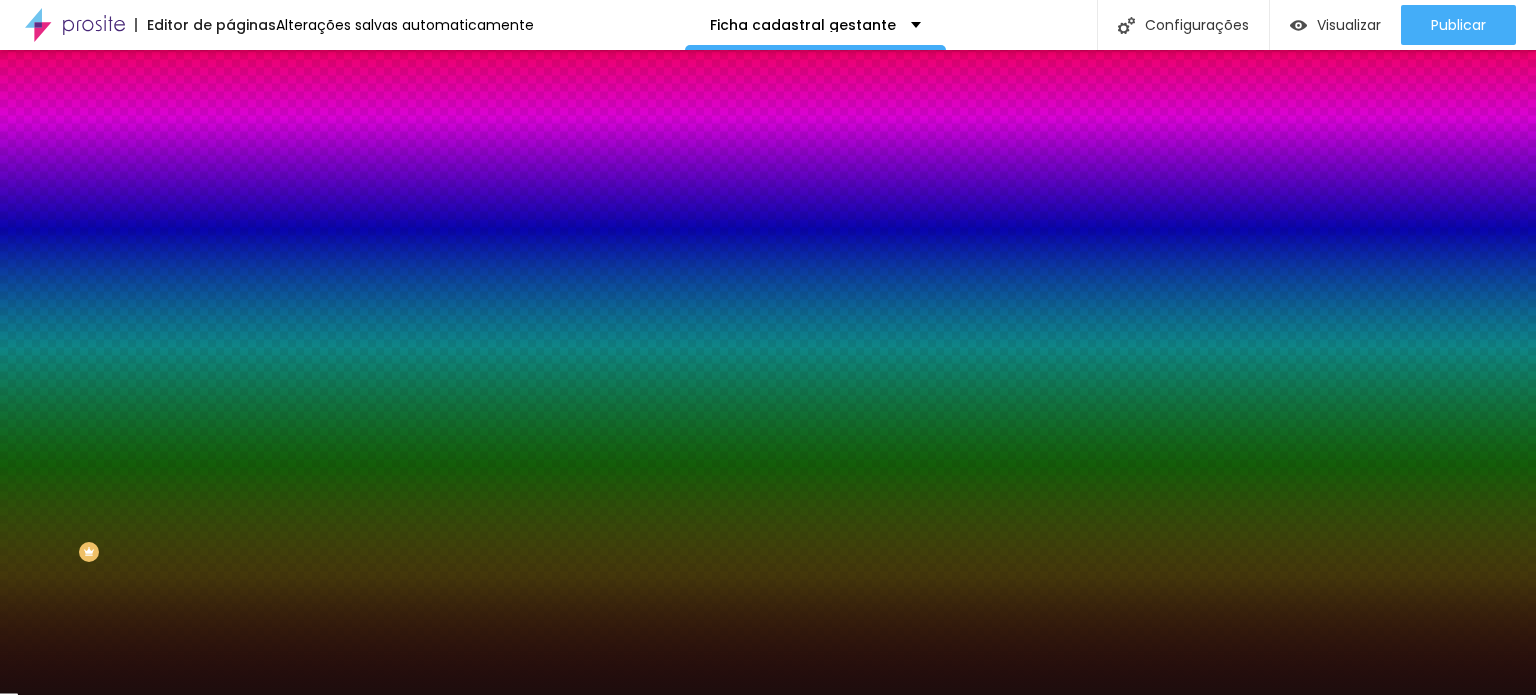drag, startPoint x: 187, startPoint y: 460, endPoint x: 188, endPoint y: 623, distance: 163.00307 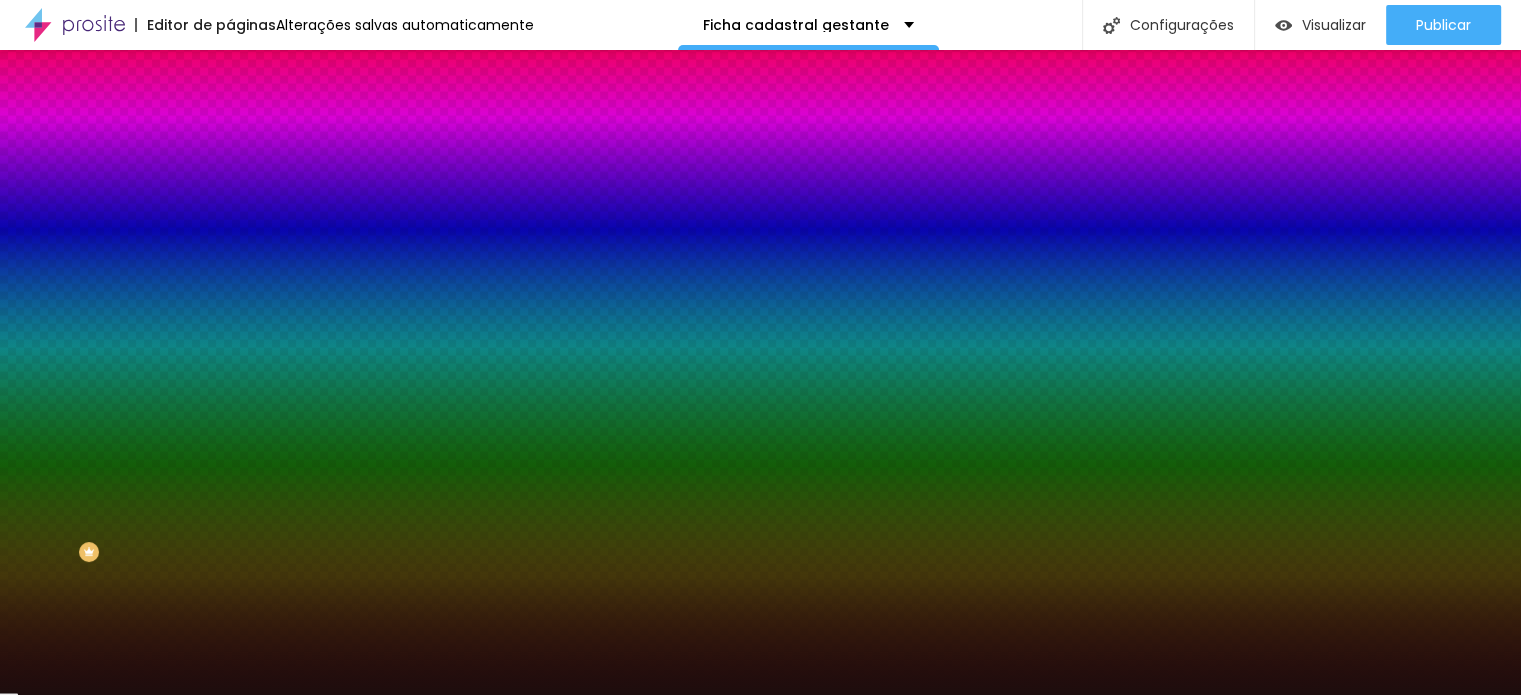 scroll, scrollTop: 100, scrollLeft: 0, axis: vertical 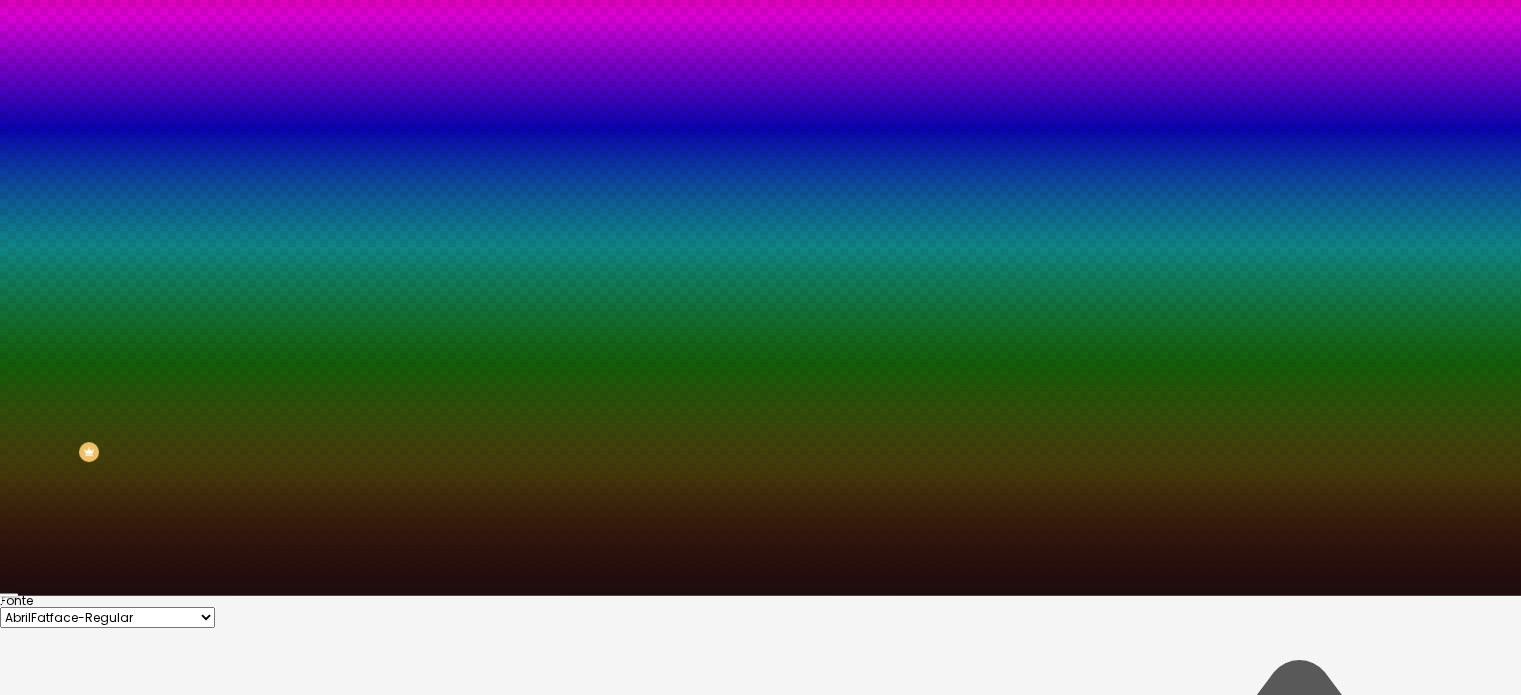 click at bounding box center (760, 3786) 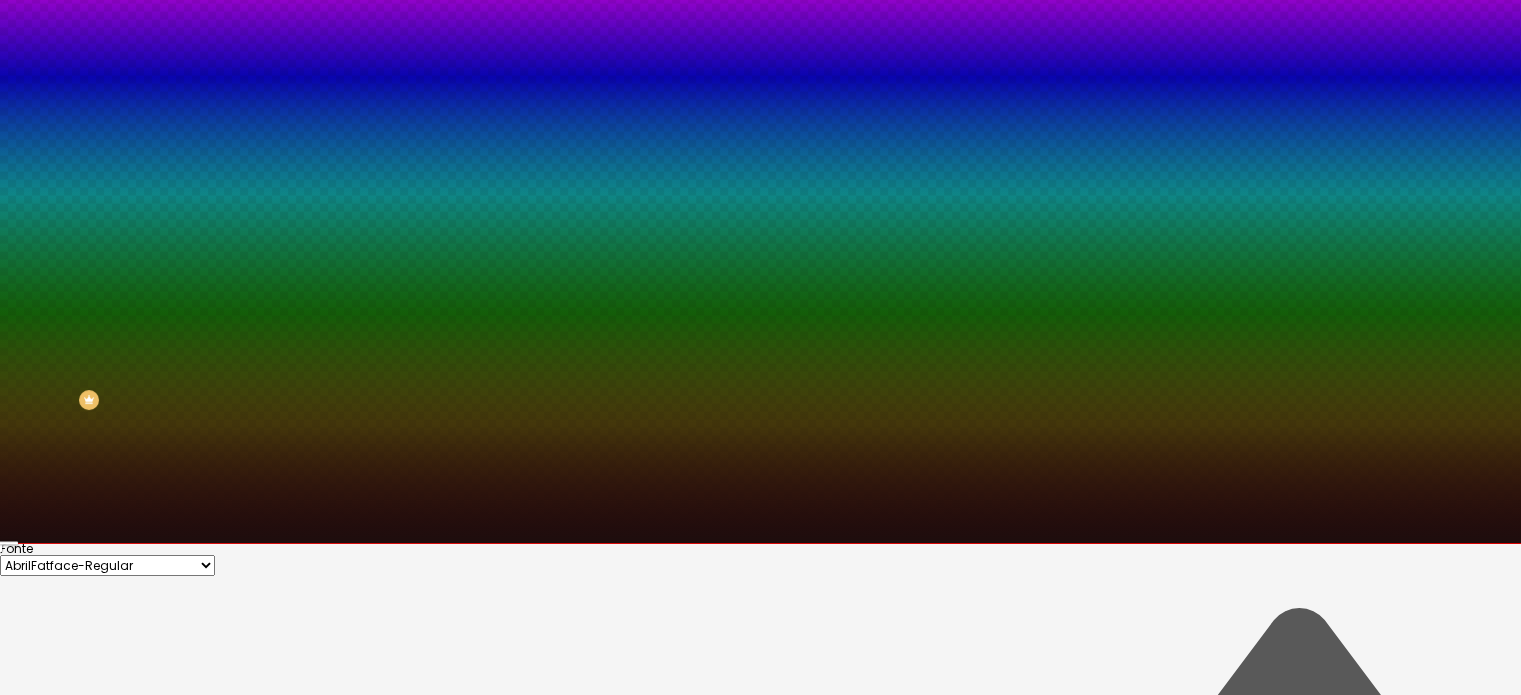 scroll, scrollTop: 181, scrollLeft: 0, axis: vertical 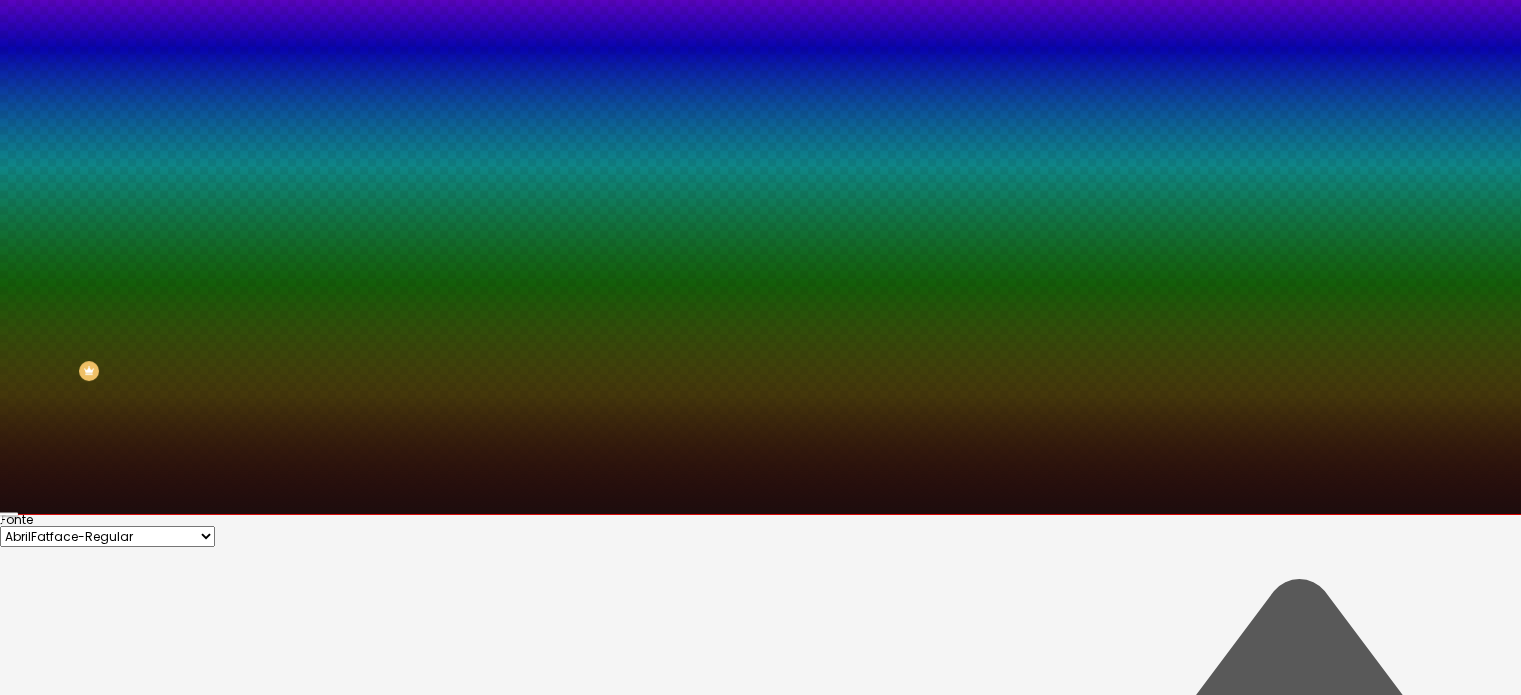 type on "#FFFFFF" 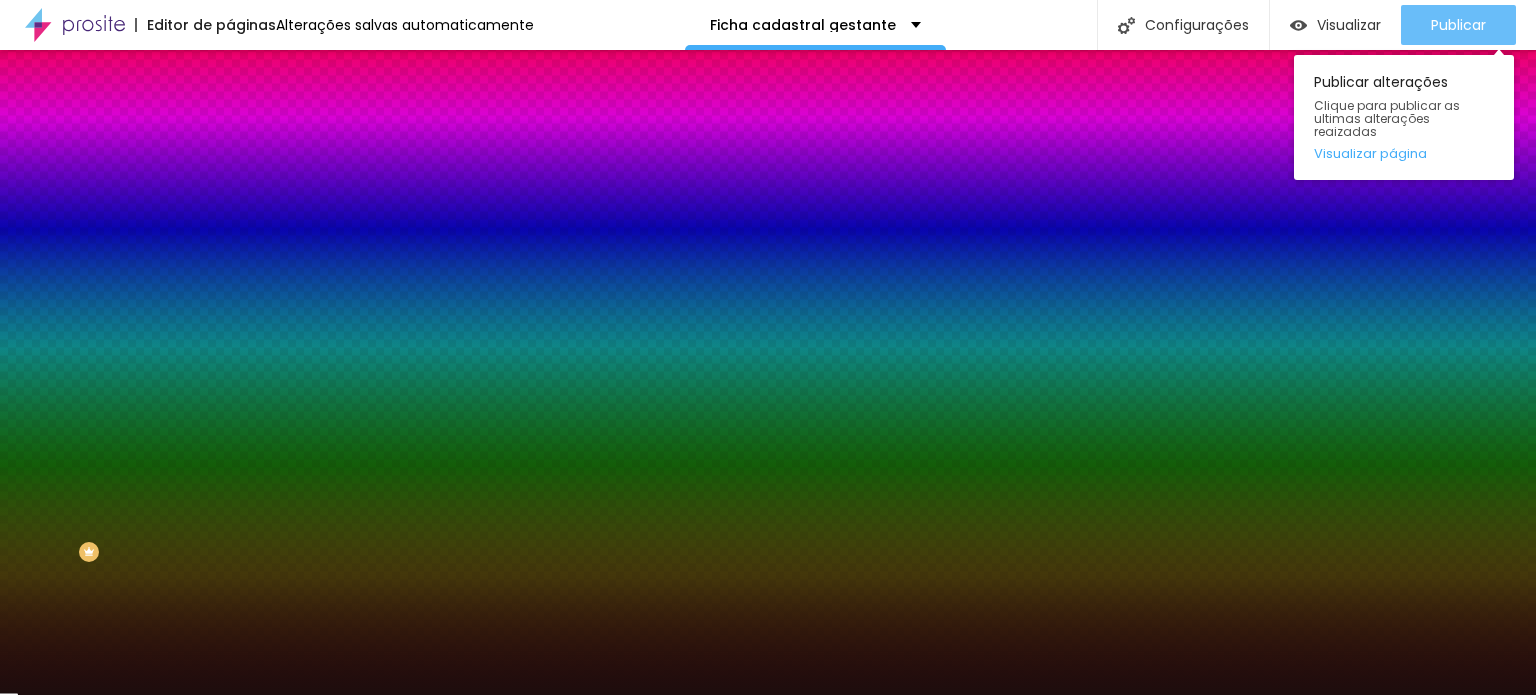 click on "Publicar" at bounding box center (1458, 25) 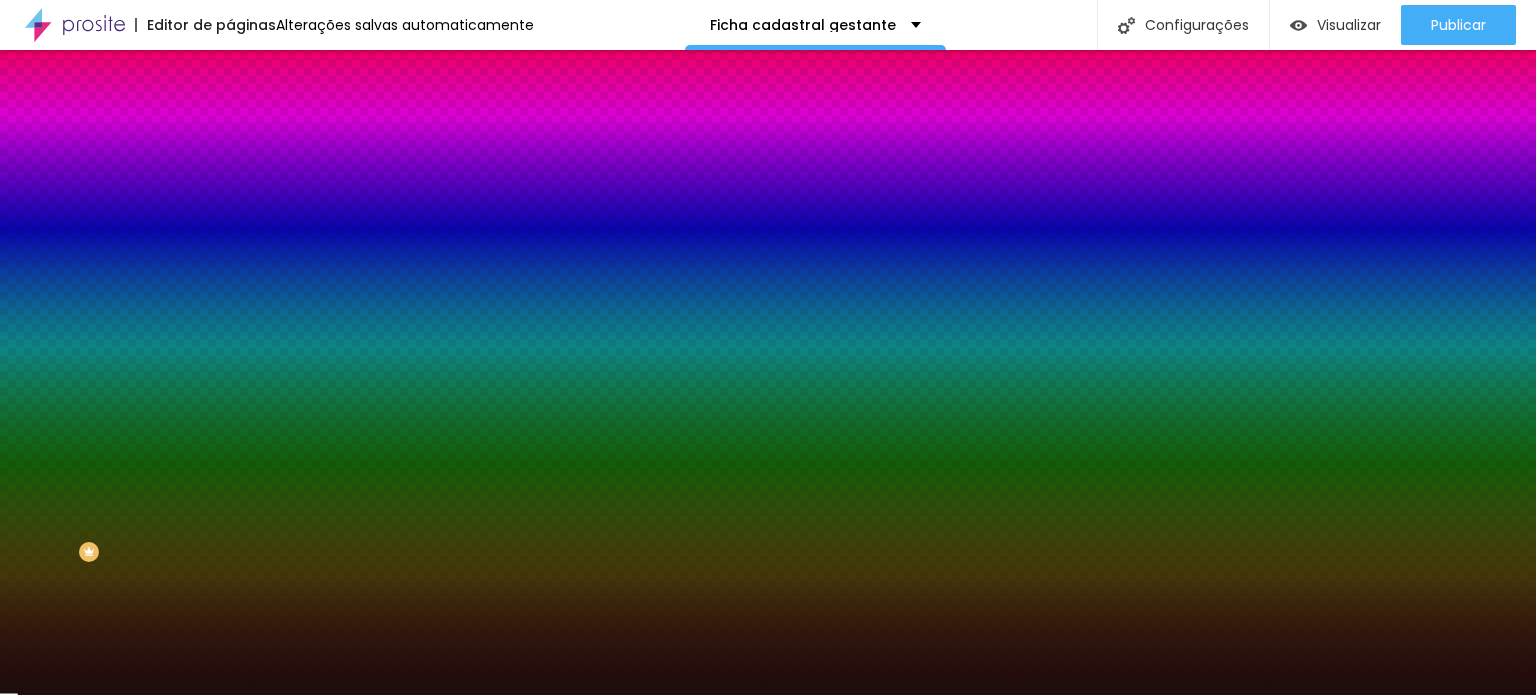 click at bounding box center (345, 394) 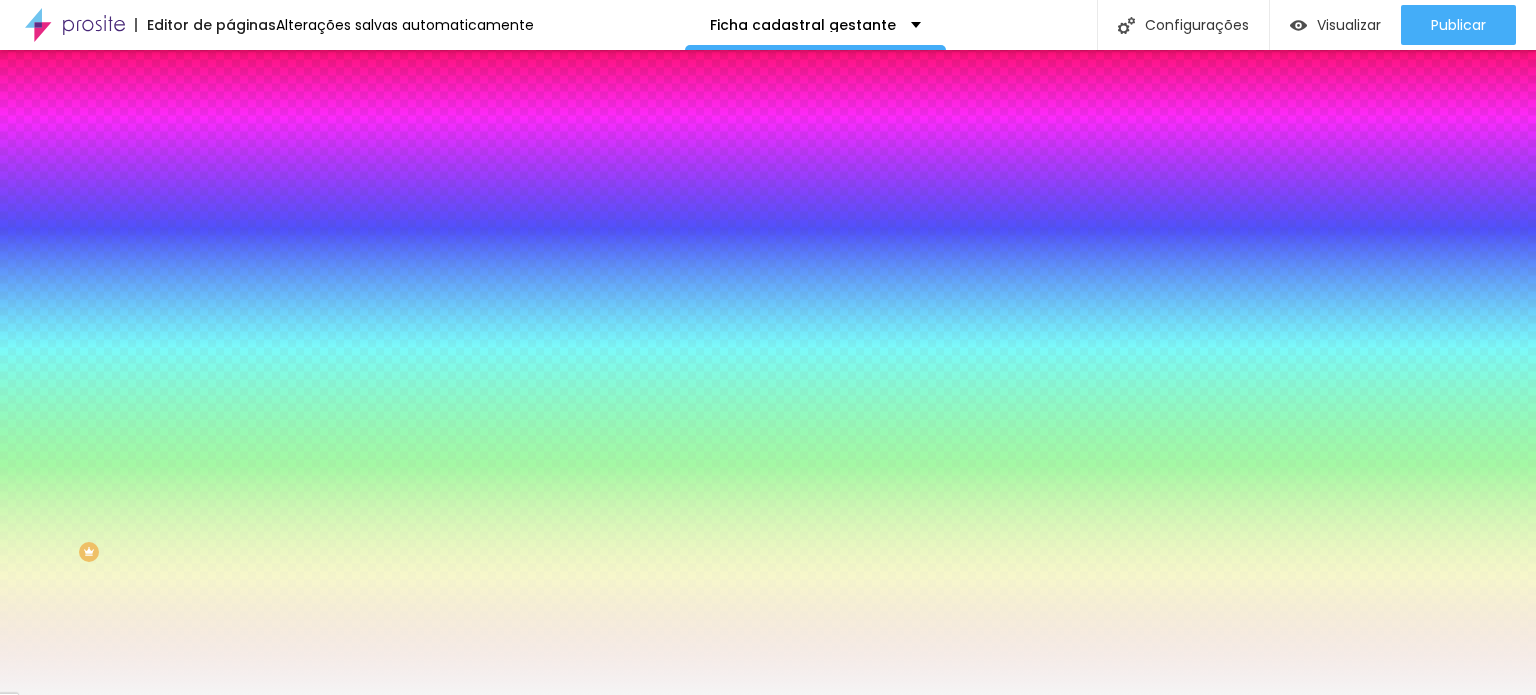 type on "#FFFFFF" 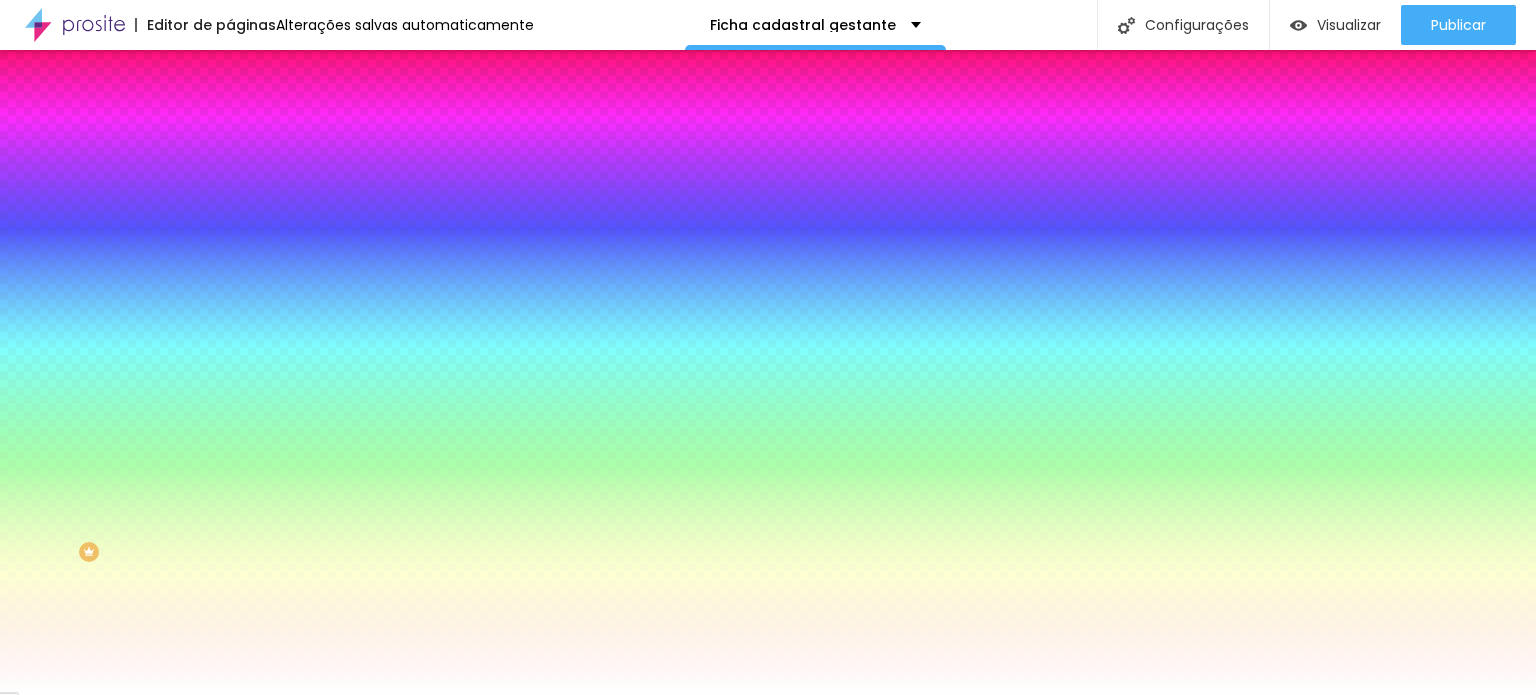 drag, startPoint x: 87, startPoint y: 584, endPoint x: 6, endPoint y: 451, distance: 155.72412 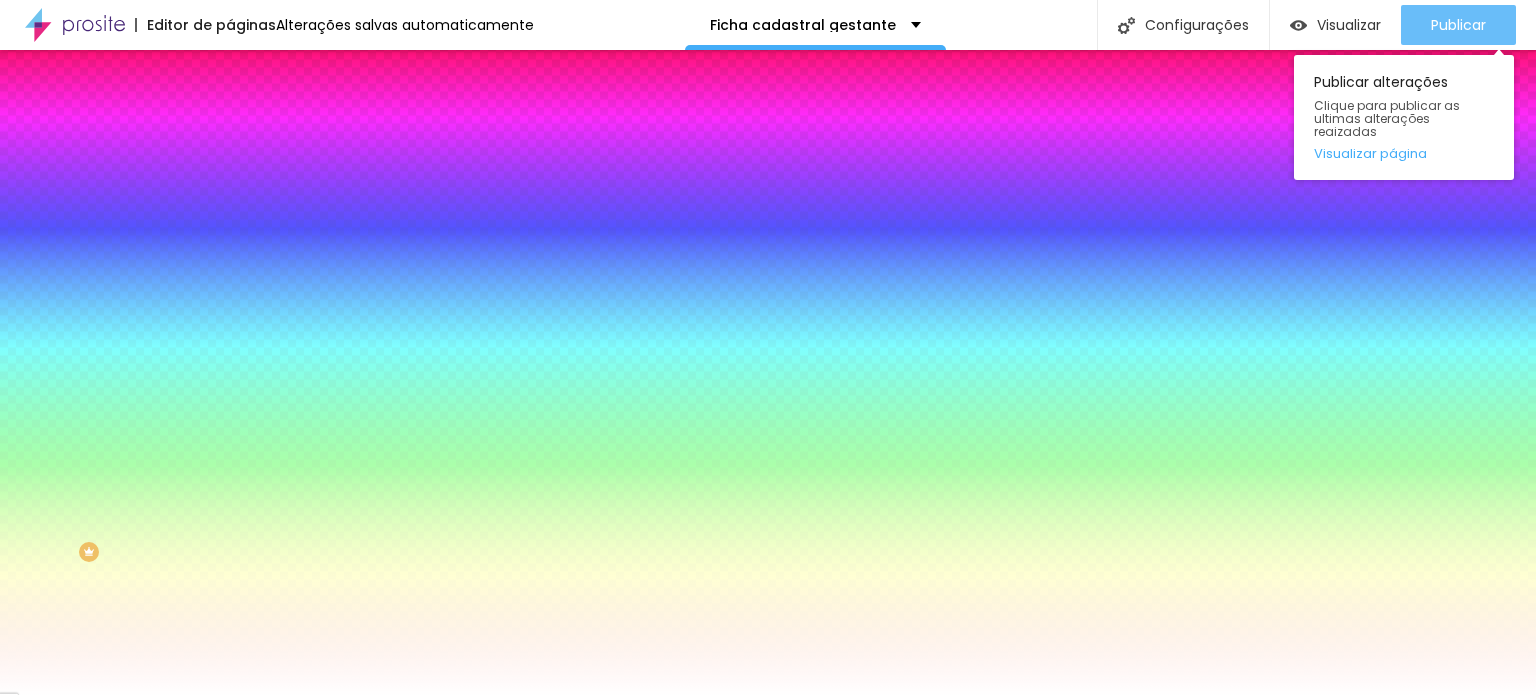 click on "Publicar" at bounding box center (1458, 25) 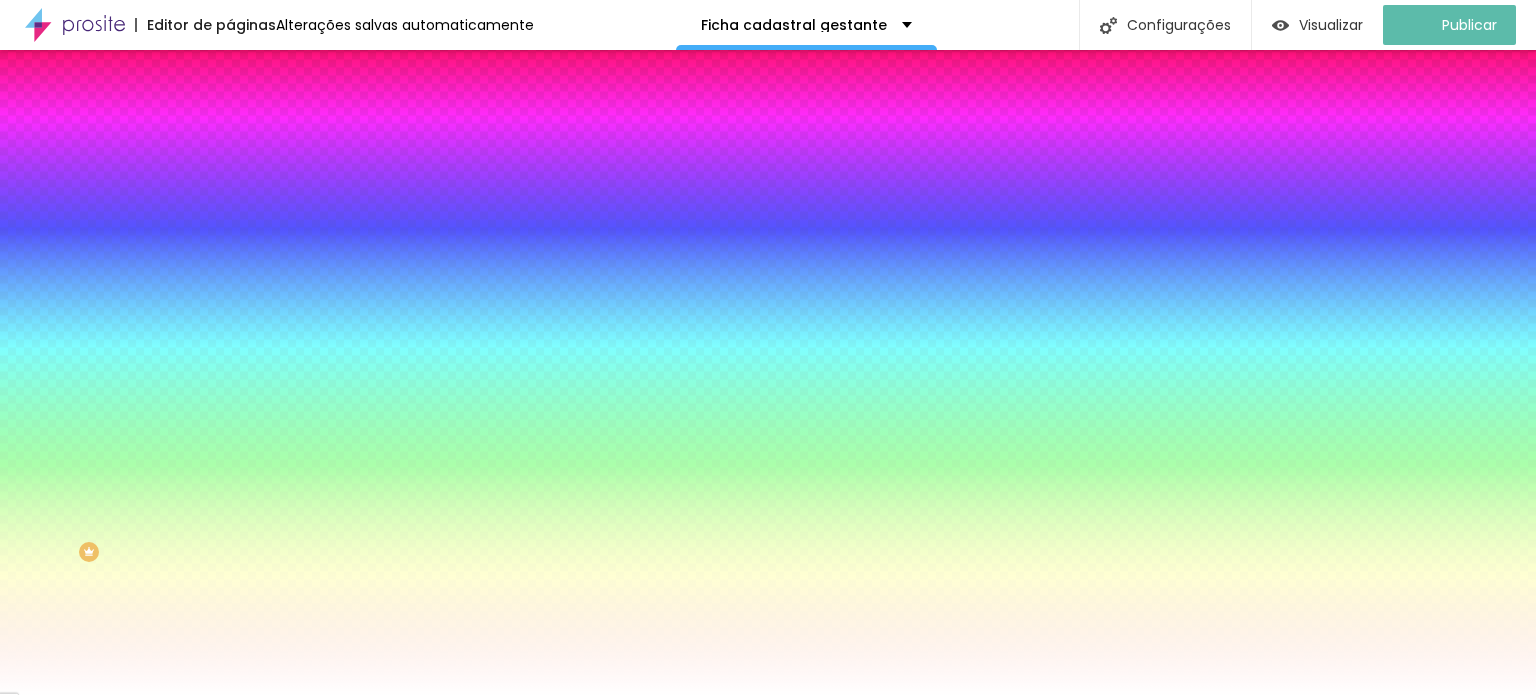 click 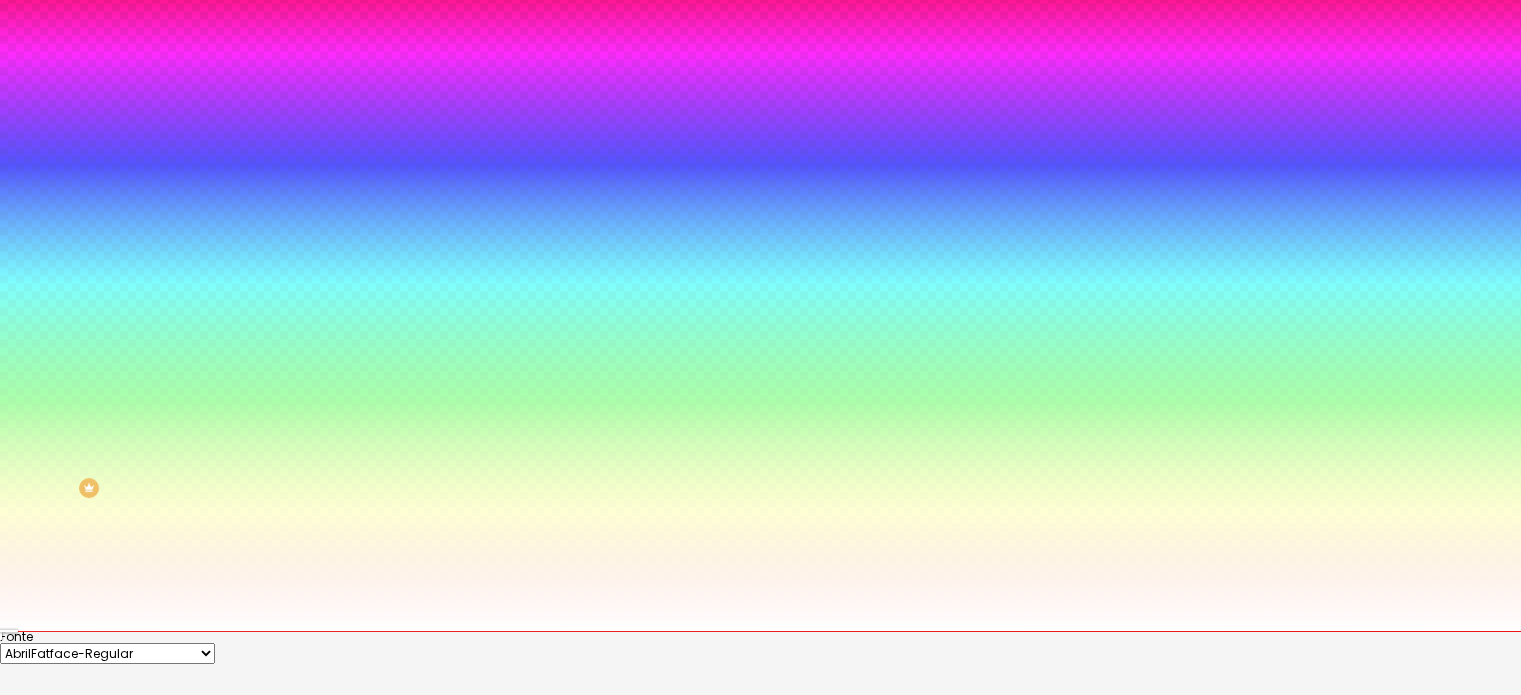scroll, scrollTop: 100, scrollLeft: 0, axis: vertical 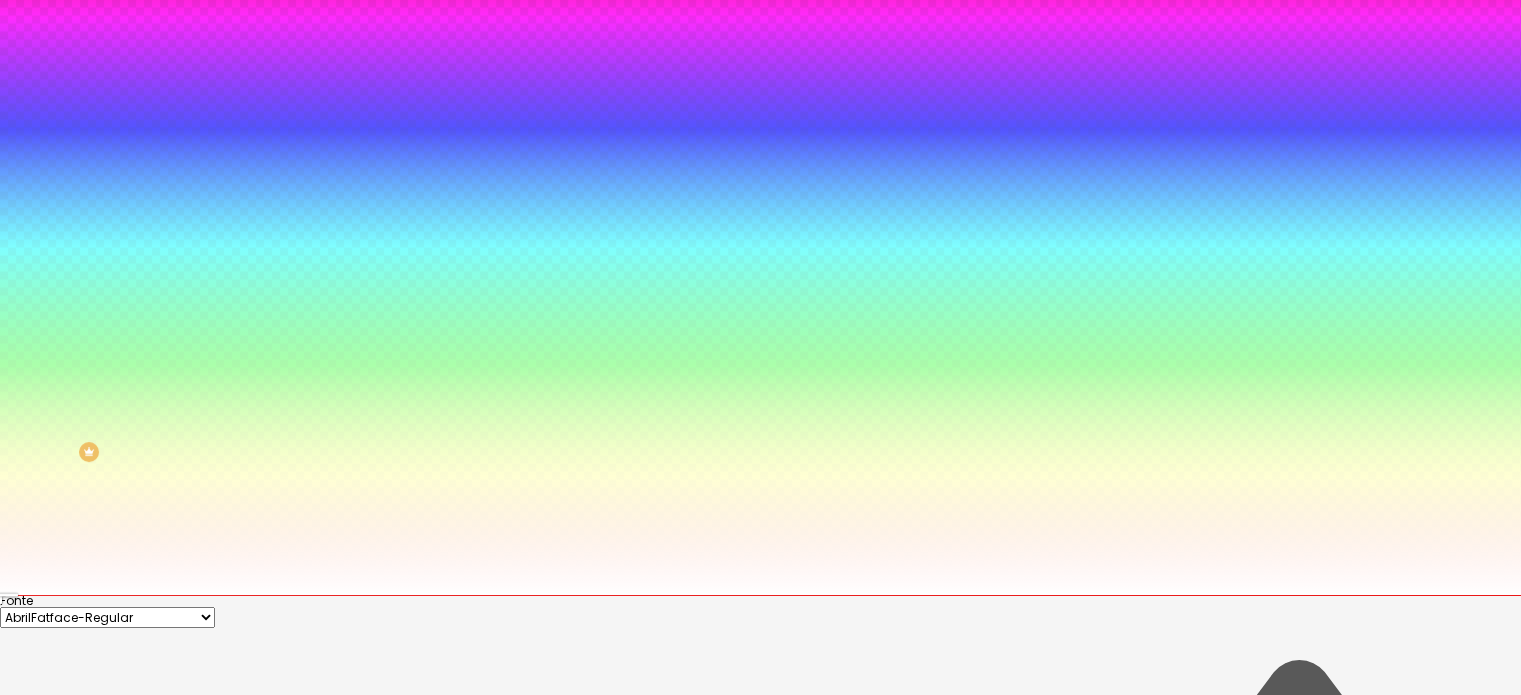 click at bounding box center [760, 3786] 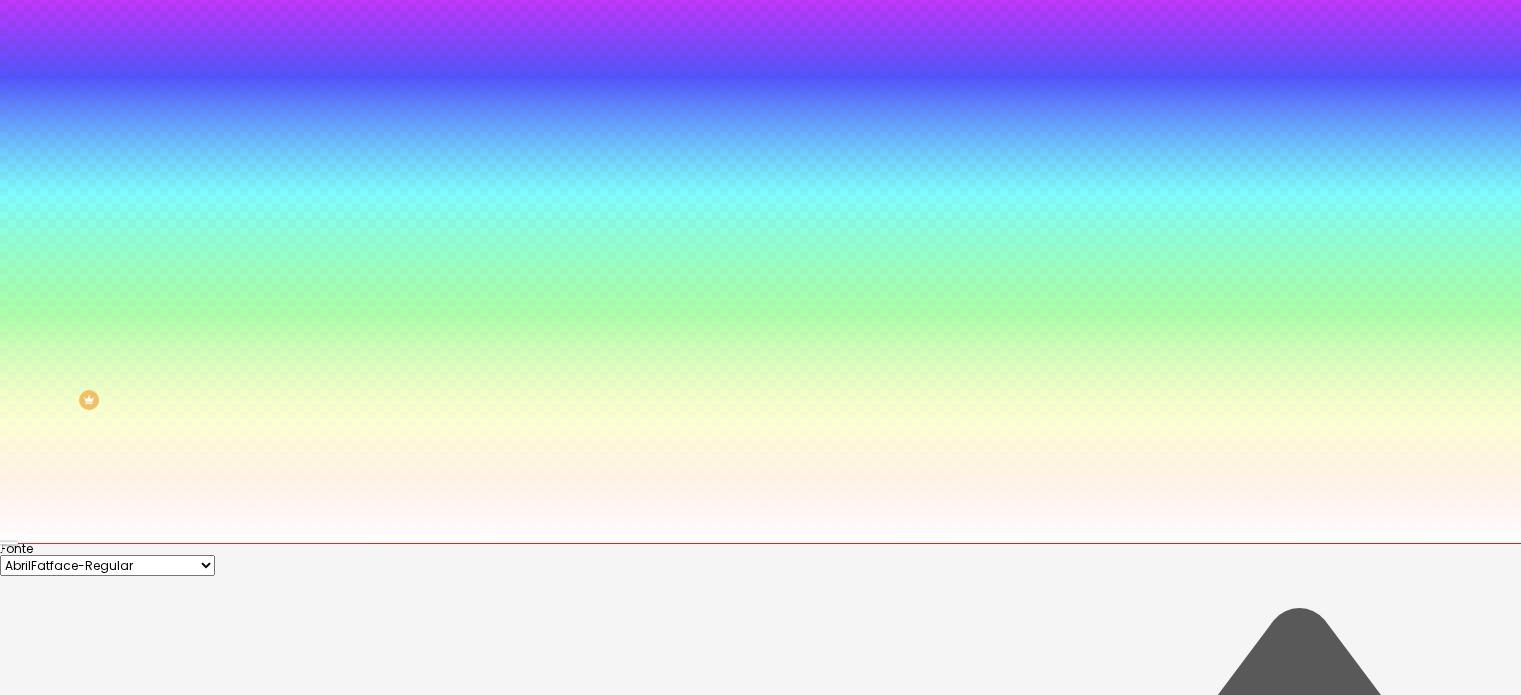 scroll, scrollTop: 181, scrollLeft: 0, axis: vertical 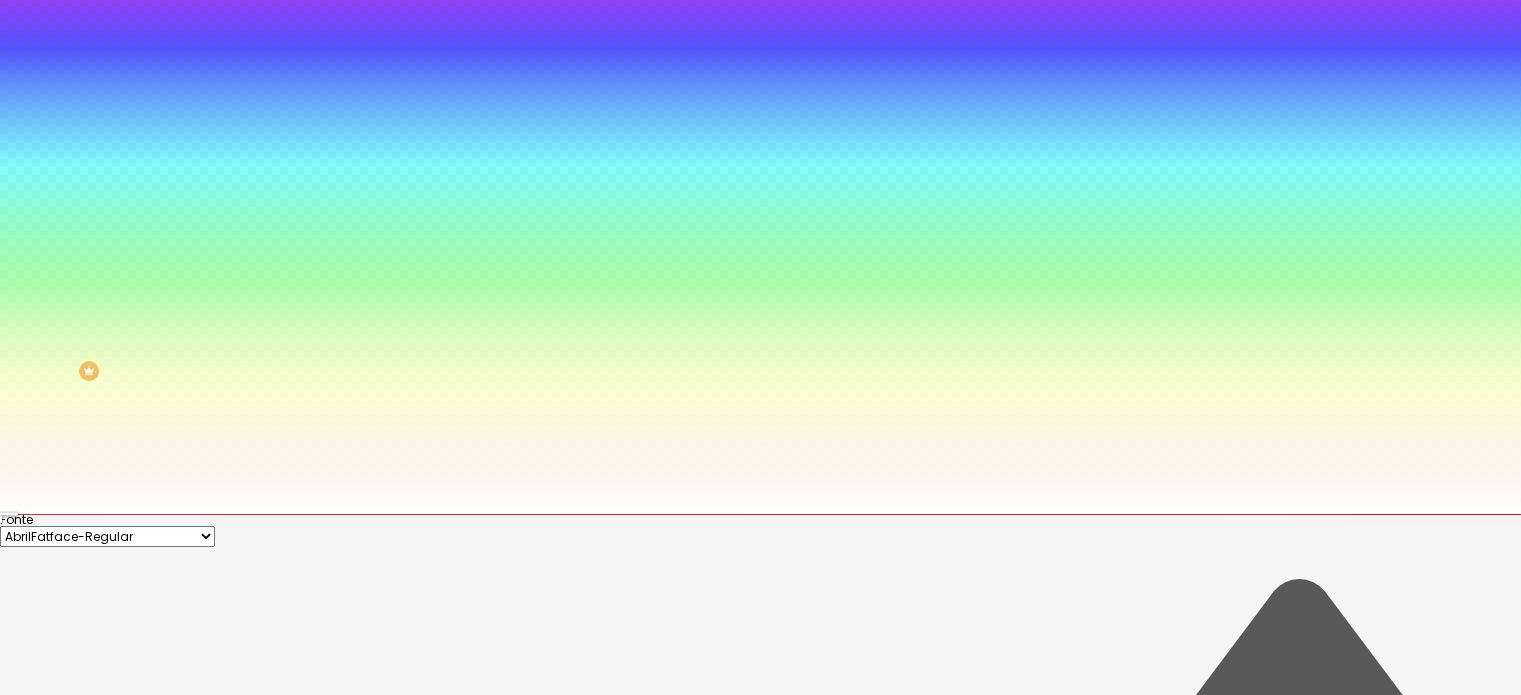 drag, startPoint x: 291, startPoint y: 623, endPoint x: 268, endPoint y: 689, distance: 69.89278 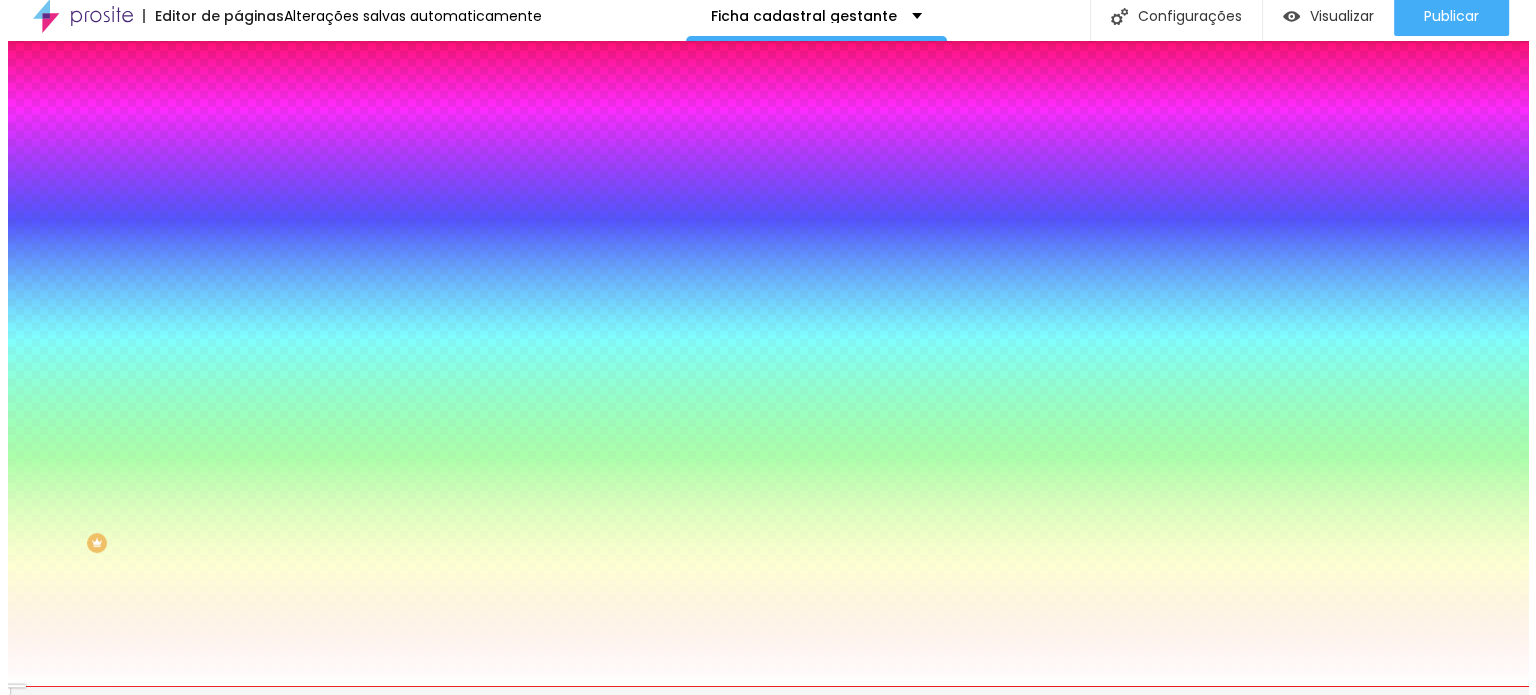 scroll, scrollTop: 0, scrollLeft: 0, axis: both 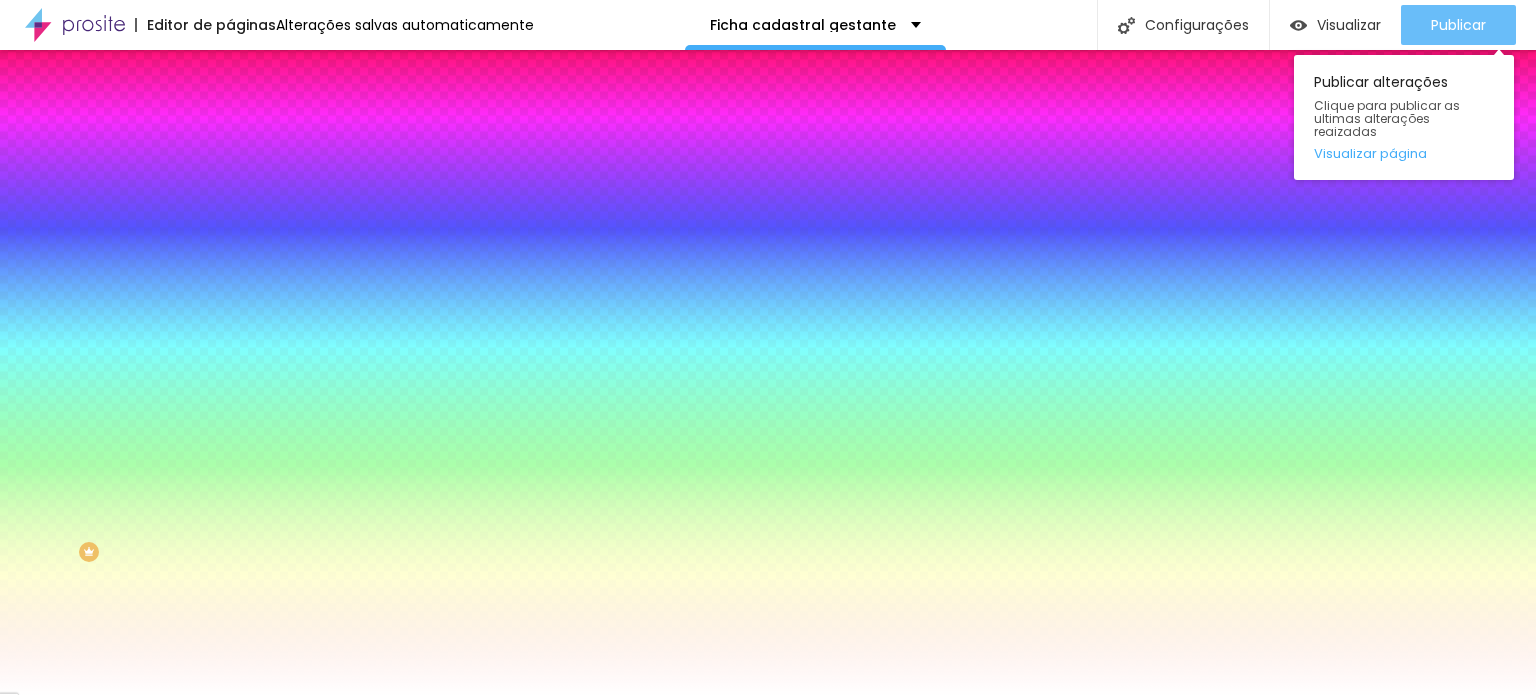 click on "Publicar" at bounding box center (1458, 25) 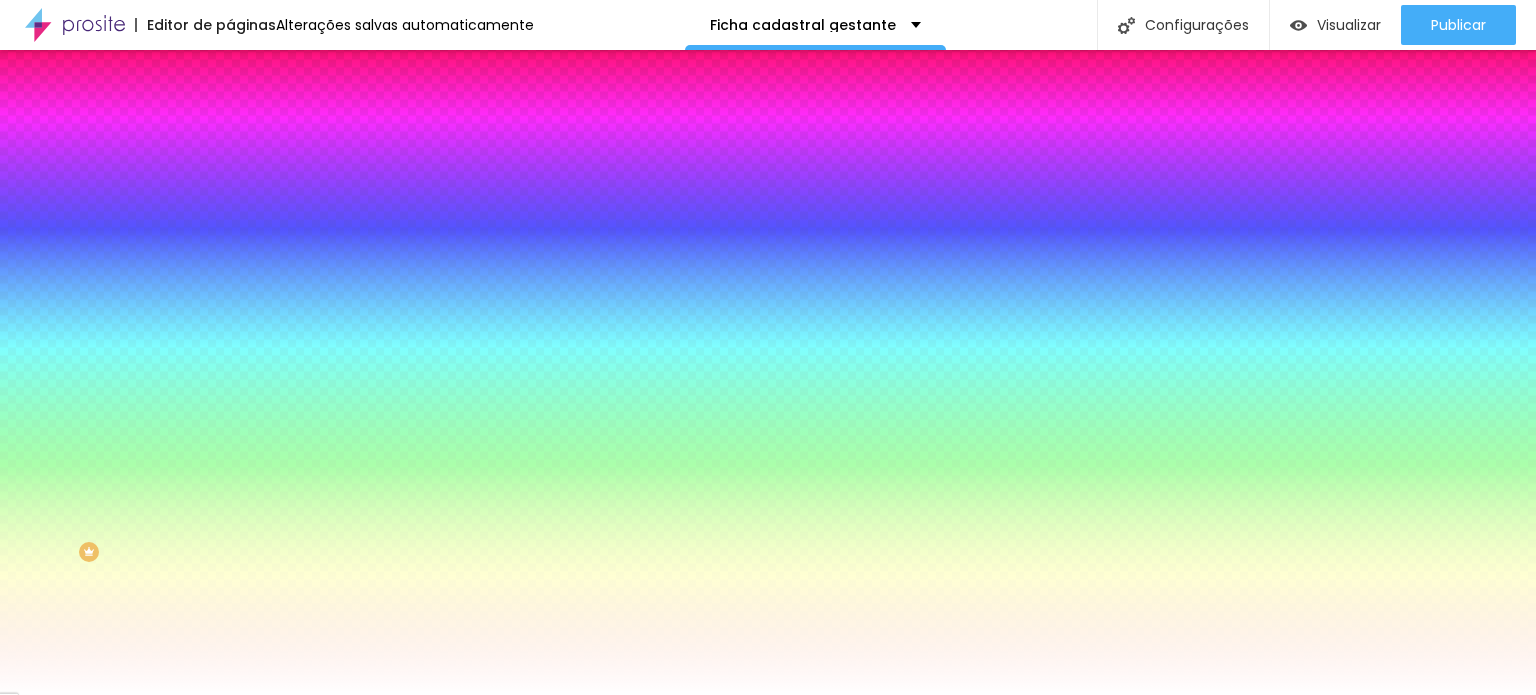 click 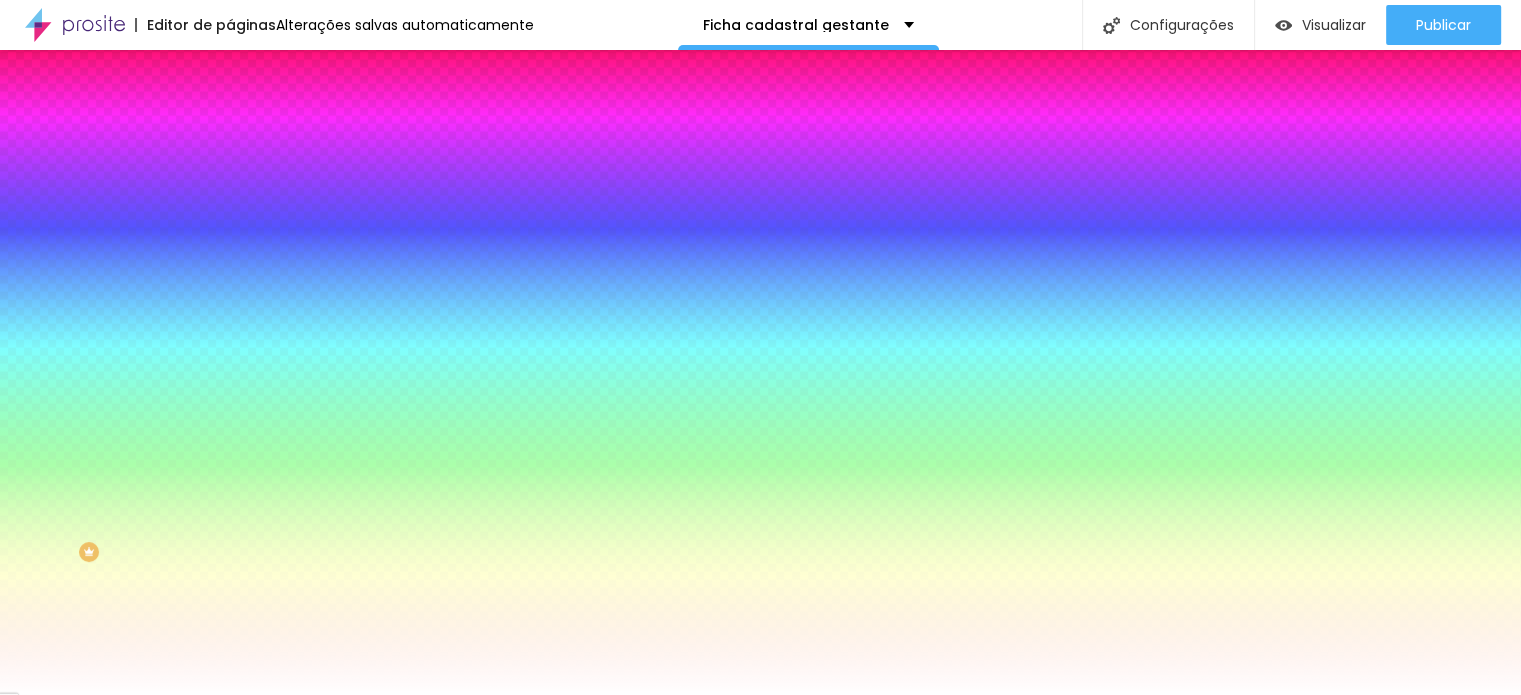 type on "28" 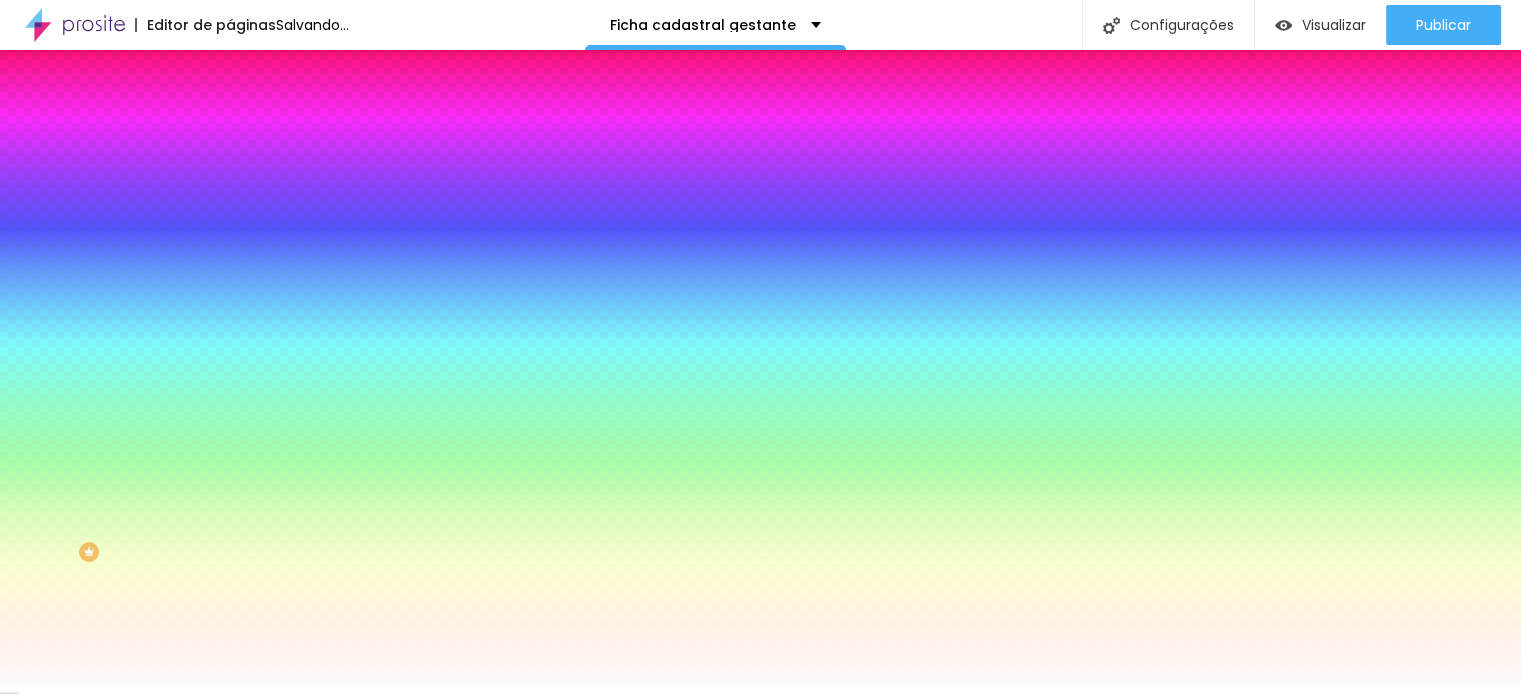 click at bounding box center [760, 695] 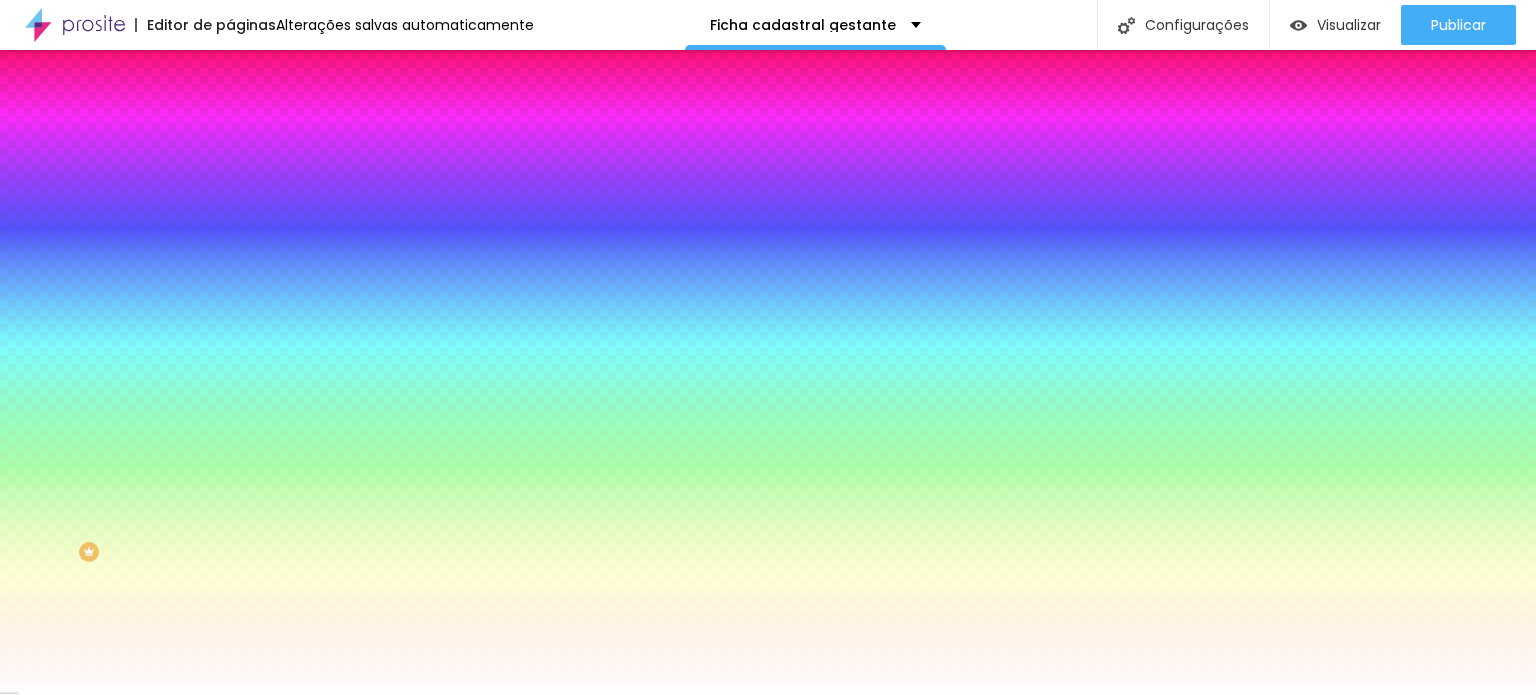 click 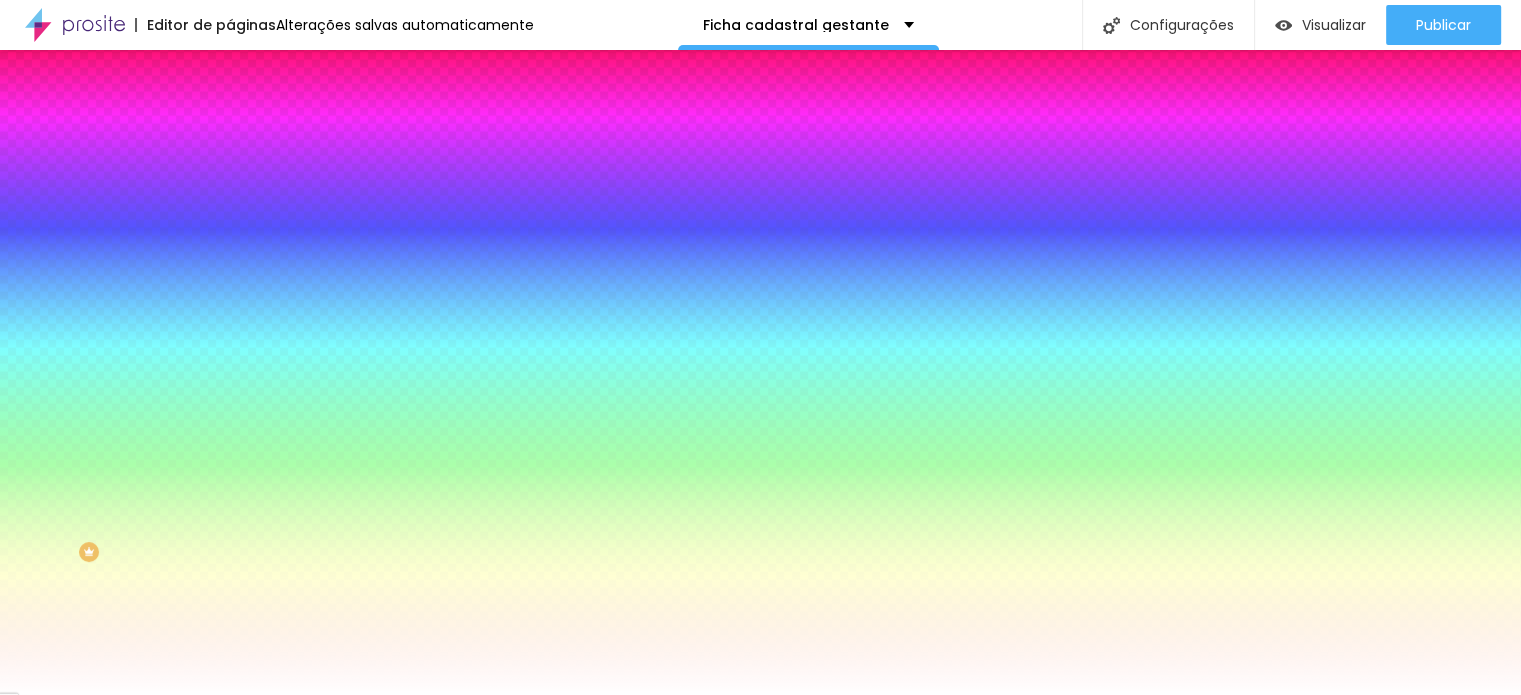 click at bounding box center (760, 695) 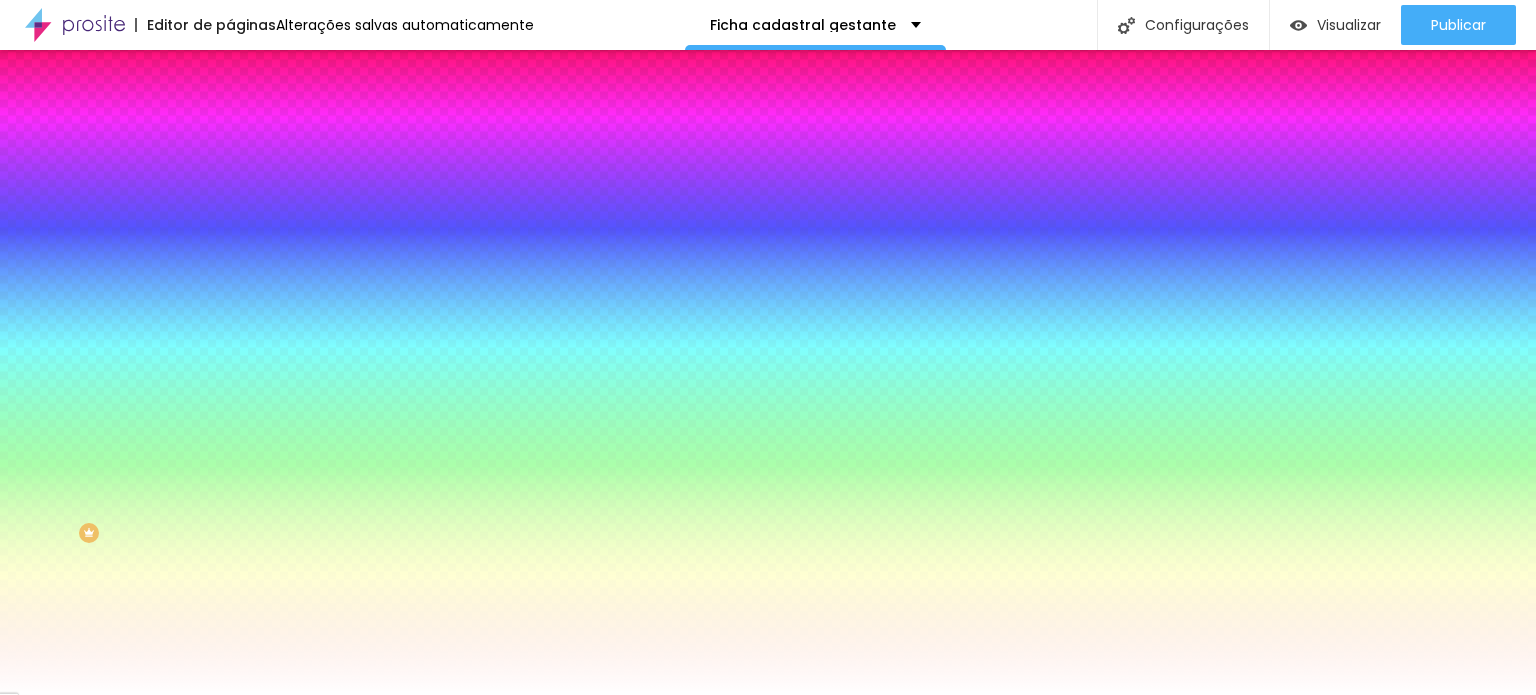 scroll, scrollTop: 24, scrollLeft: 0, axis: vertical 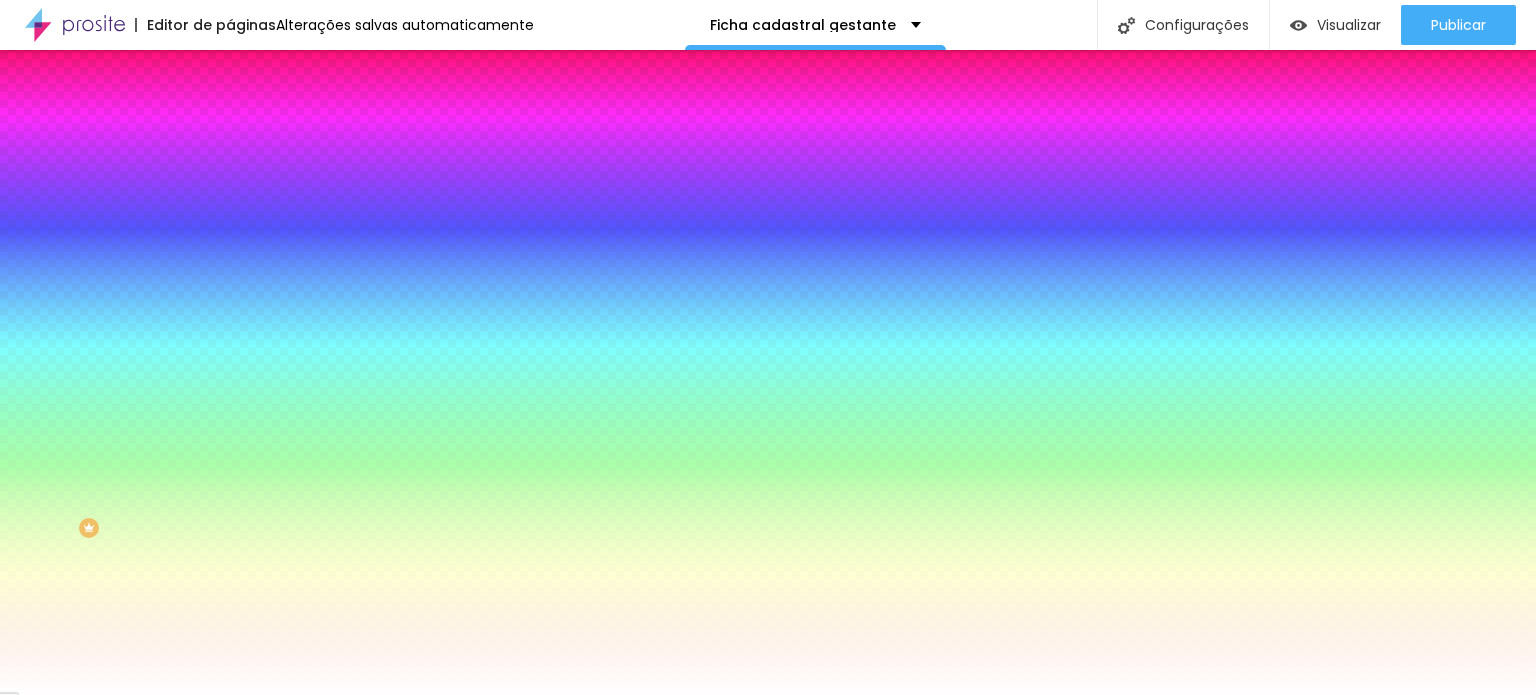 click 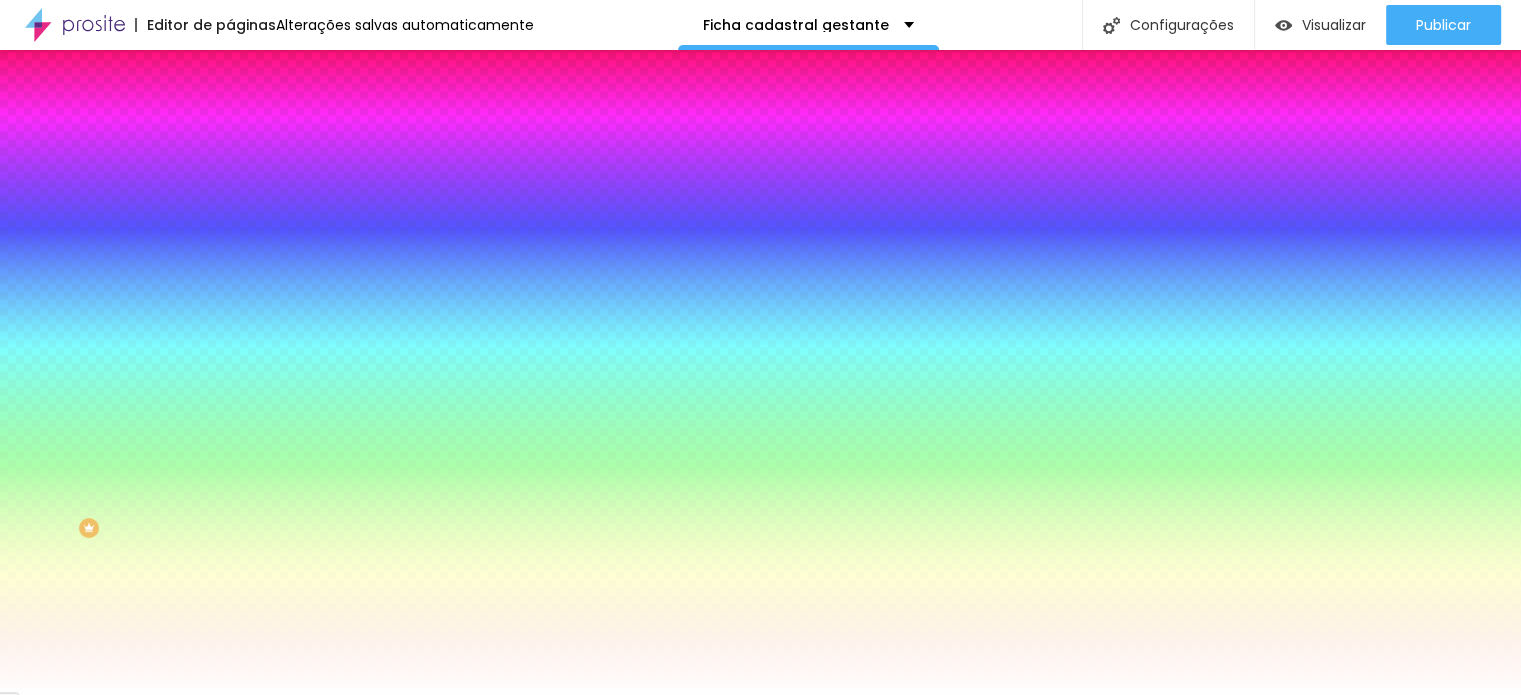 click at bounding box center [760, 695] 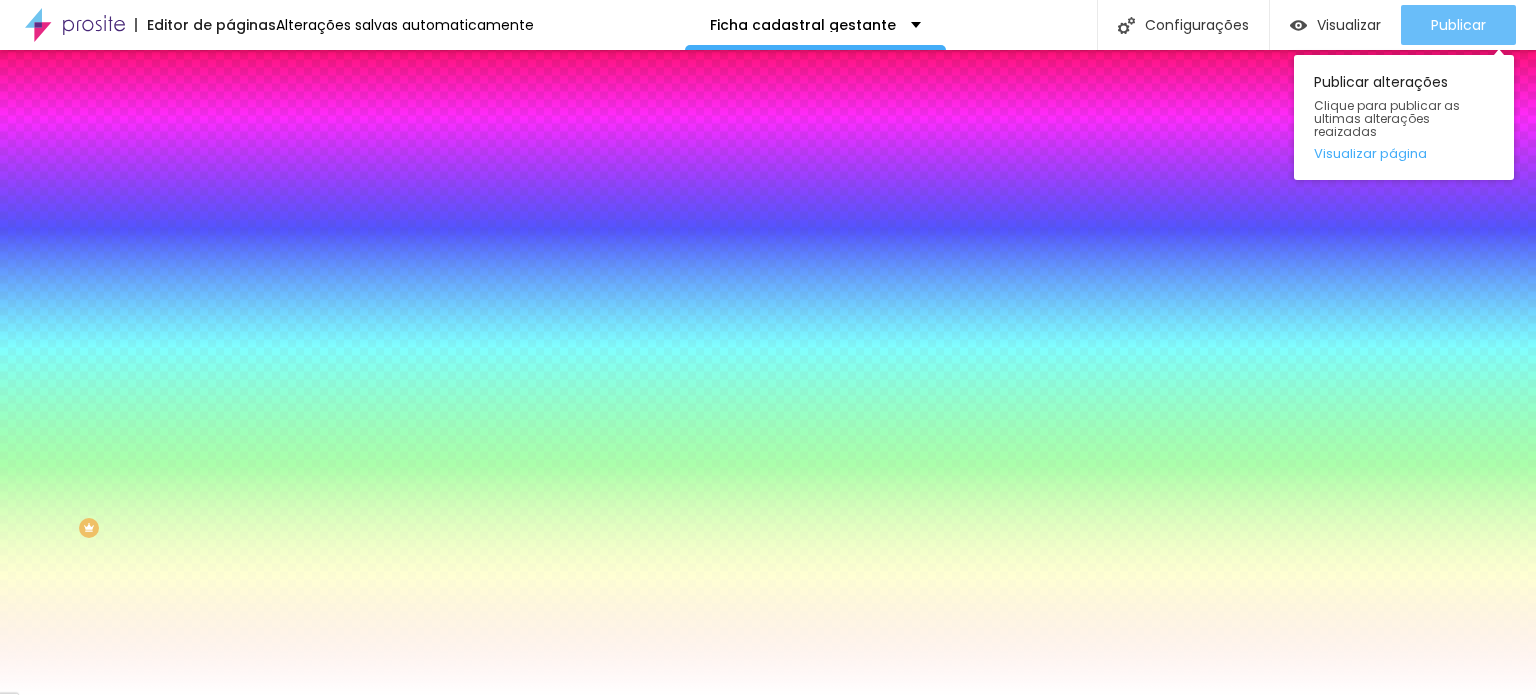 click on "Publicar" at bounding box center [1458, 25] 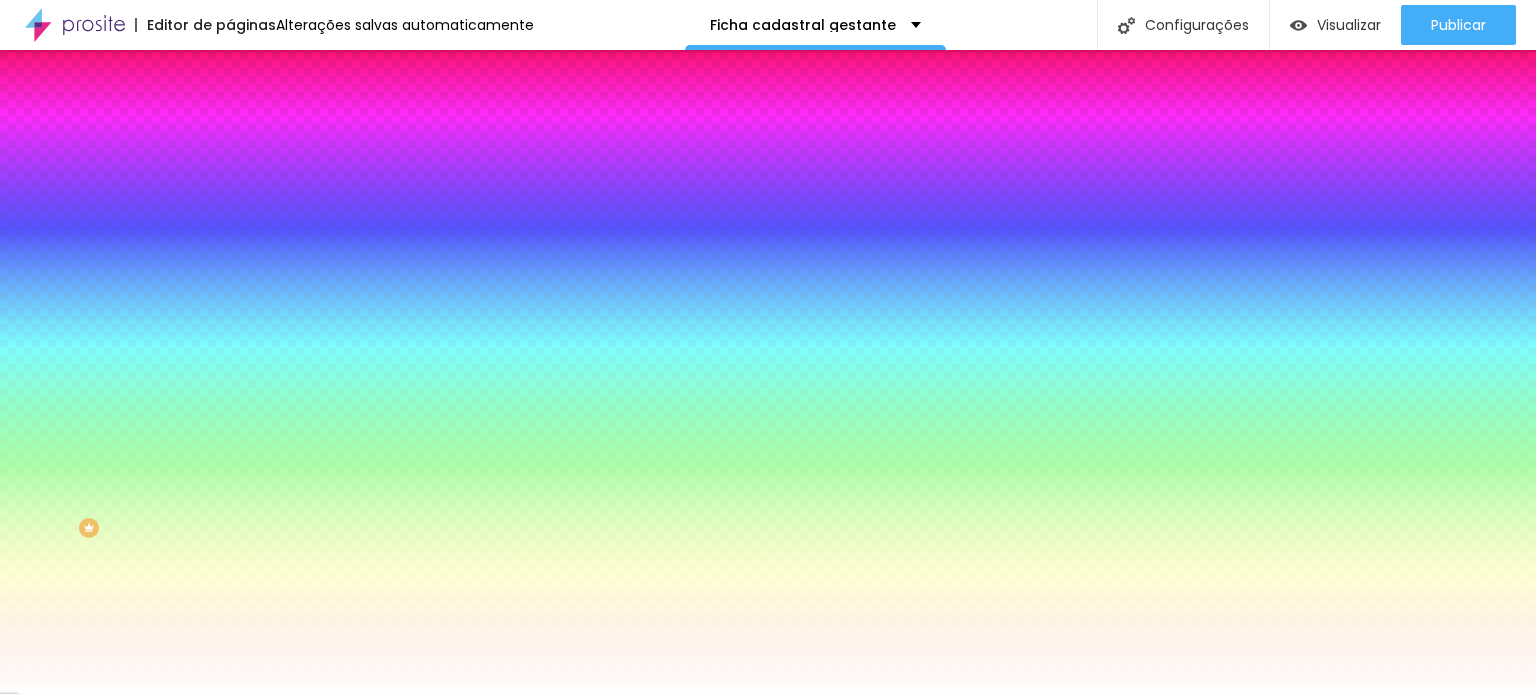 click on "Avançado" at bounding box center [281, 125] 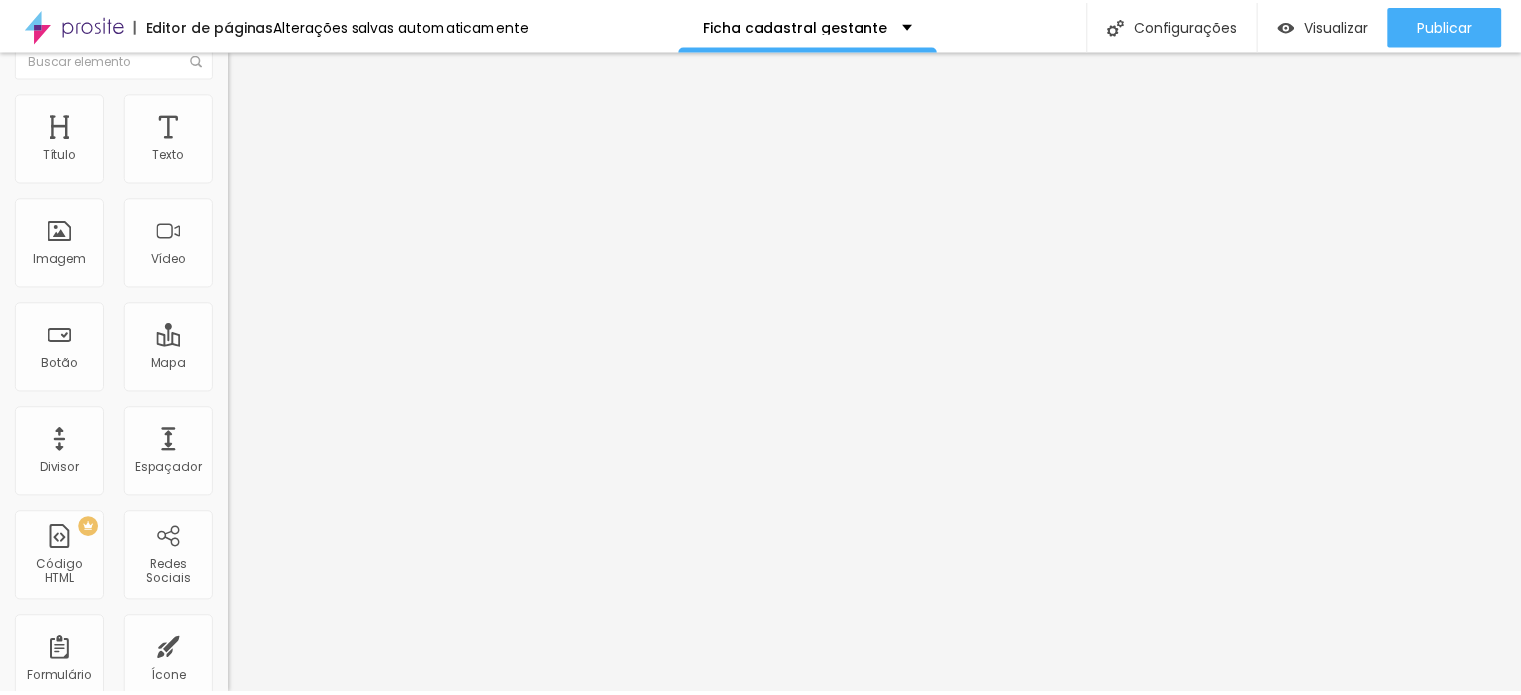 scroll, scrollTop: 0, scrollLeft: 0, axis: both 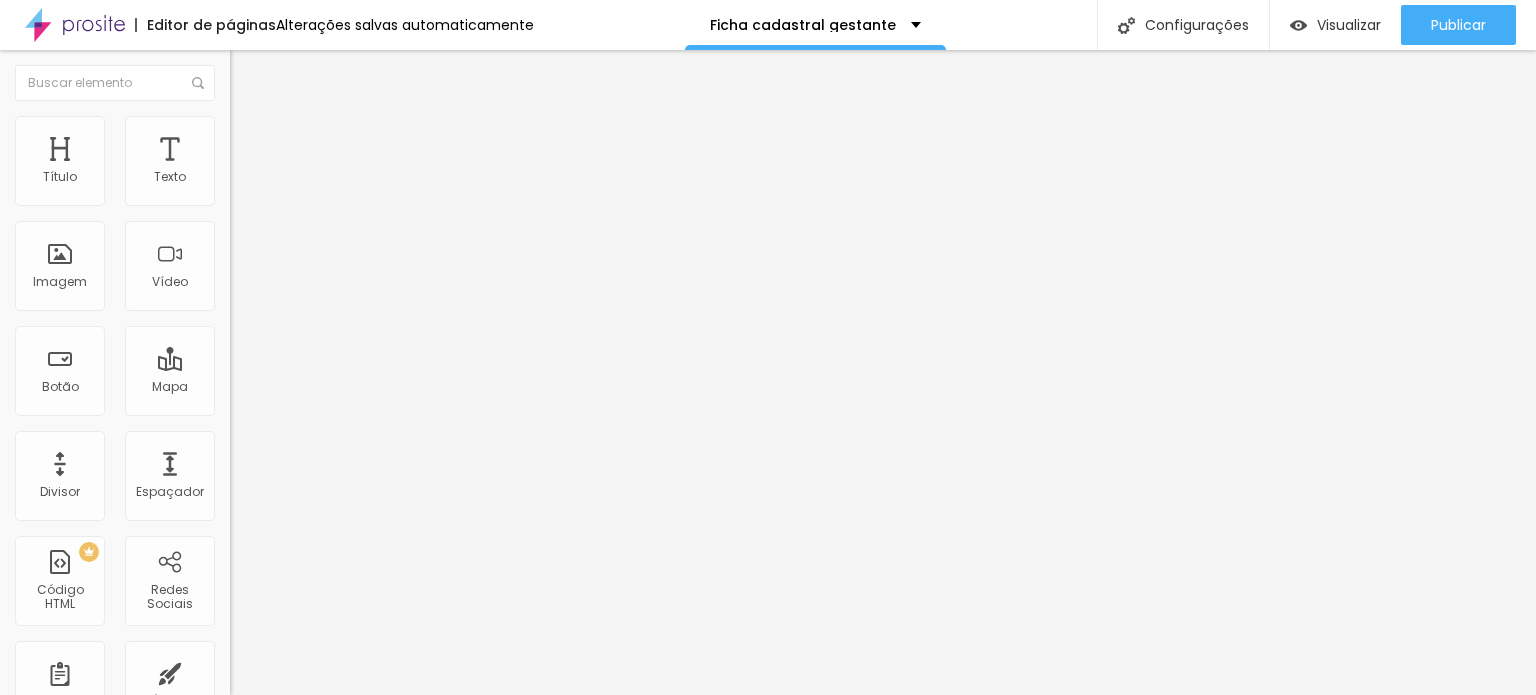 click on "Estilo" at bounding box center (345, 126) 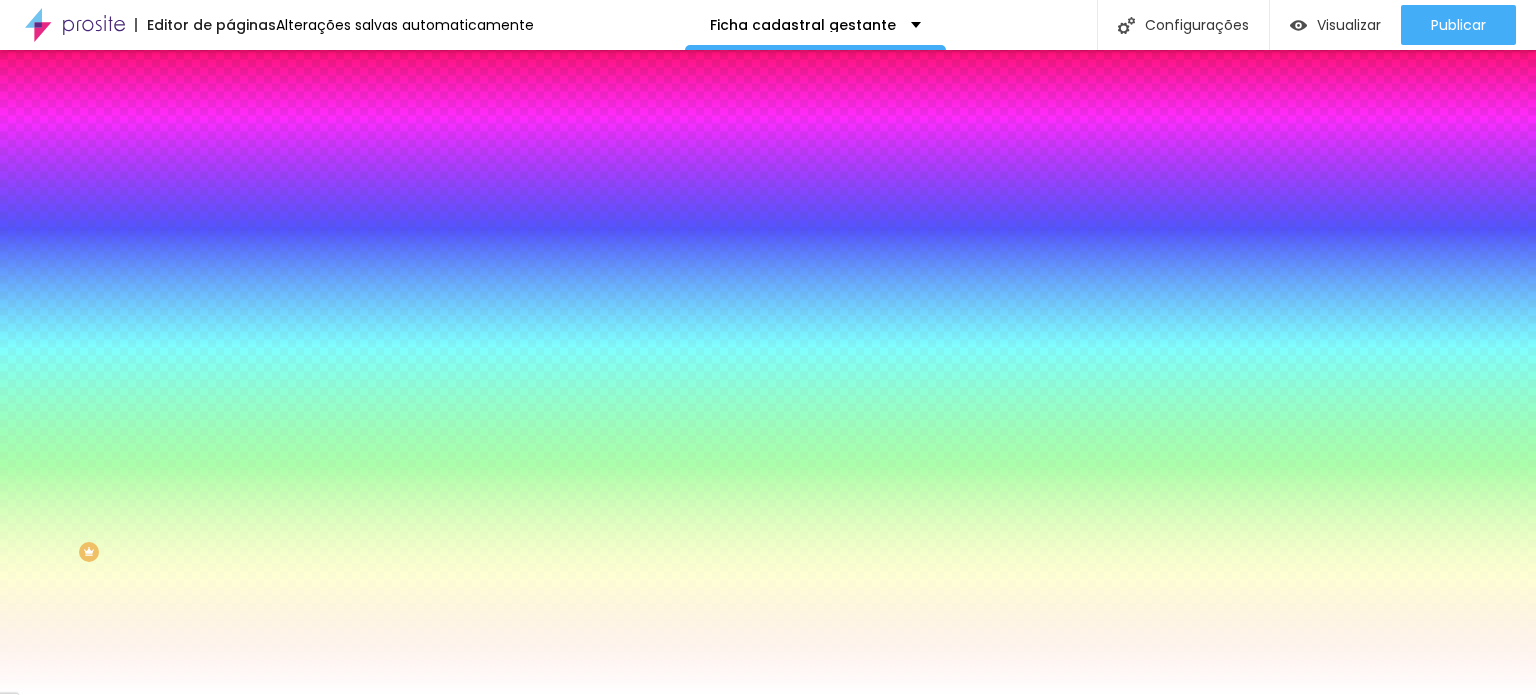 click on "Conteúdo" at bounding box center [345, 106] 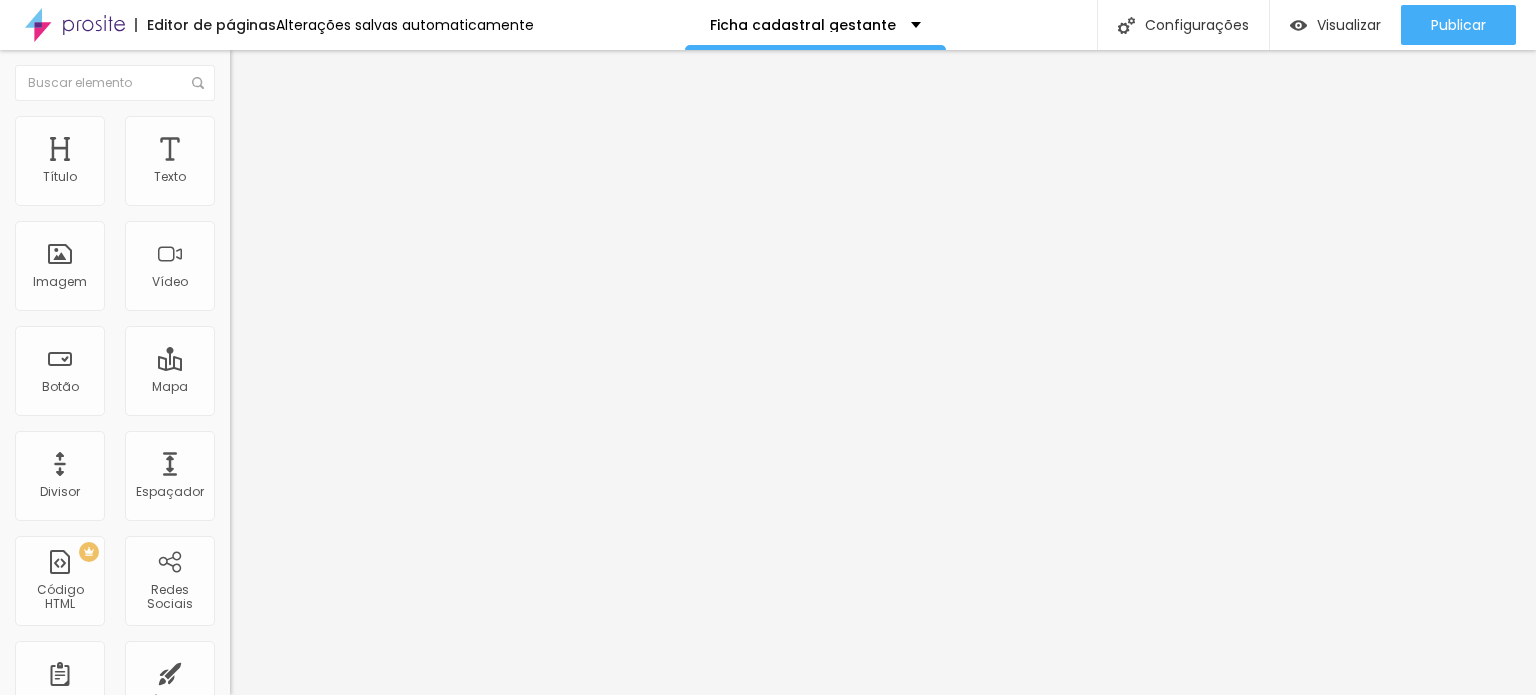 click at bounding box center [239, 125] 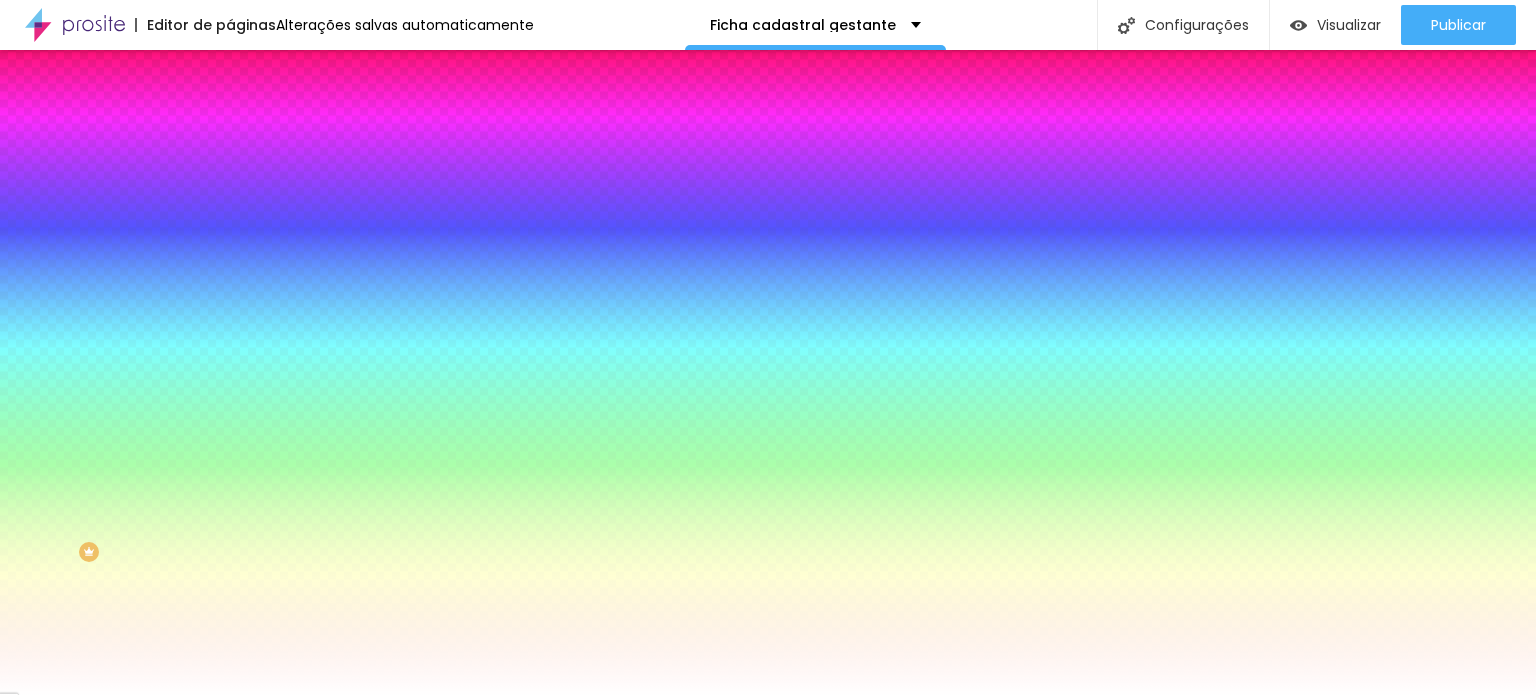 click at bounding box center [244, 458] 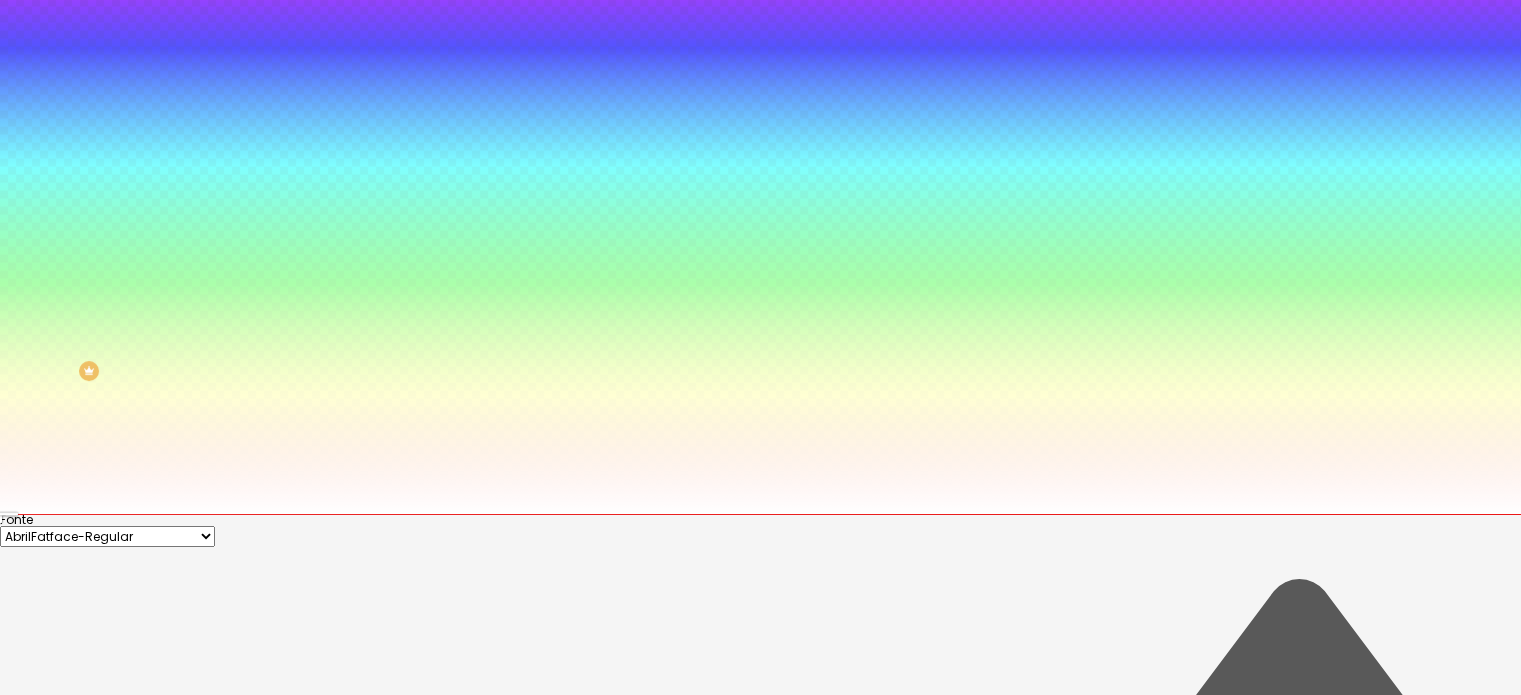 scroll, scrollTop: 187, scrollLeft: 0, axis: vertical 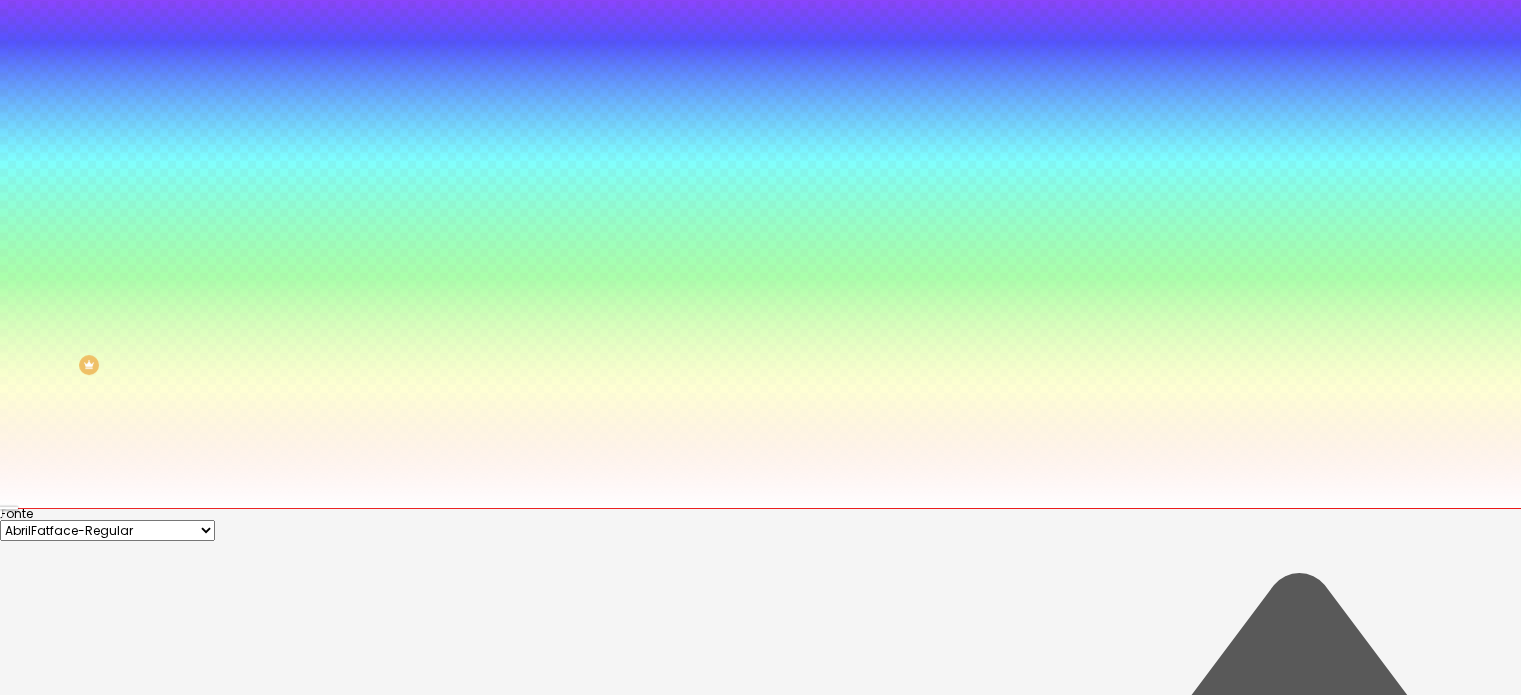click on "AbrilFatface-Regular Actor-Regular Alegreya AlegreyaBlack Alice Allan-Bold Allan-Regular Amaranth AmaticaSC AmaticSC Amita-Bold Amita-Regular Anaheim AnonymousPro-Bold AnonymousPro-Italic AnonymousPro-Regular Arapey Archivo-Bold Archivo-Italic Archivo-Regular ArefRuqaa Arsenal-Bold Arsenal-Italic Arsenal-Regular Arvo Assistant AssistantLight AveriaLibre AveriaLibreLight AveriaSansLibre-Bold AveriaSansLibre-Italic AveriaSansLibre-Regular Bangers-Regular Bentham-Regular Bevan-Regular BioRhyme BioRhymeExtraBold BioRhymeLight Bitter BreeSerif ButterflyKids-Regular ChangaOne-Italic ChangaOne-Regular Chewy-Regular Chivo CinzelDecorative-Black CinzelDecorative-Bold CinzelDecorative-Regular Comfortaa-Bold Comfortaa-Light Comfortaa-Regular ComingSoon Cookie-Regular Corben-Bold Corben-Regular Cormorant CormorantGeramond-Bold CormorantGeramond-Italic CormorantGeramond-Medium CormorantGeramond-Regular CormorantLight Cousine-Bold Cousine-Italic Cousine-Regular Creepster-Regular CrimsonText CrimsonTextBold Cuprum FjallaOne" at bounding box center [107, 530] 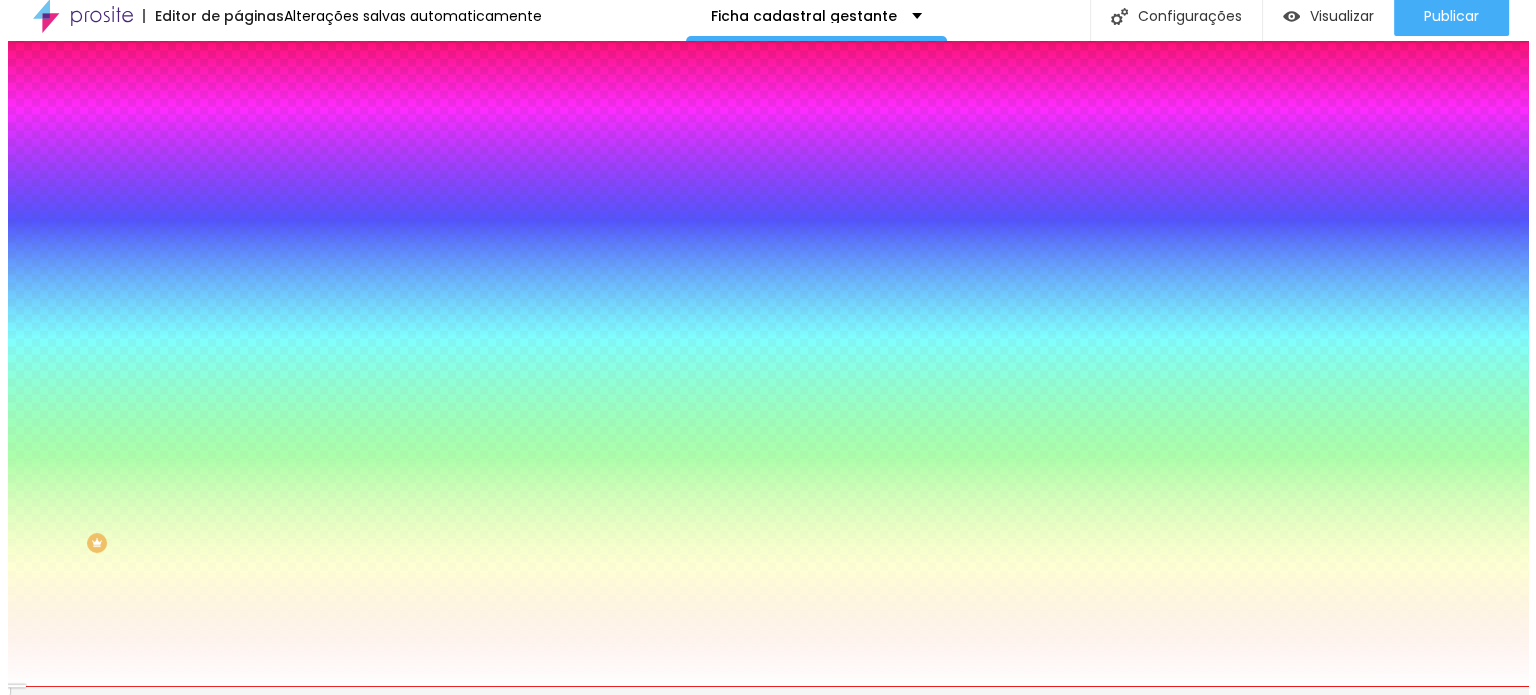 scroll, scrollTop: 0, scrollLeft: 0, axis: both 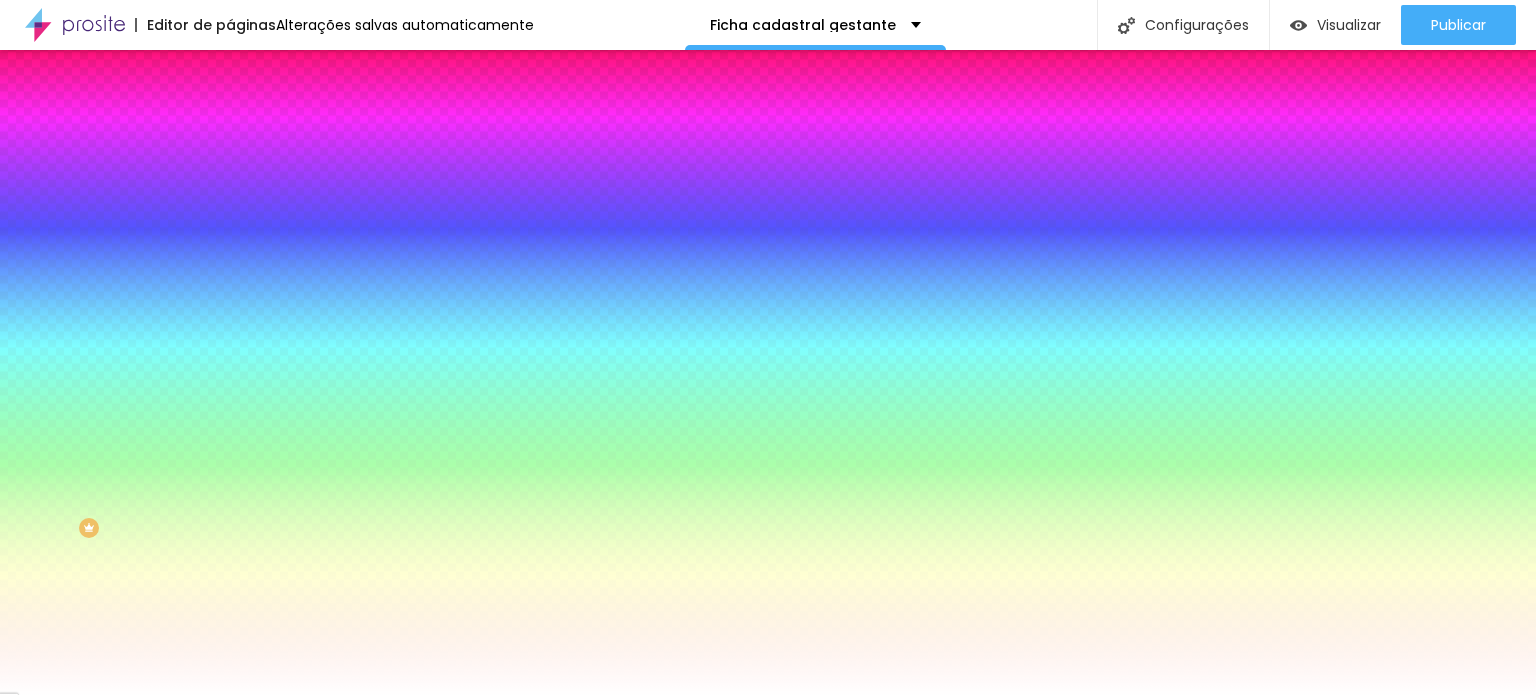 click at bounding box center [244, 625] 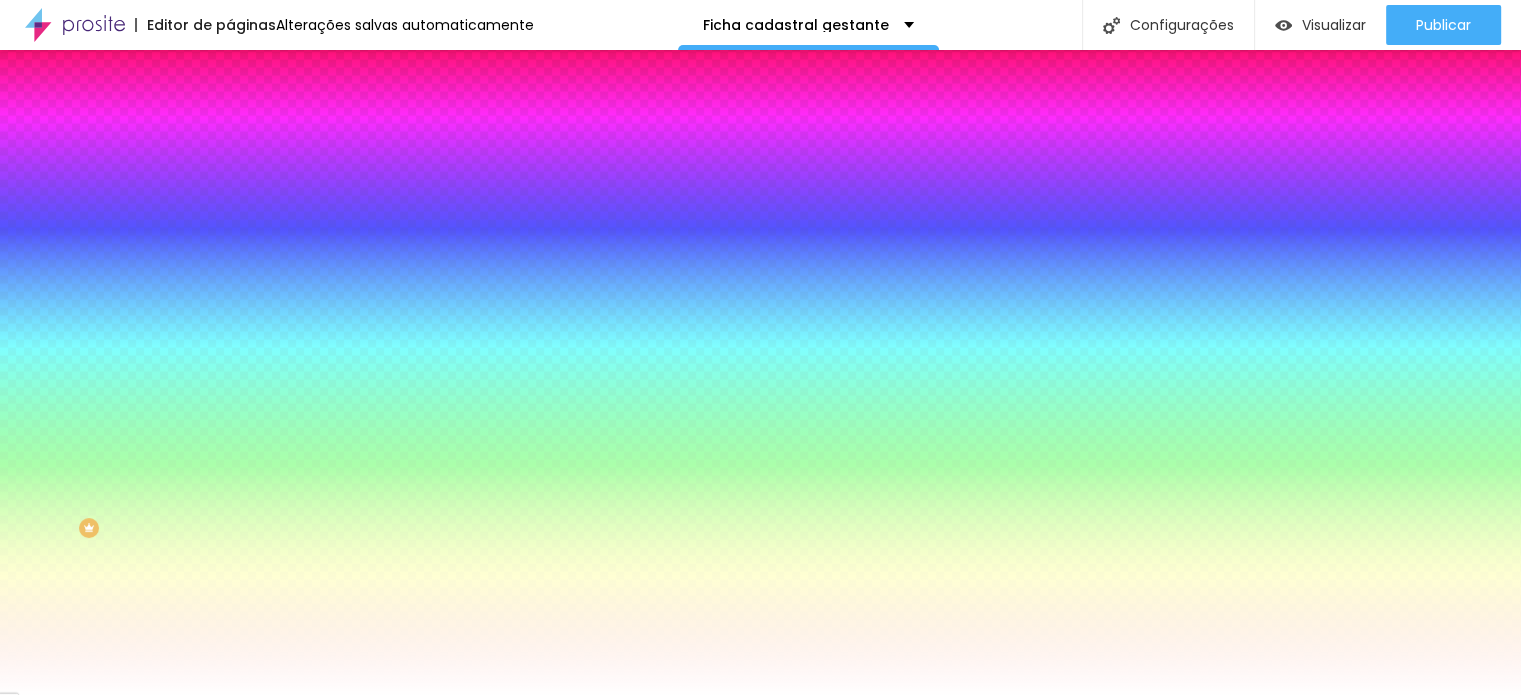 click at bounding box center [760, 695] 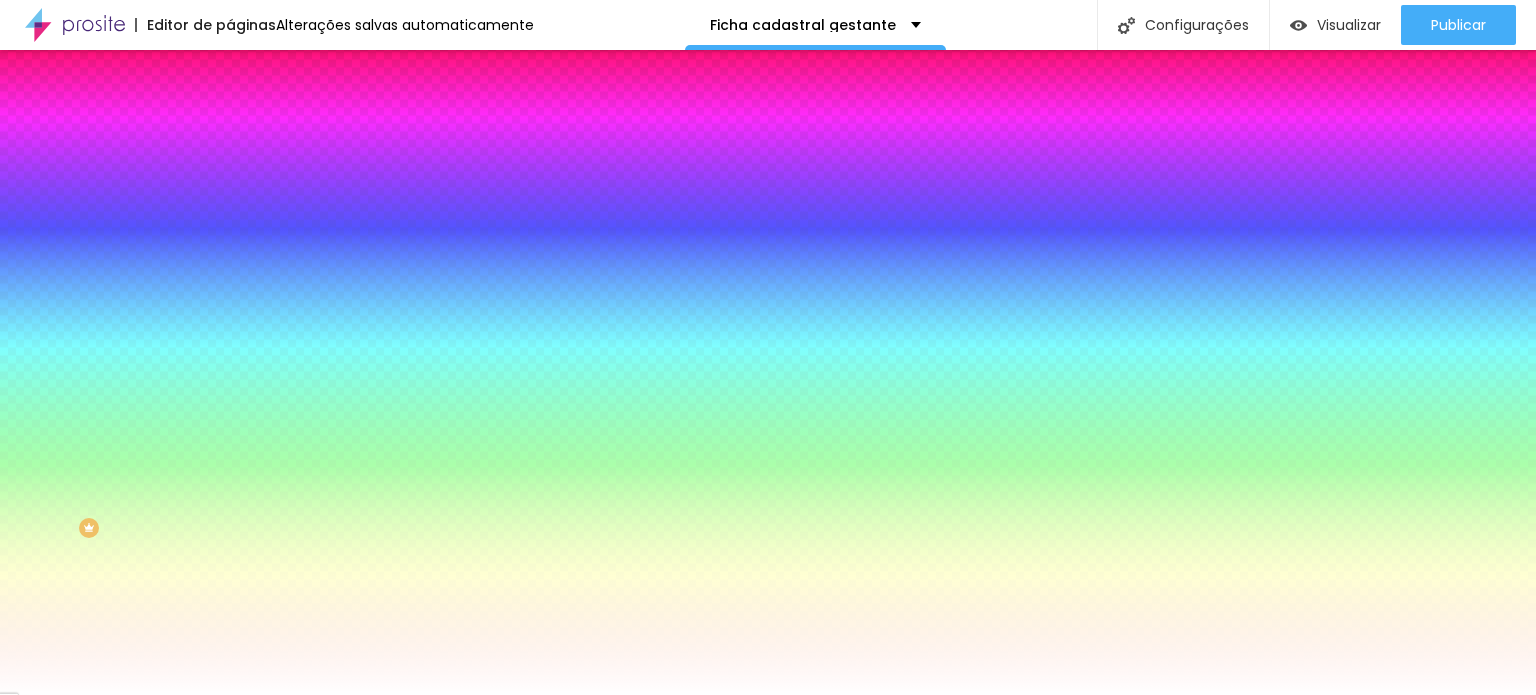 click at bounding box center [244, 189] 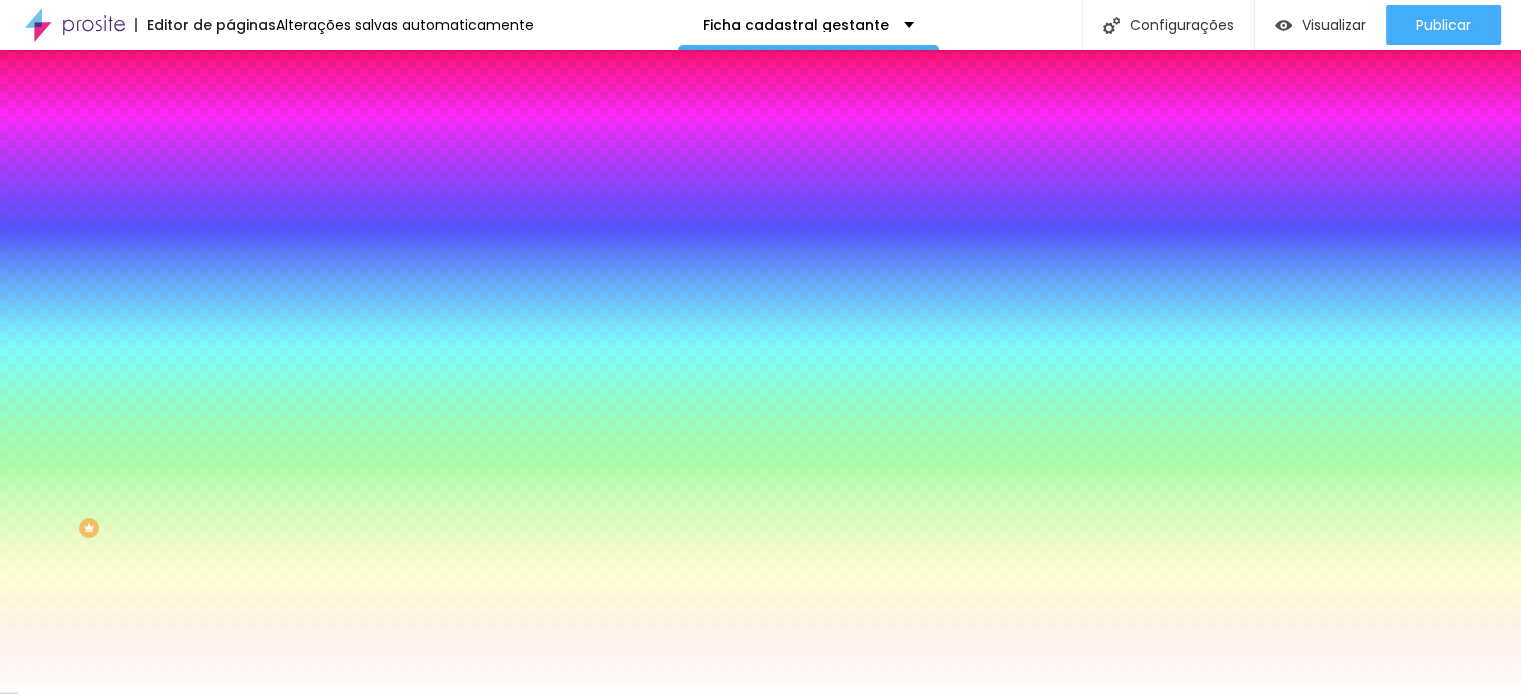 click on "AbrilFatface-Regular Actor-Regular Alegreya AlegreyaBlack Alice Allan-Bold Allan-Regular Amaranth AmaticaSC AmaticSC Amita-Bold Amita-Regular Anaheim AnonymousPro-Bold AnonymousPro-Italic AnonymousPro-Regular Arapey Archivo-Bold Archivo-Italic Archivo-Regular ArefRuqaa Arsenal-Bold Arsenal-Italic Arsenal-Regular Arvo Assistant AssistantLight AveriaLibre AveriaLibreLight AveriaSansLibre-Bold AveriaSansLibre-Italic AveriaSansLibre-Regular Bangers-Regular Bentham-Regular Bevan-Regular BioRhyme BioRhymeExtraBold BioRhymeLight Bitter BreeSerif ButterflyKids-Regular ChangaOne-Italic ChangaOne-Regular Chewy-Regular Chivo CinzelDecorative-Black CinzelDecorative-Bold CinzelDecorative-Regular Comfortaa-Bold Comfortaa-Light Comfortaa-Regular ComingSoon Cookie-Regular Corben-Bold Corben-Regular Cormorant CormorantGeramond-Bold CormorantGeramond-Italic CormorantGeramond-Medium CormorantGeramond-Regular CormorantLight Cousine-Bold Cousine-Italic Cousine-Regular Creepster-Regular CrimsonText CrimsonTextBold Cuprum FjallaOne" at bounding box center (107, 717) 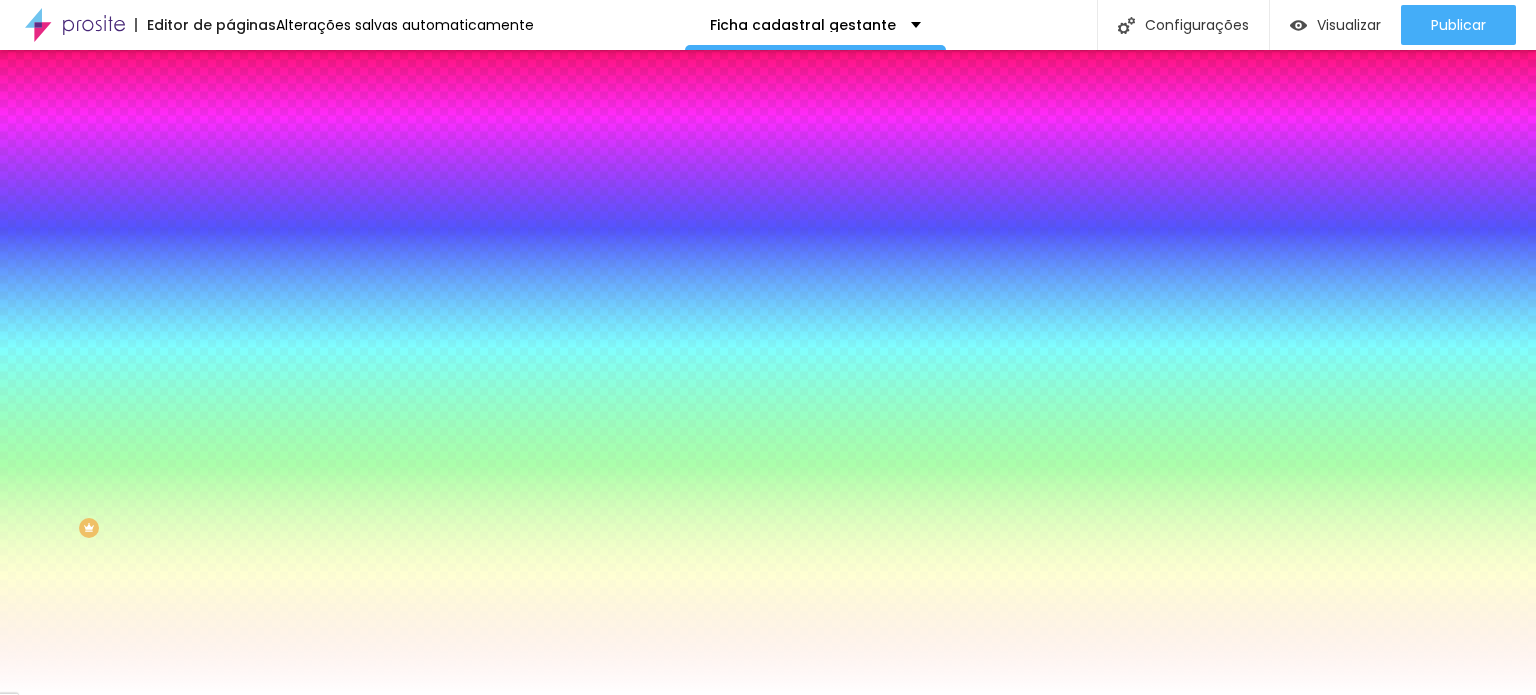 click 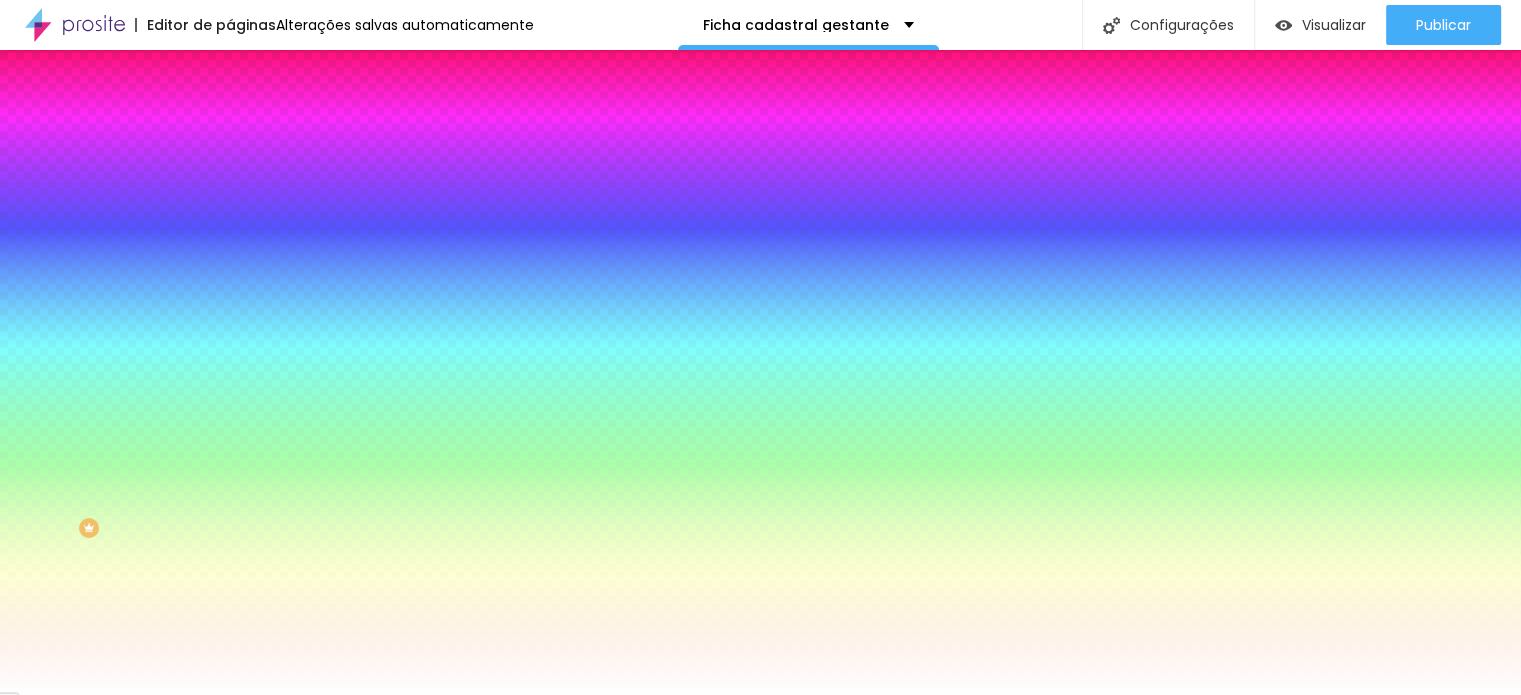 click at bounding box center [760, 695] 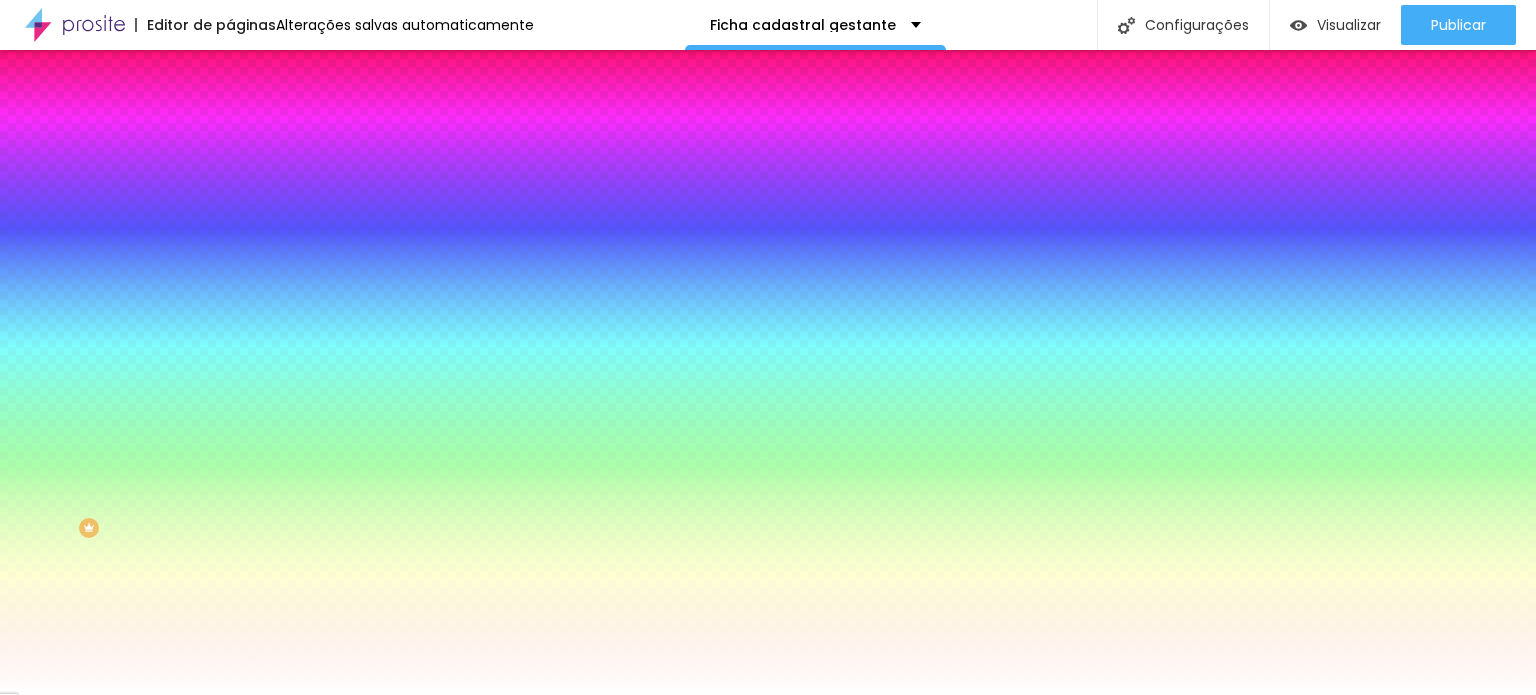 click 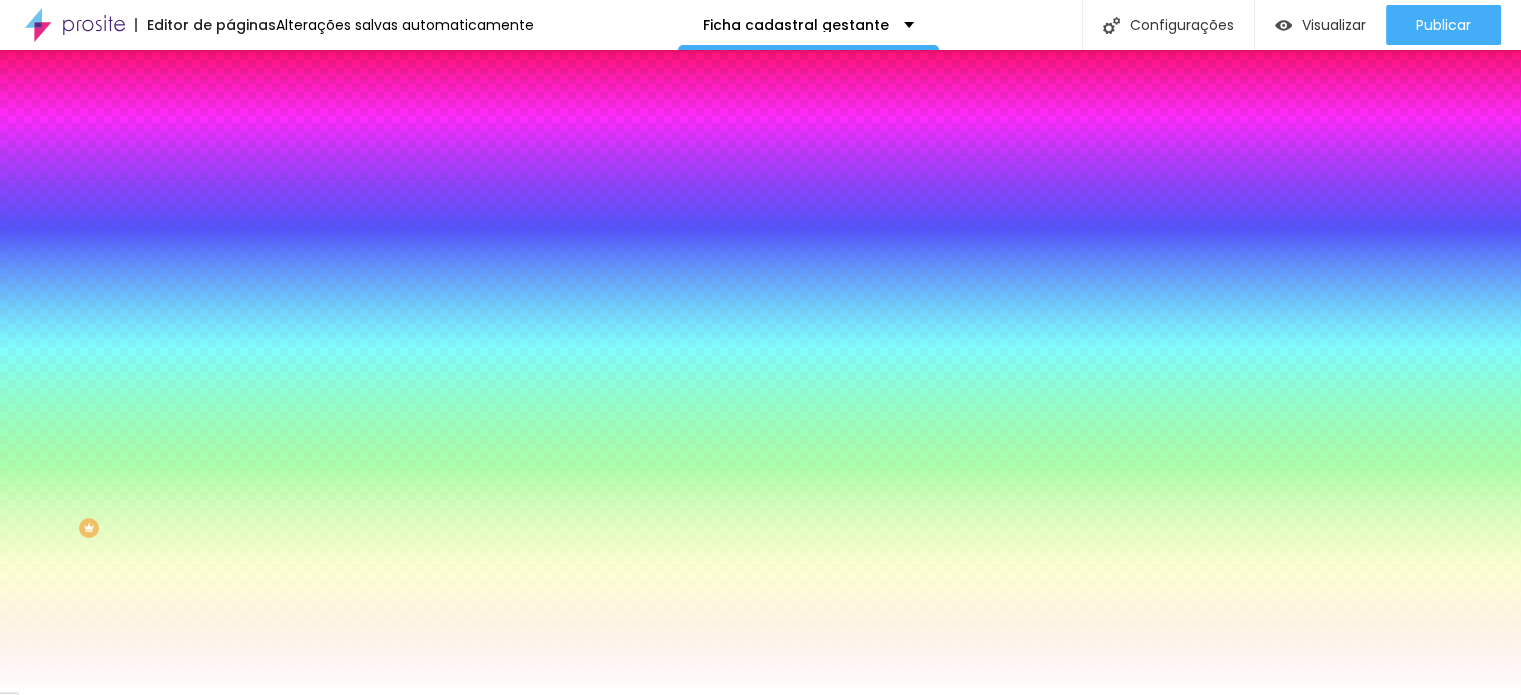 click at bounding box center (760, 695) 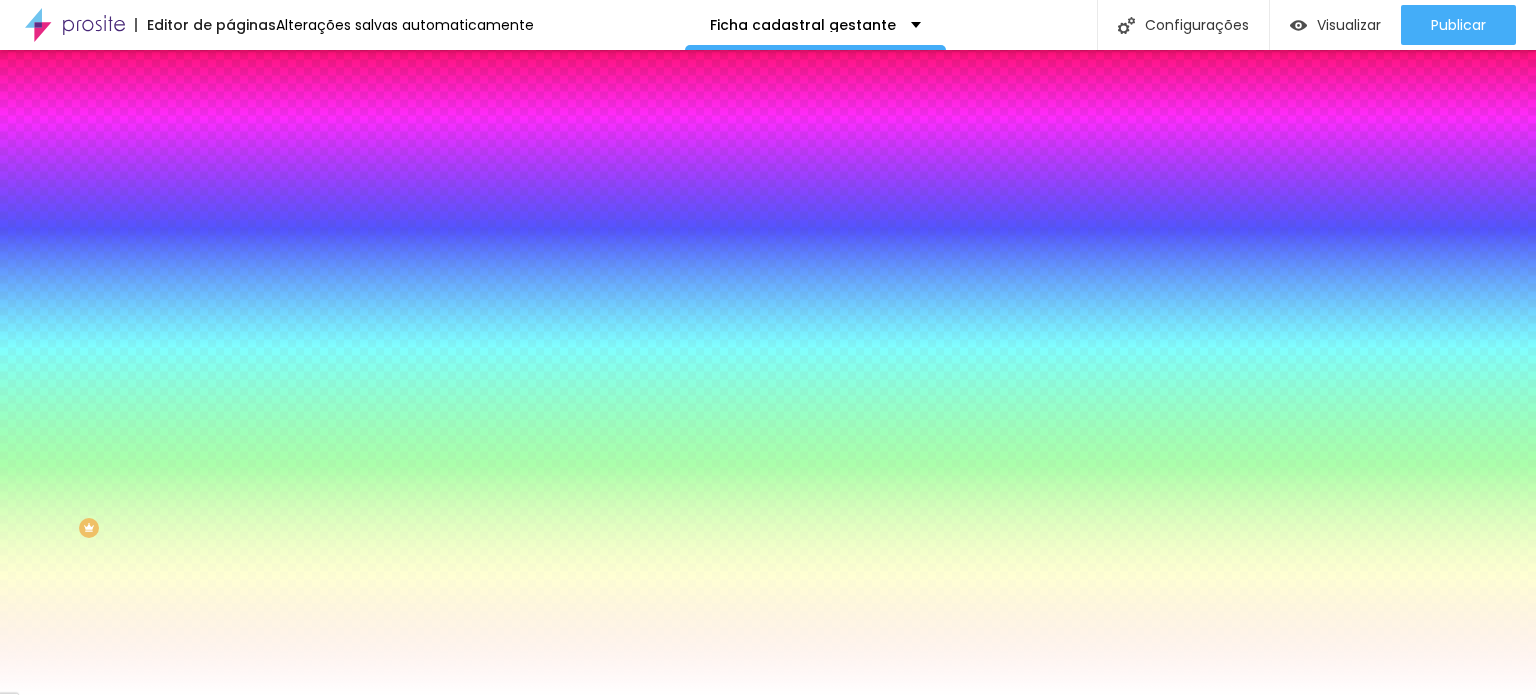 click at bounding box center [244, 625] 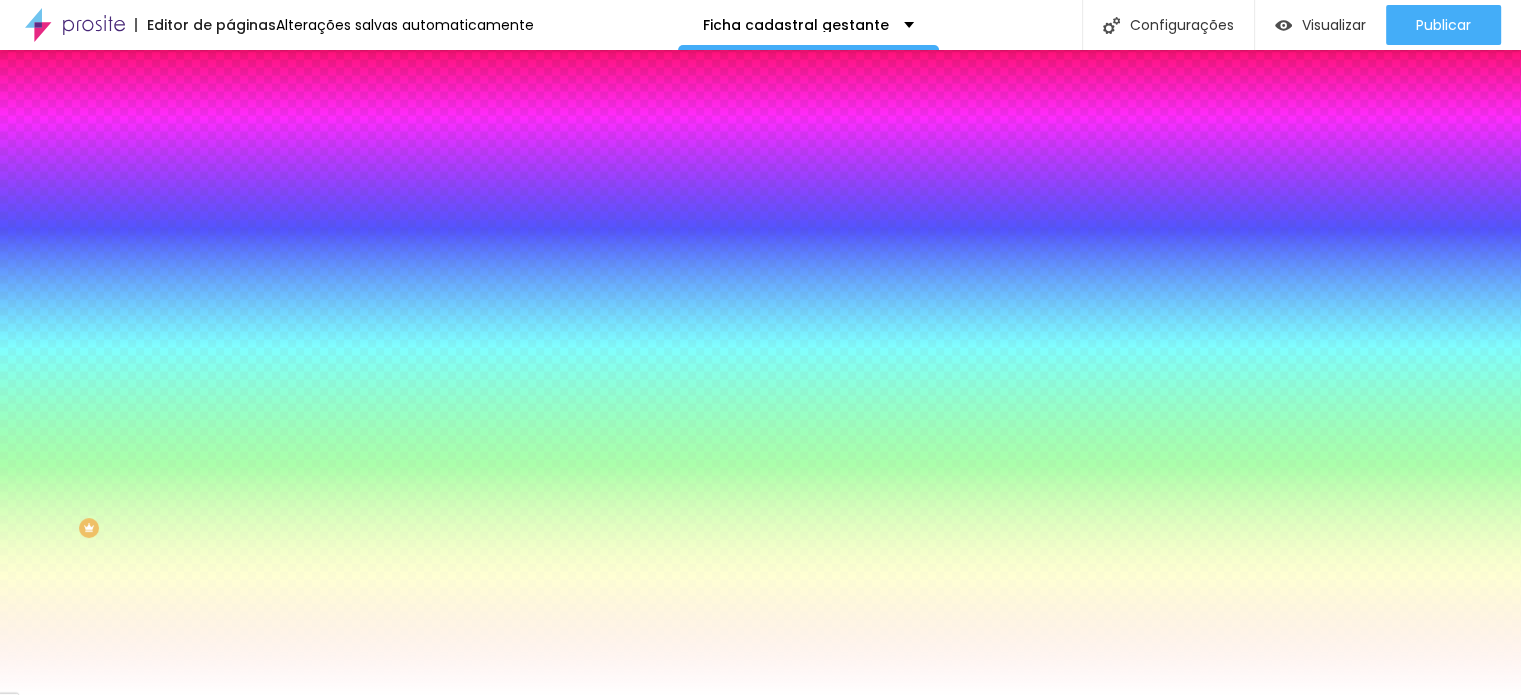 click at bounding box center [760, 695] 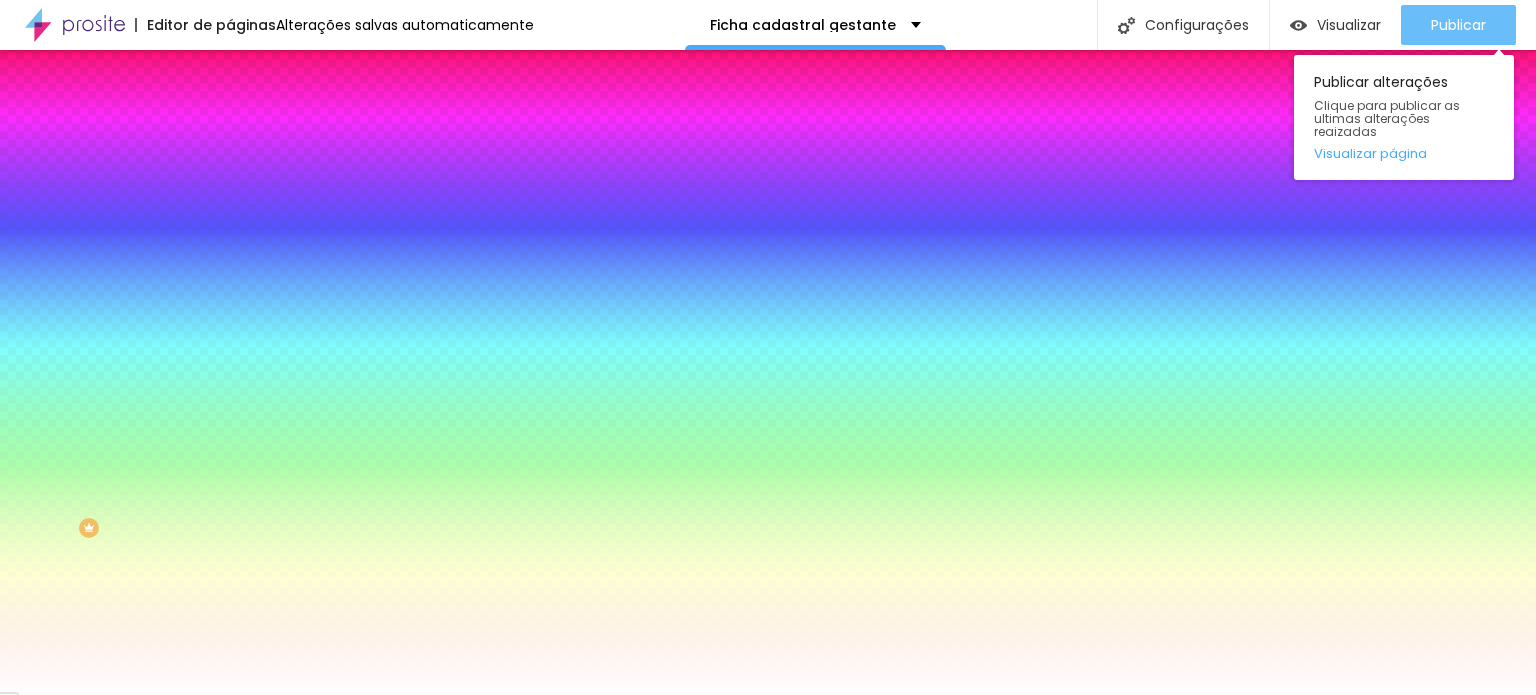 click on "Publicar" at bounding box center (1458, 25) 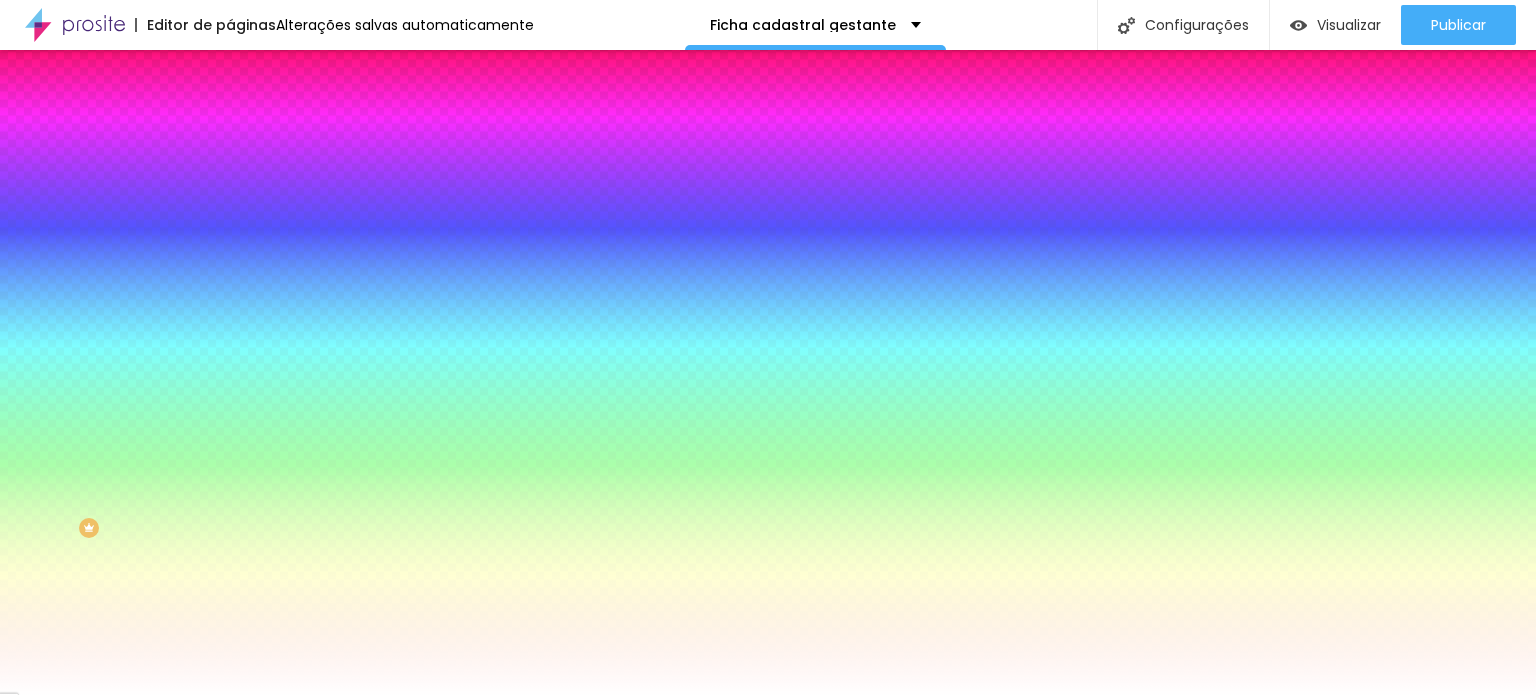 click 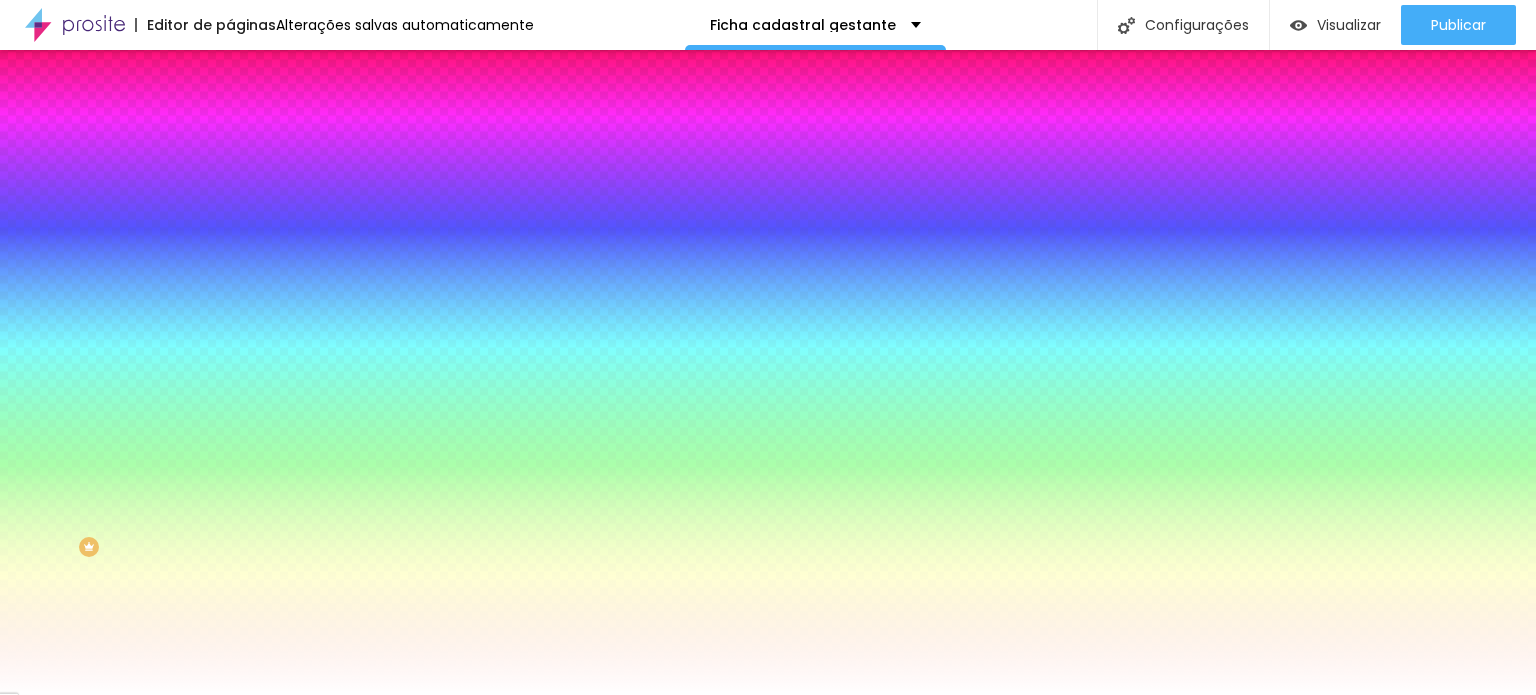 scroll, scrollTop: 0, scrollLeft: 0, axis: both 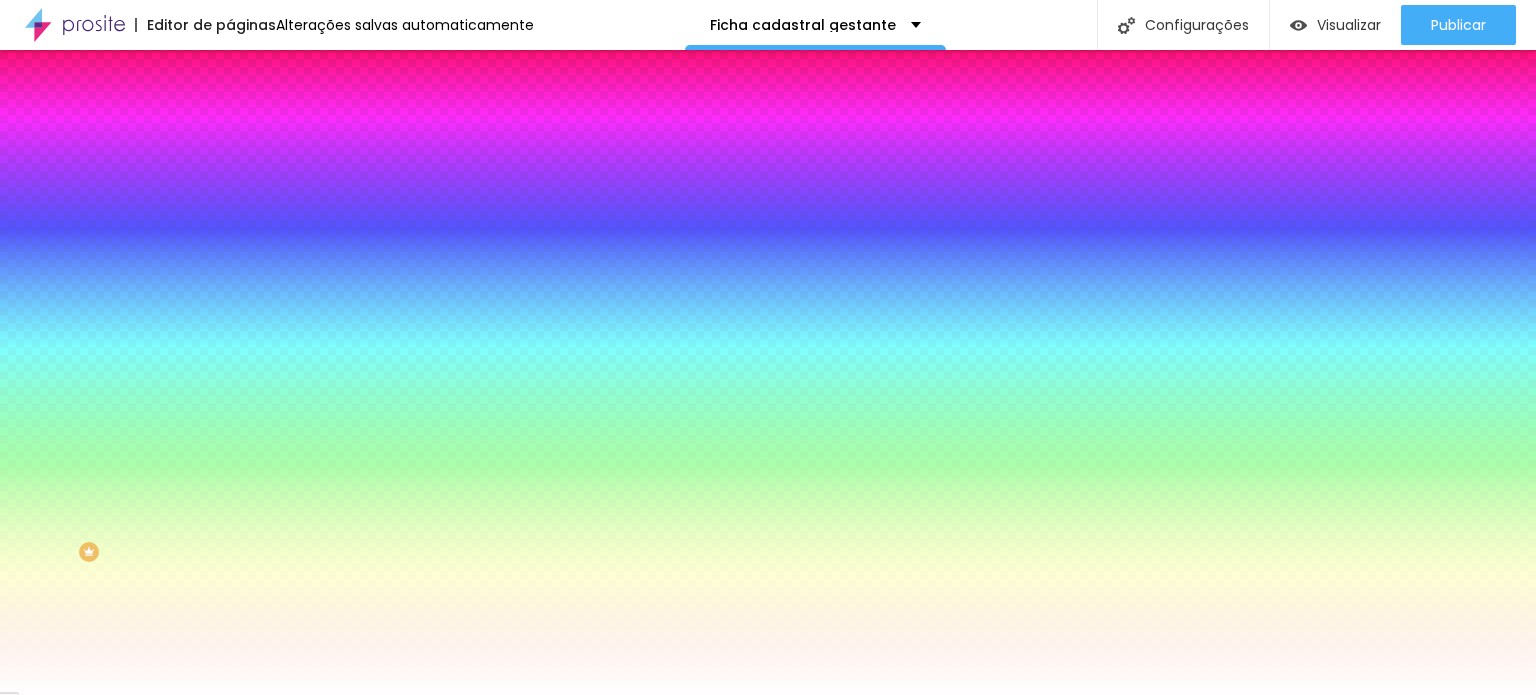 click on "Conteúdo" at bounding box center [279, 109] 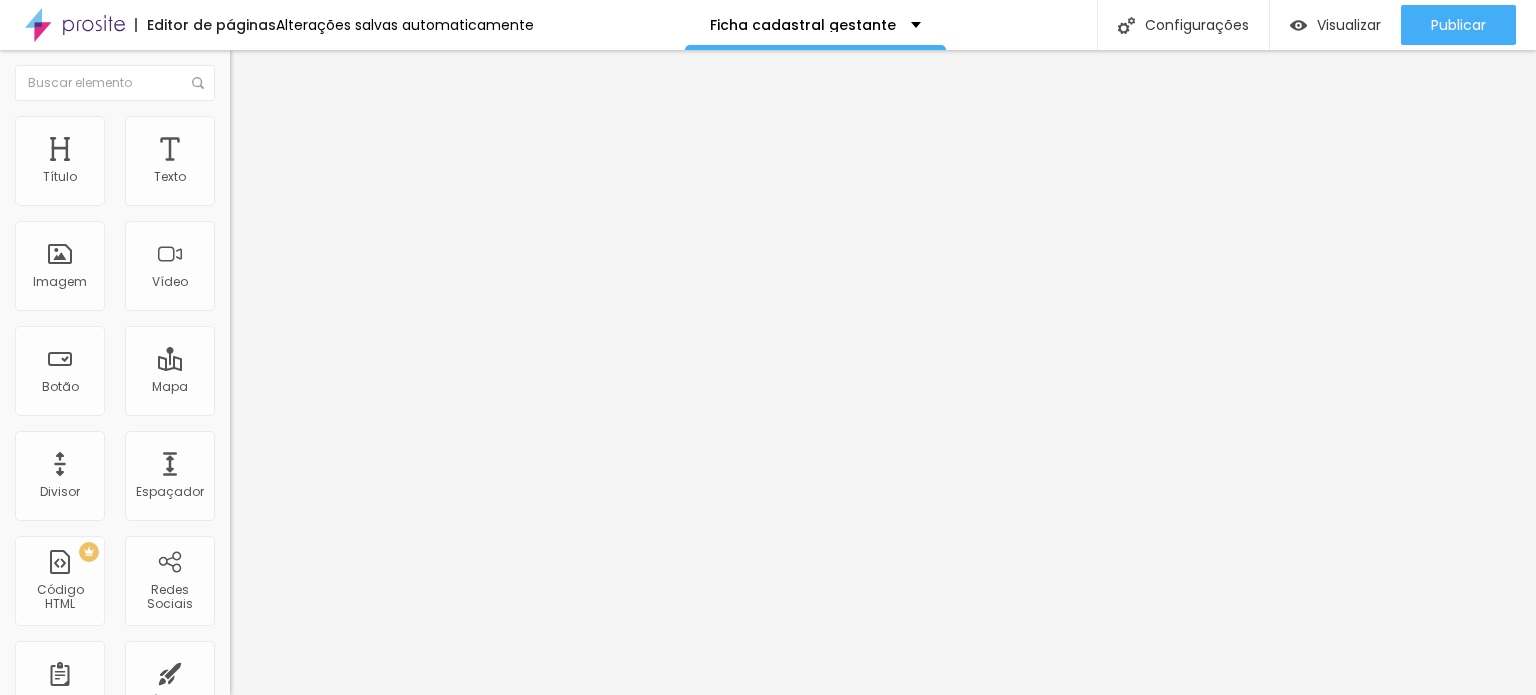 click at bounding box center [236, 208] 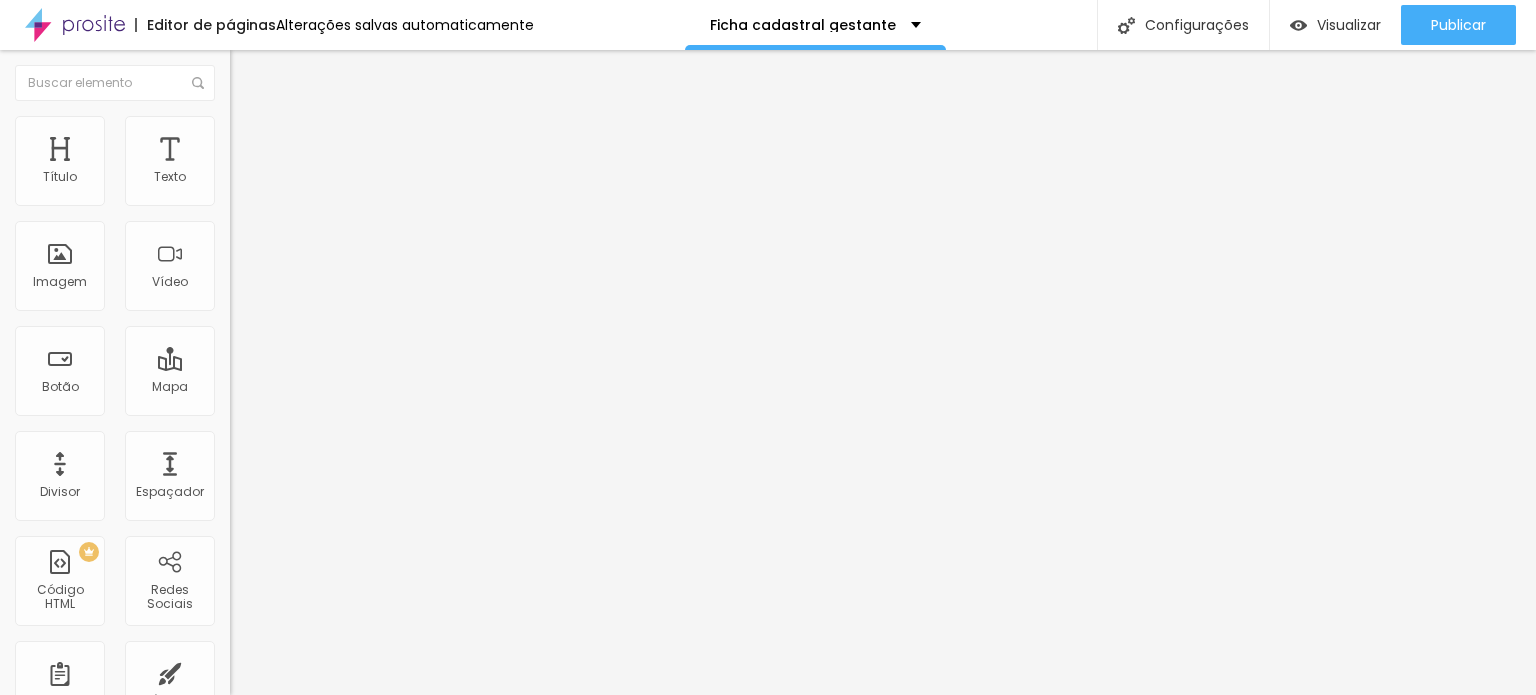 click on "Configurações" at bounding box center (768, 814) 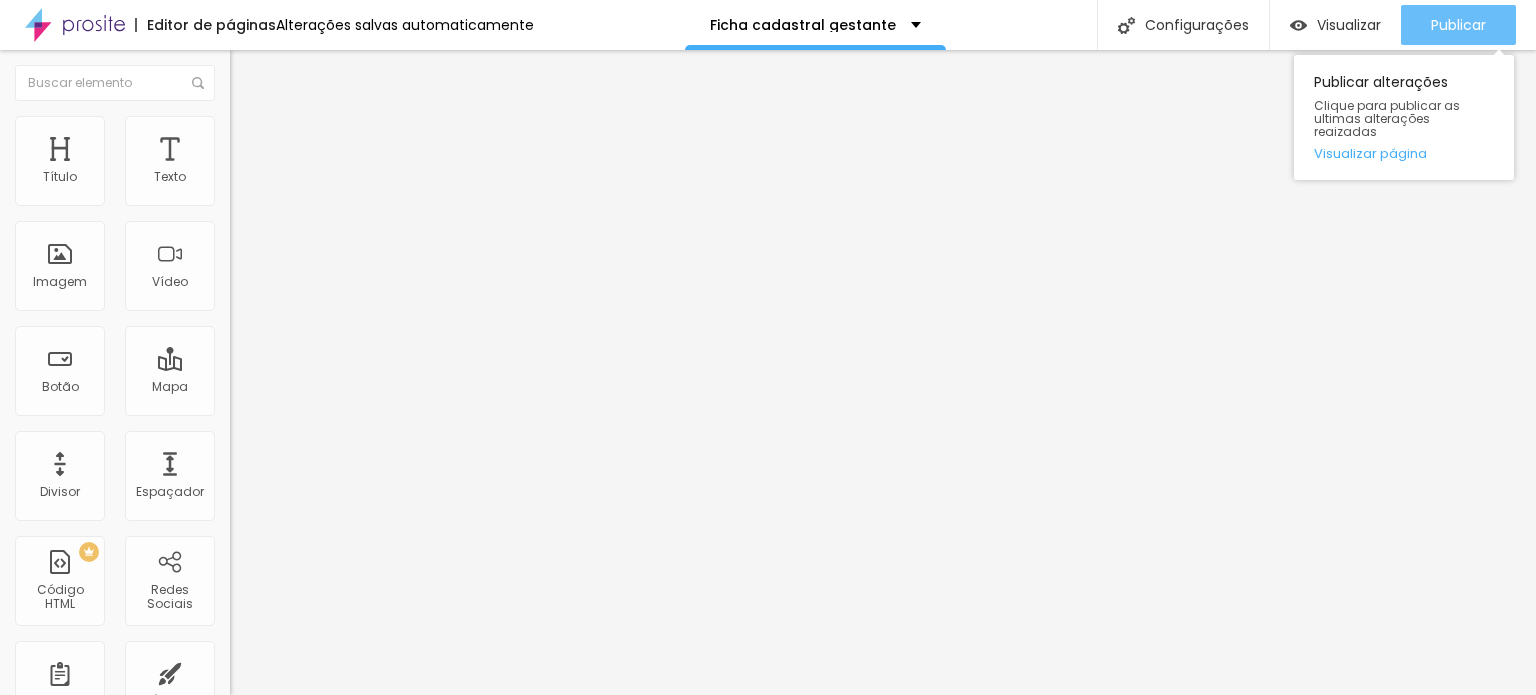 click on "Publicar" at bounding box center (1458, 25) 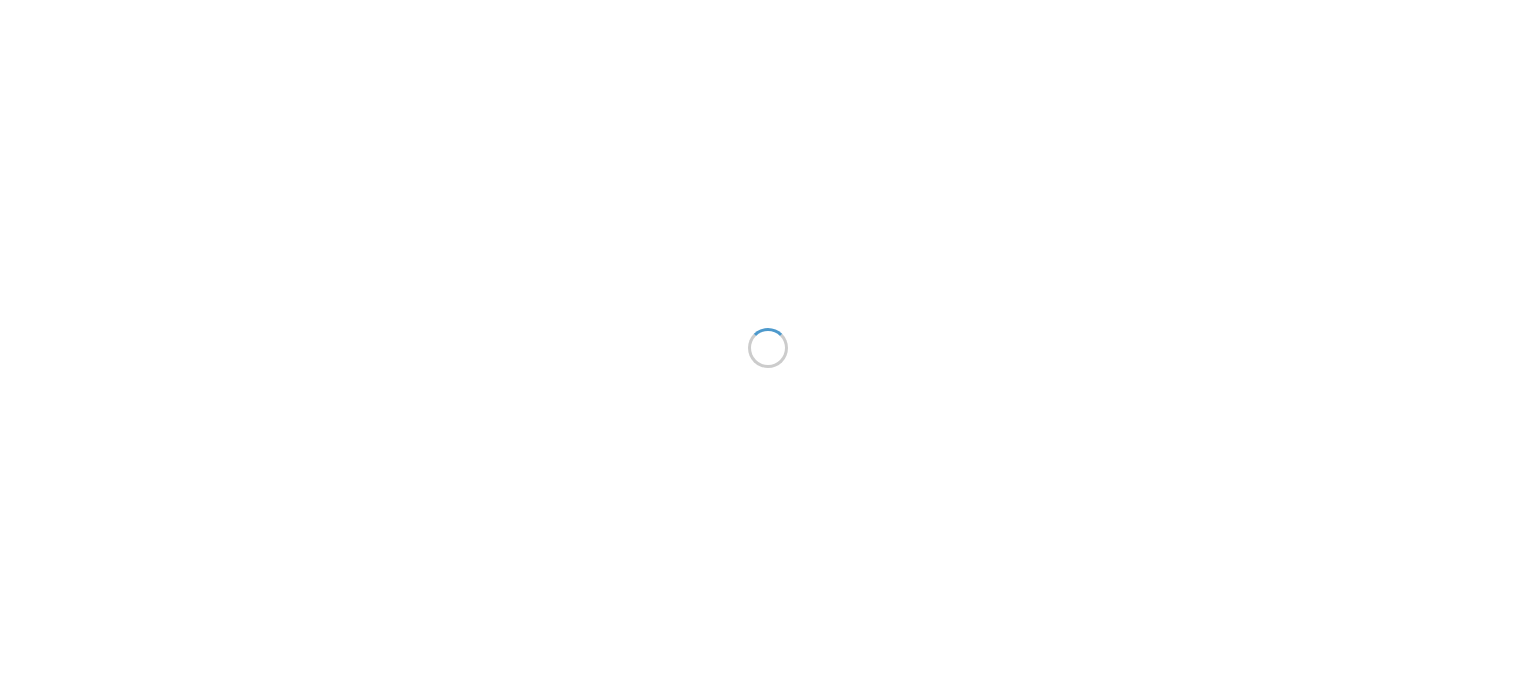 scroll, scrollTop: 0, scrollLeft: 0, axis: both 